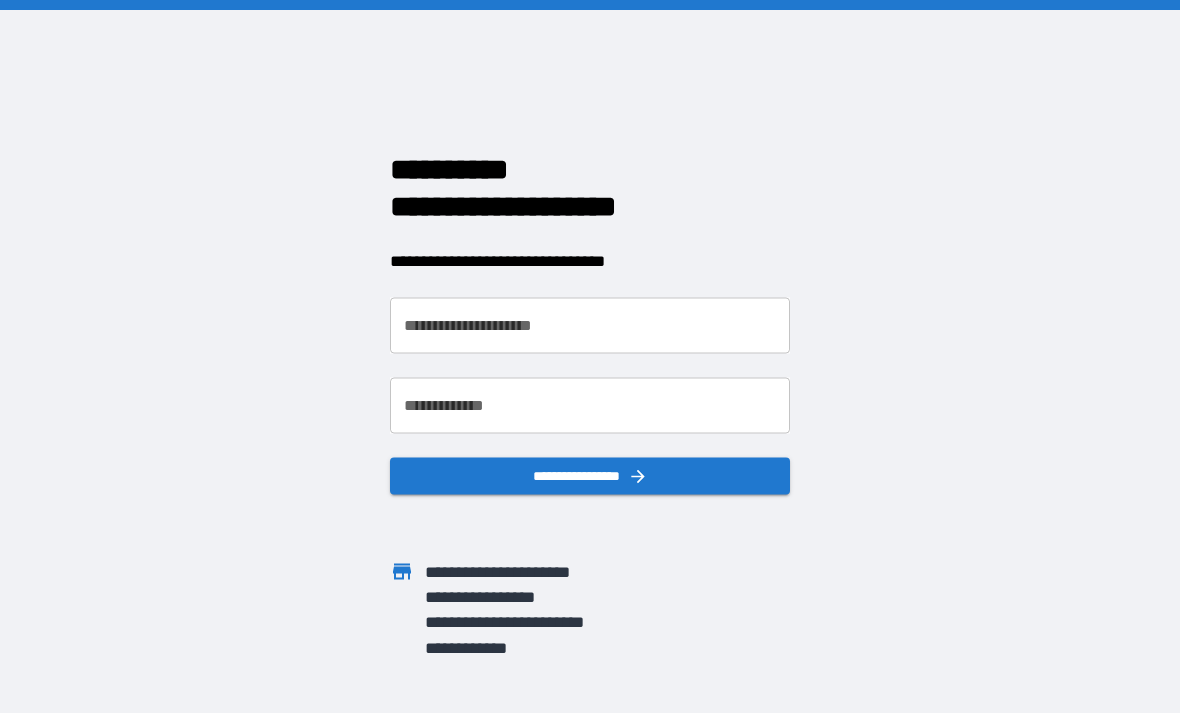 scroll, scrollTop: 0, scrollLeft: 0, axis: both 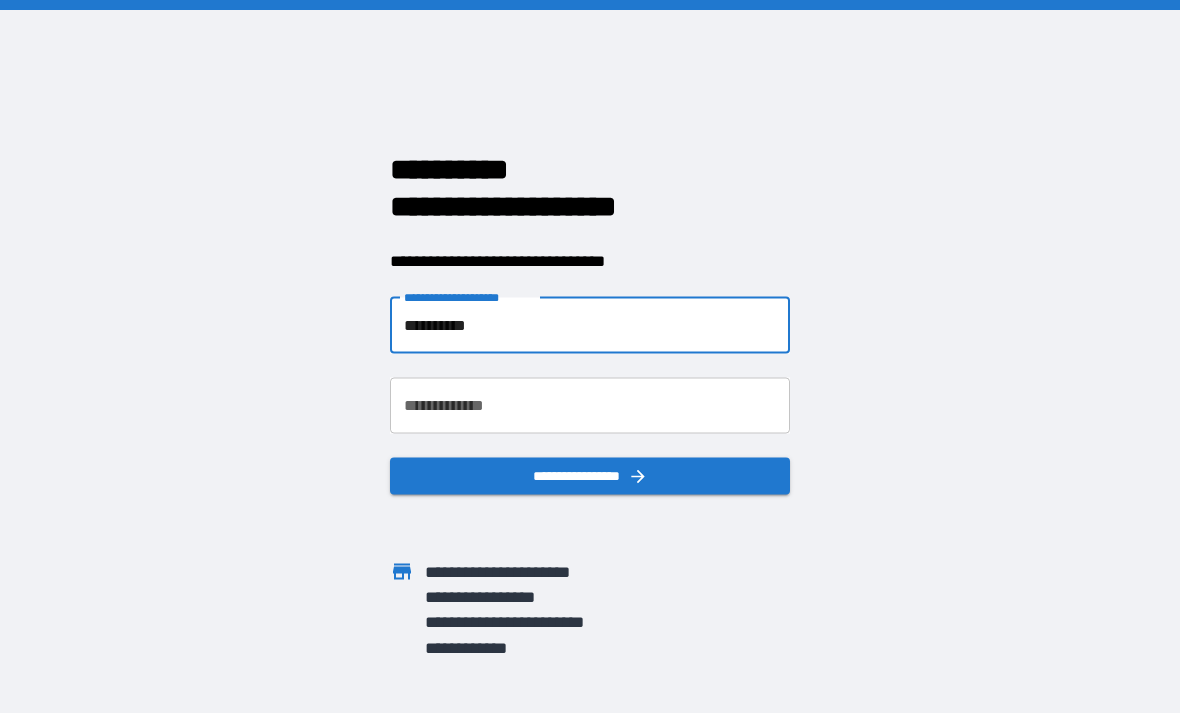 type on "**********" 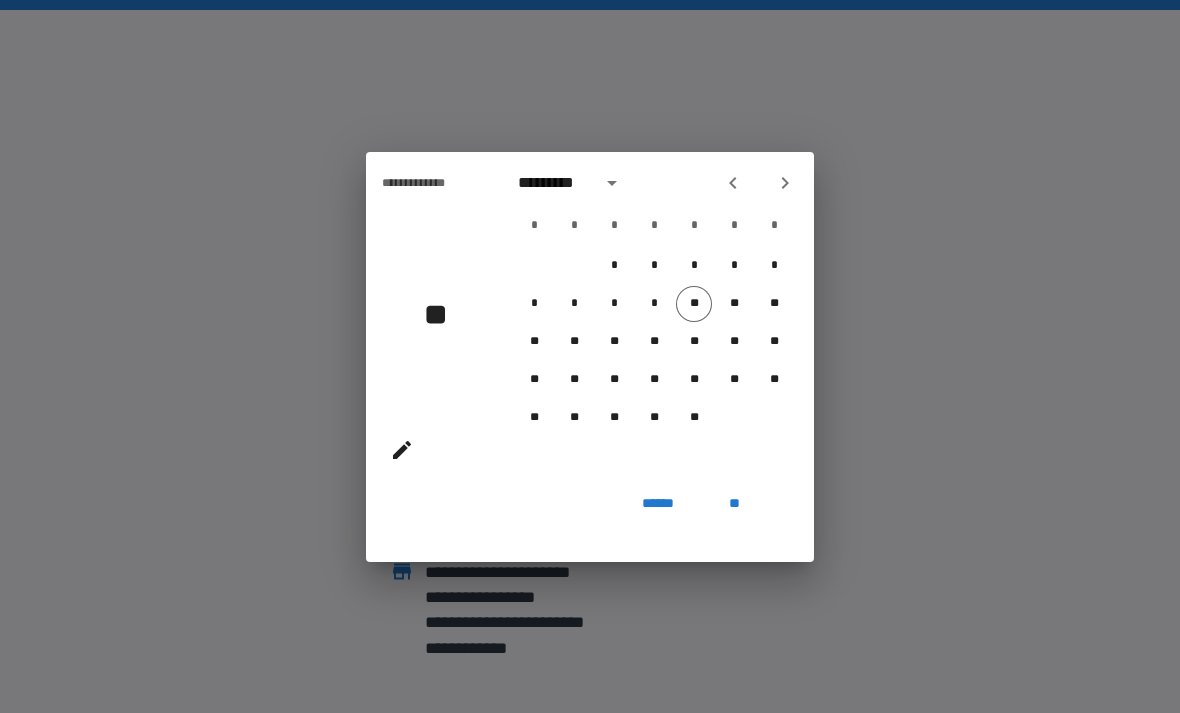 type 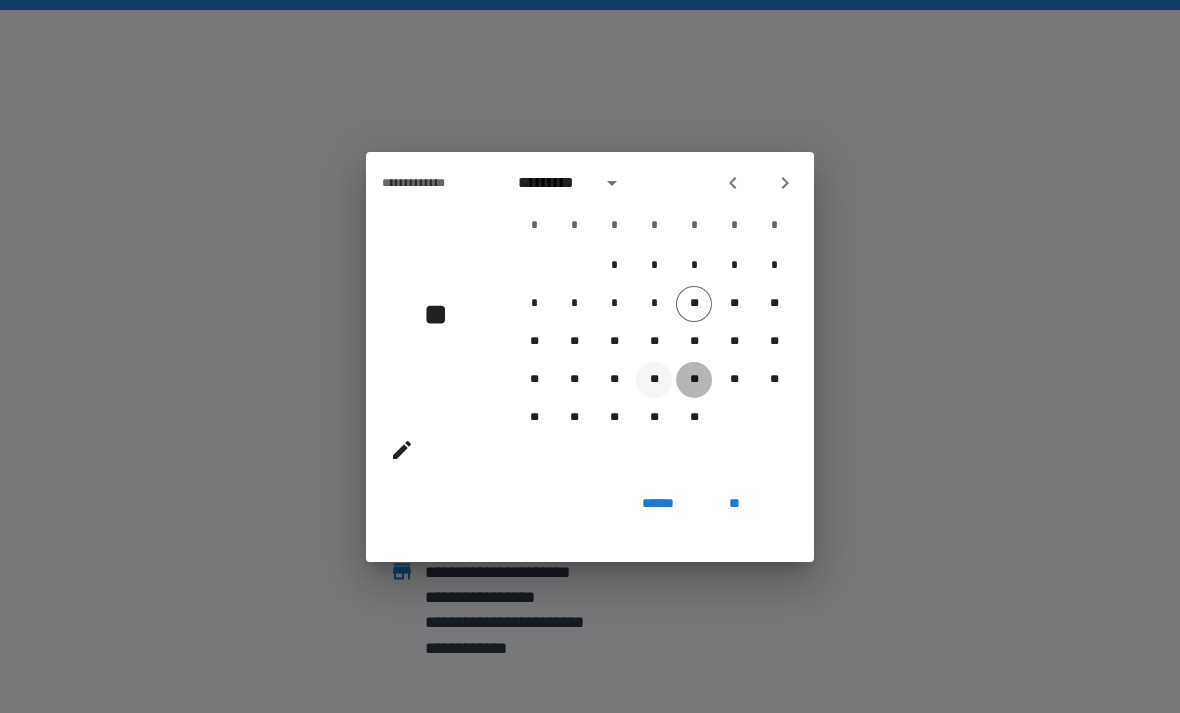 click on "**" at bounding box center [694, 380] 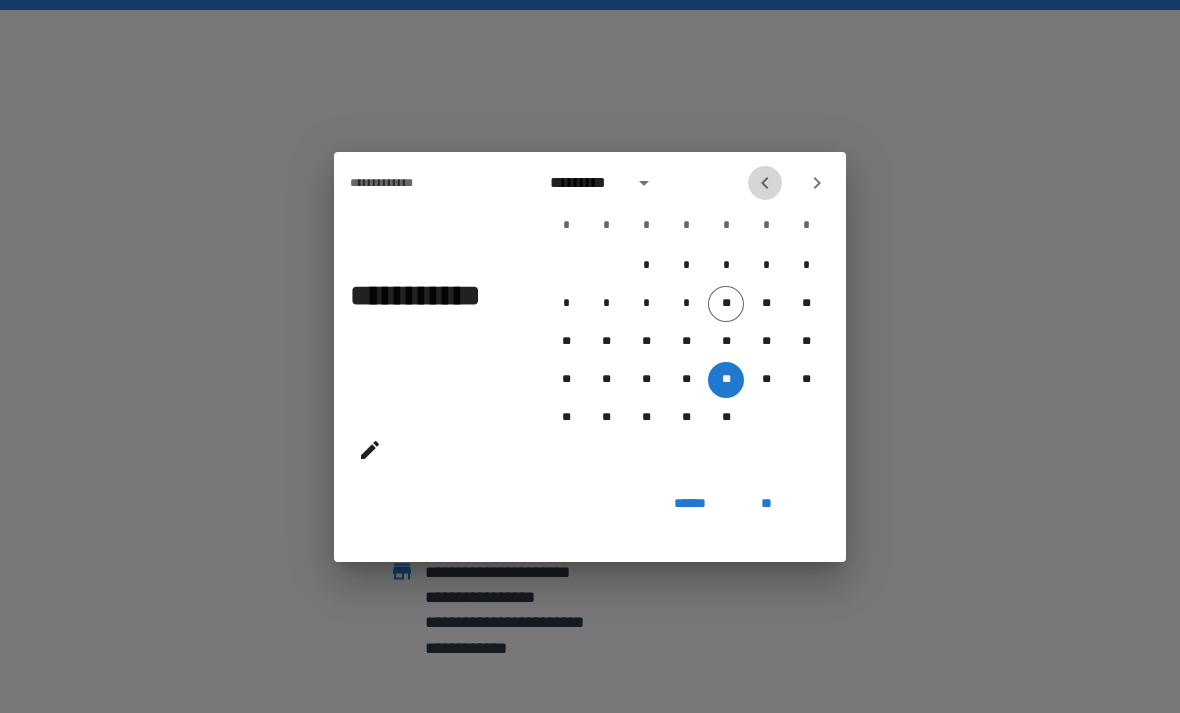 click 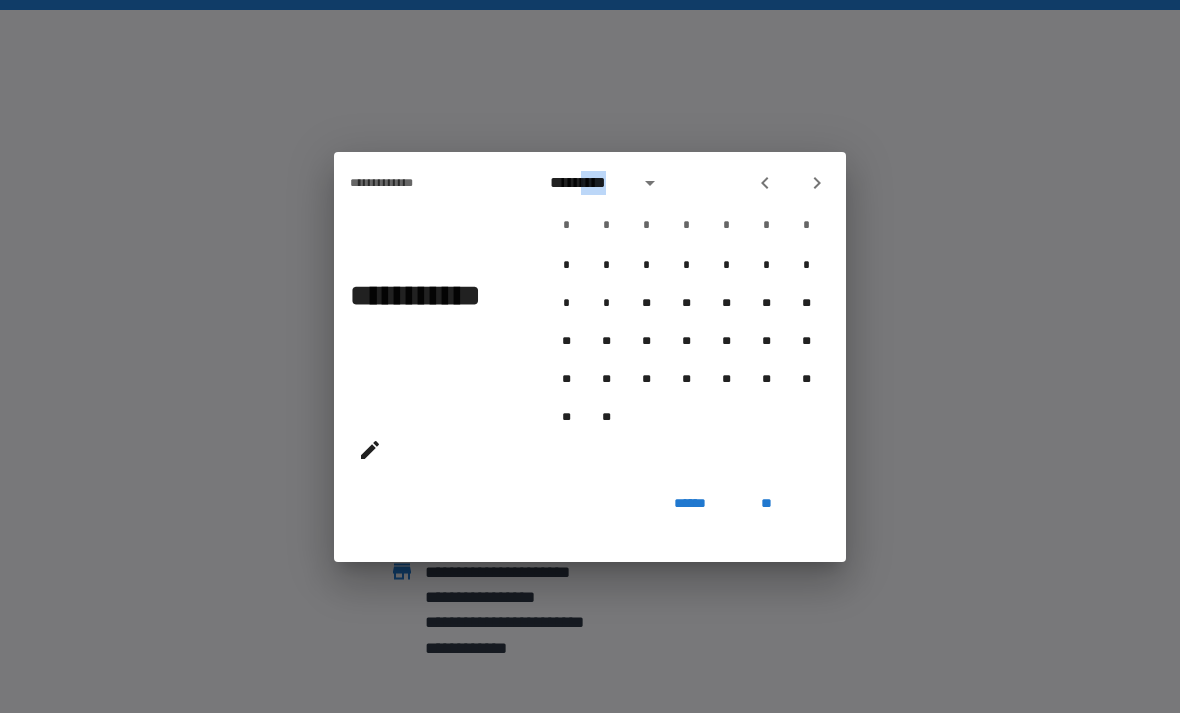 click 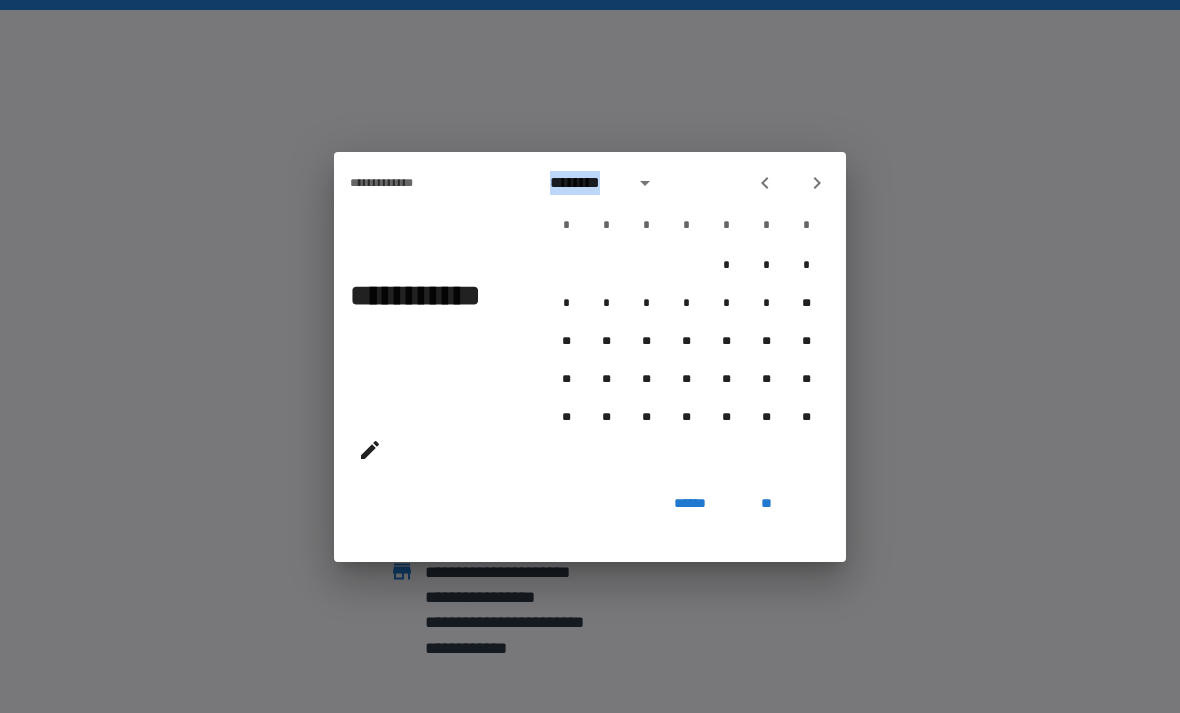 click 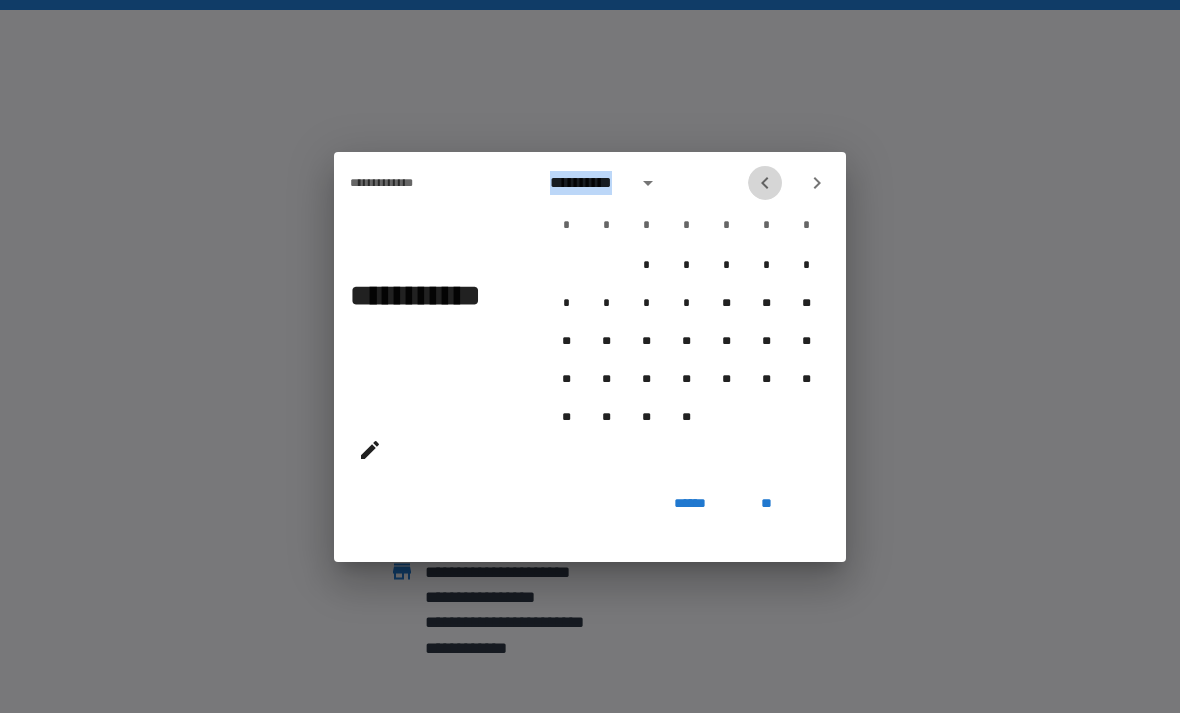 click 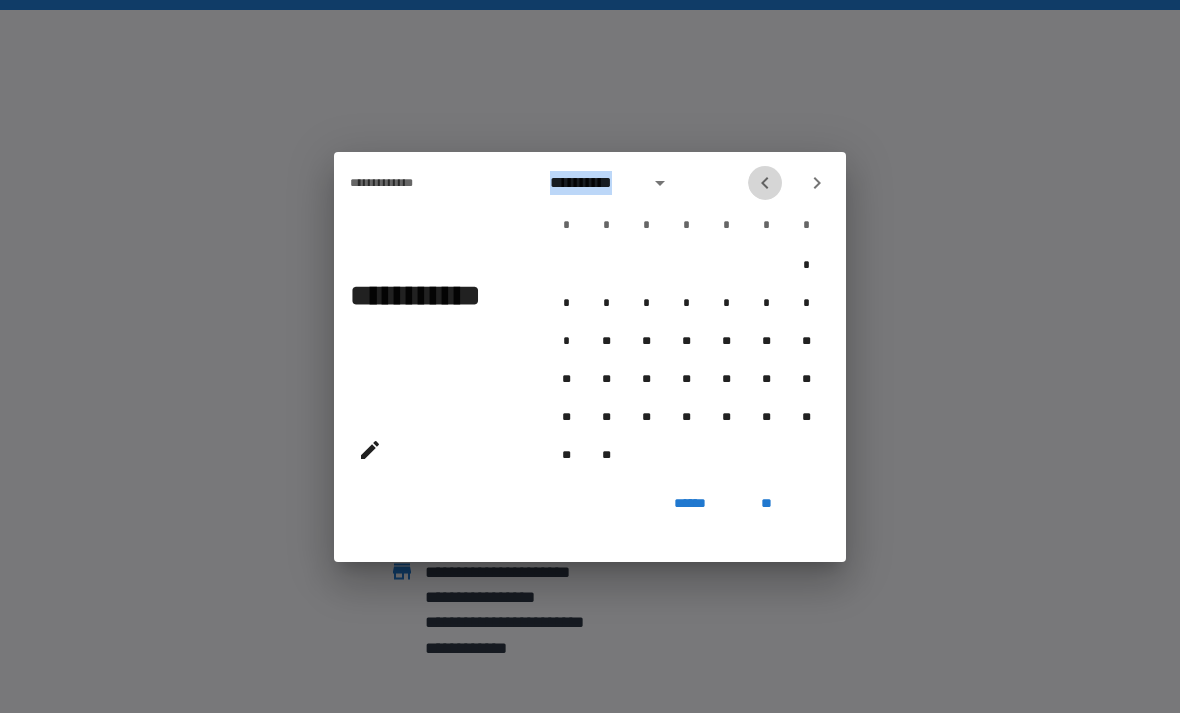 click 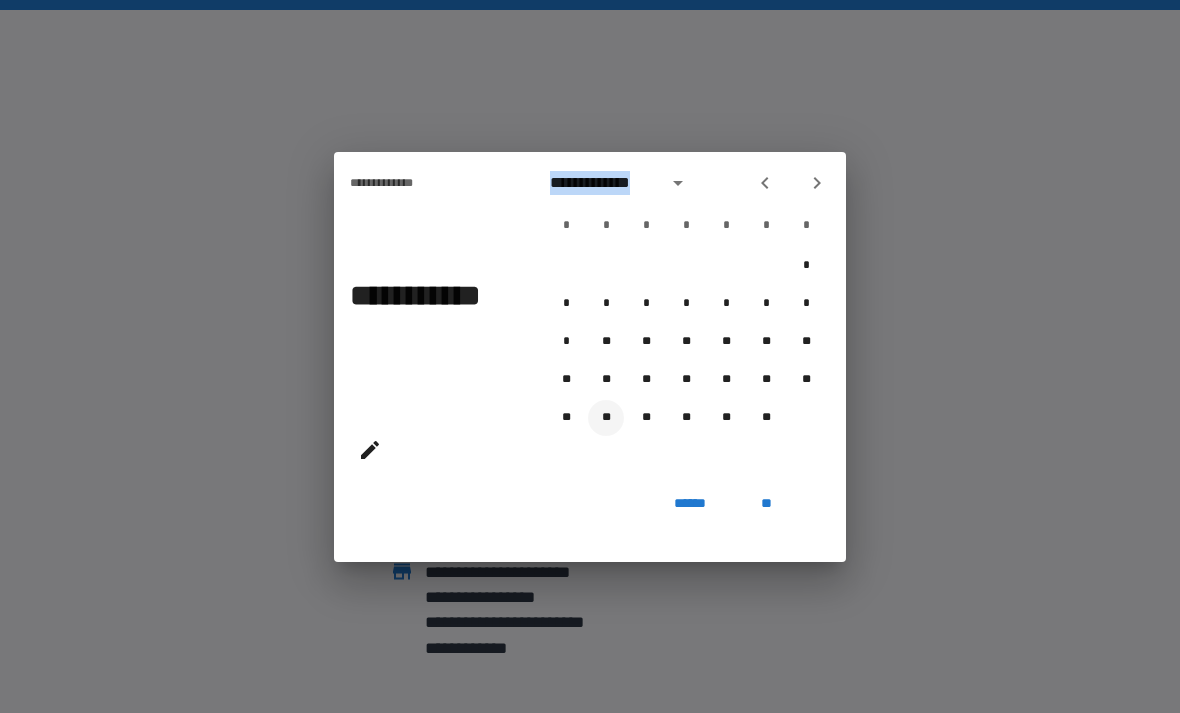 click on "**" at bounding box center (606, 418) 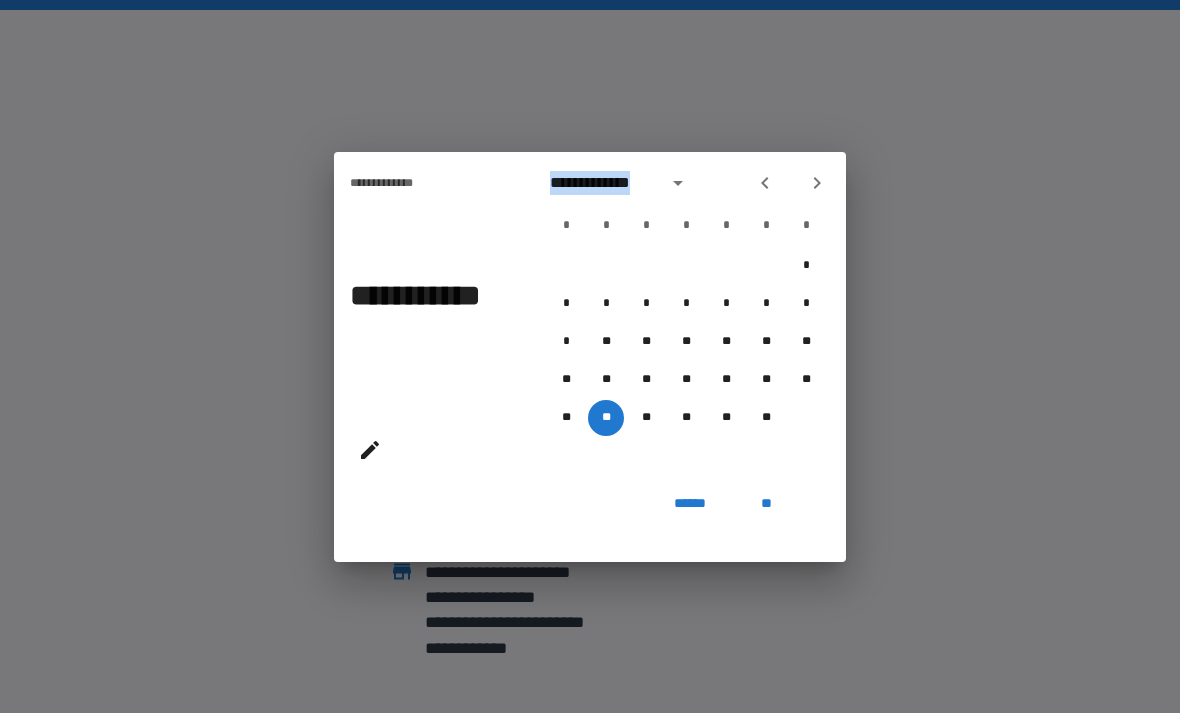 click 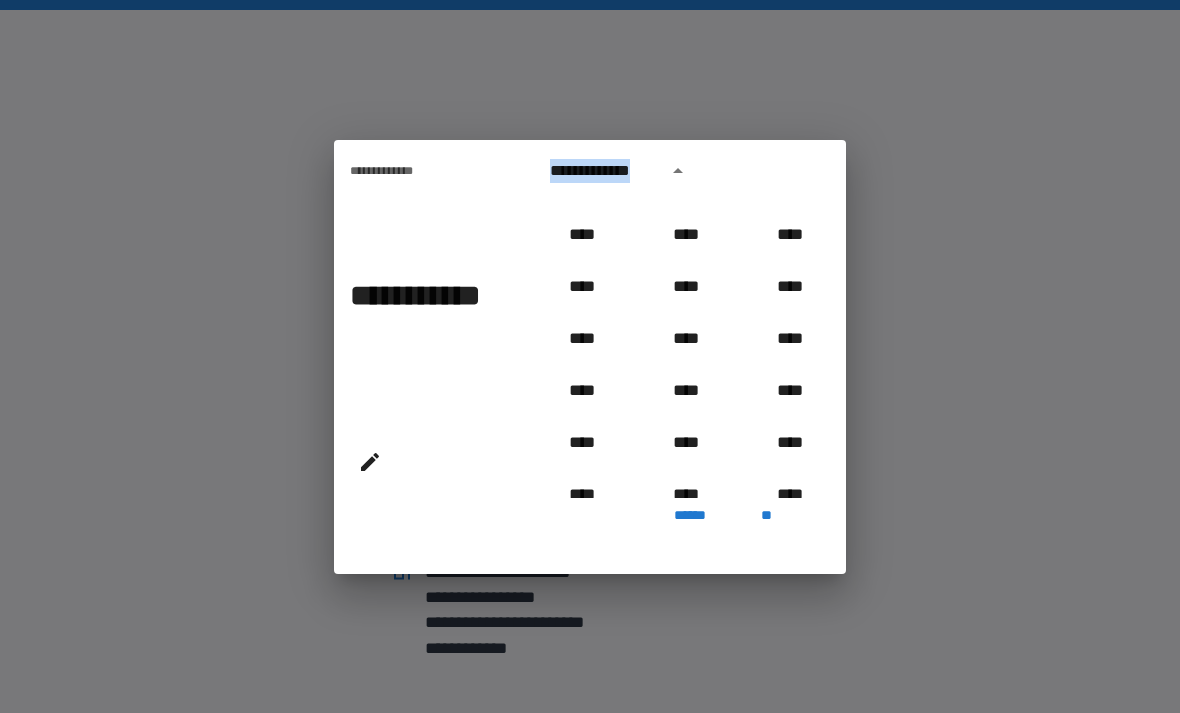 scroll, scrollTop: 1750, scrollLeft: 0, axis: vertical 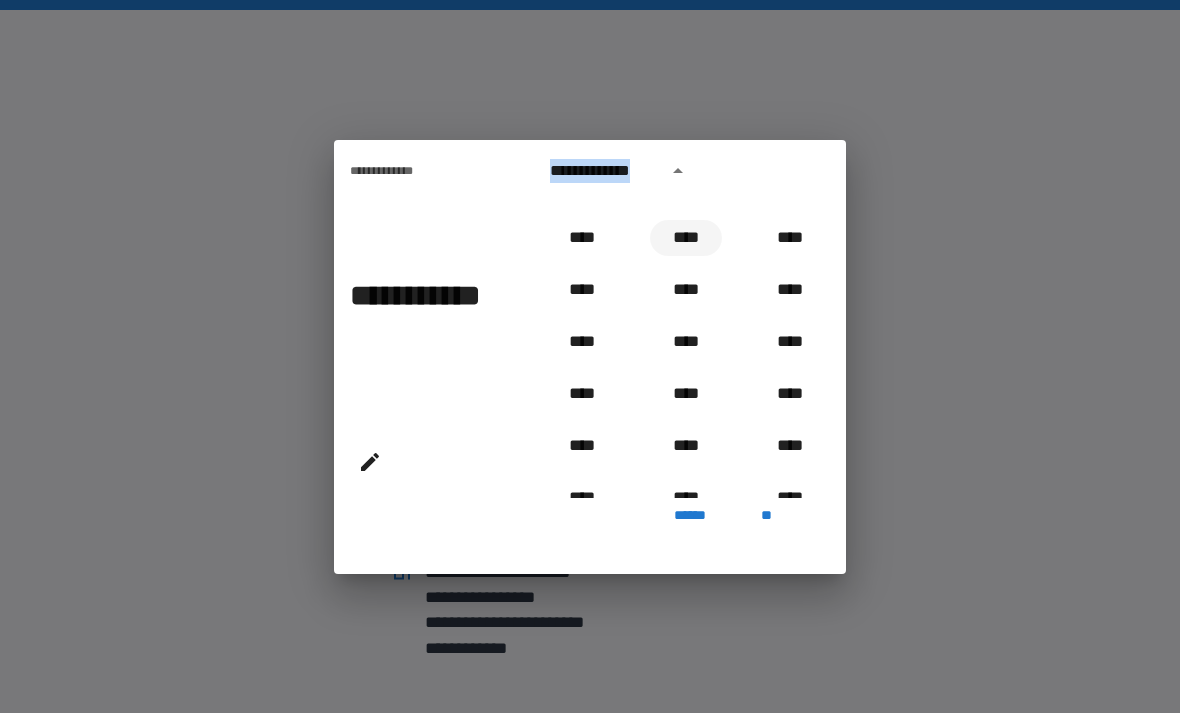 click on "****" at bounding box center (686, 238) 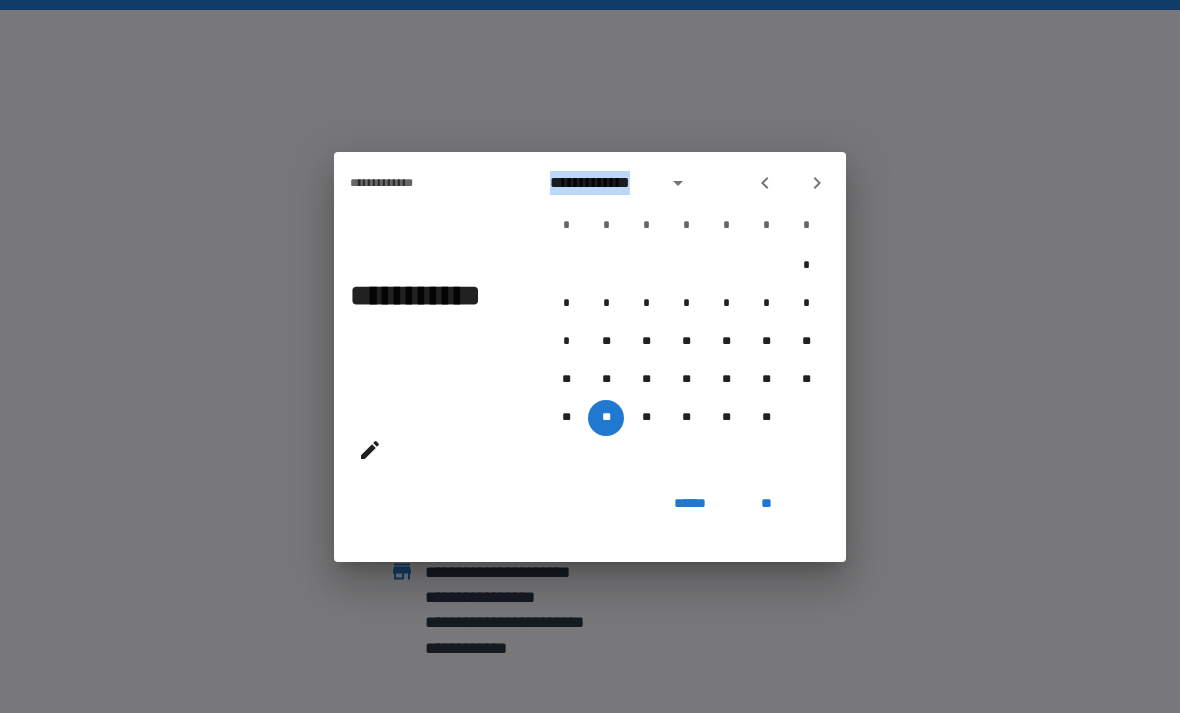 click on "**" at bounding box center [766, 504] 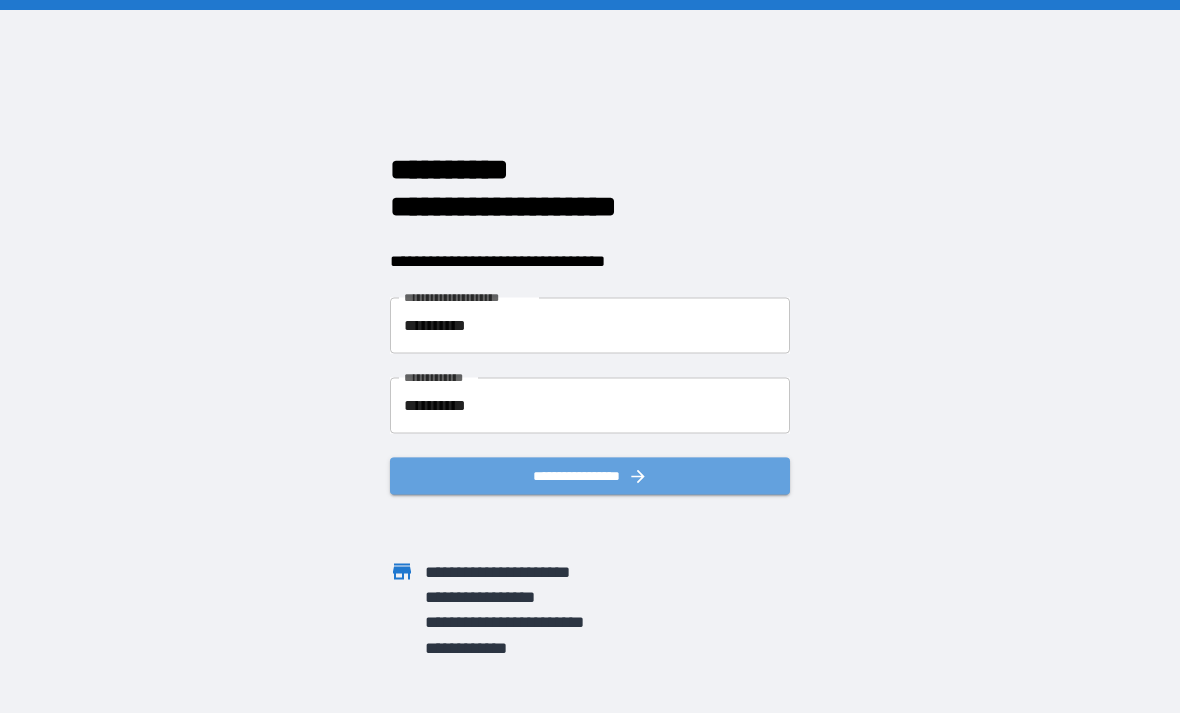 click on "**********" at bounding box center [590, 475] 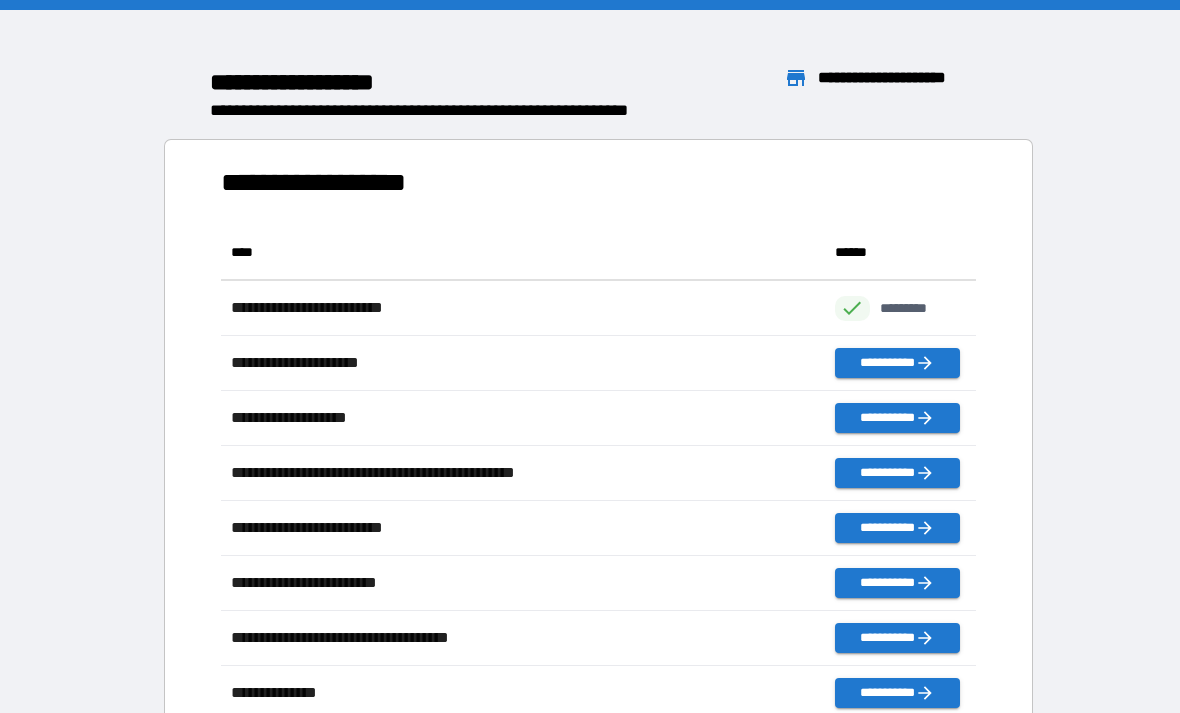scroll, scrollTop: 1, scrollLeft: 1, axis: both 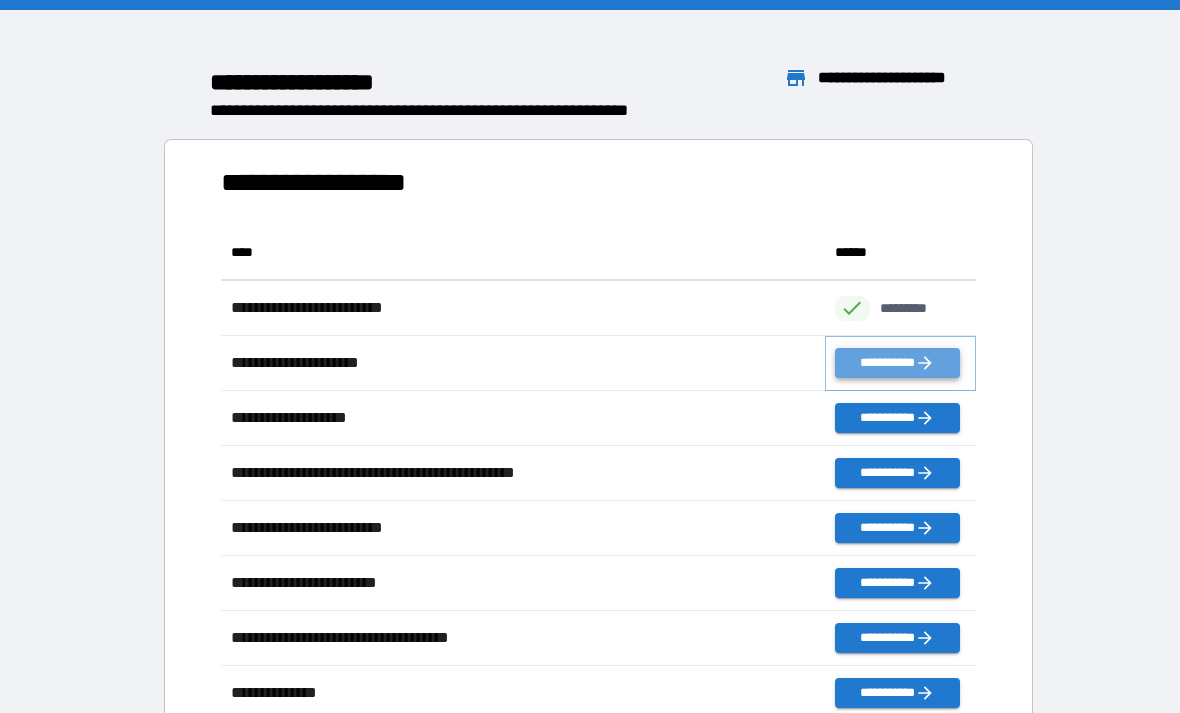 click on "**********" at bounding box center (897, 363) 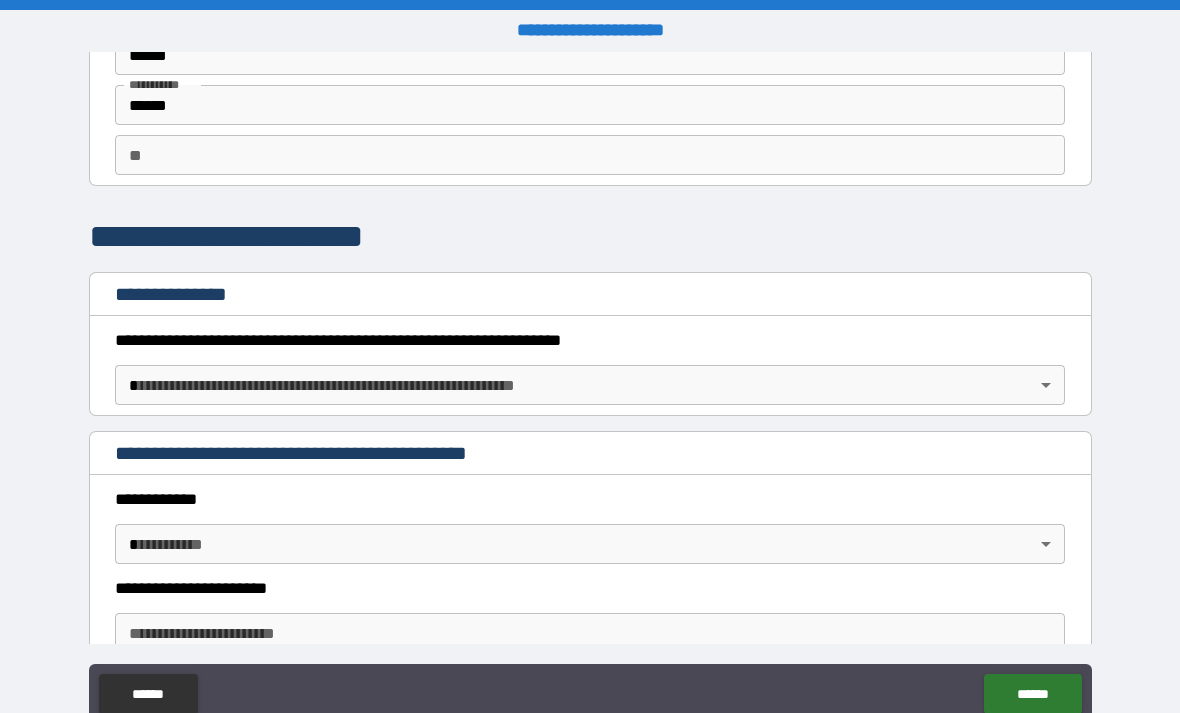 scroll, scrollTop: 128, scrollLeft: 0, axis: vertical 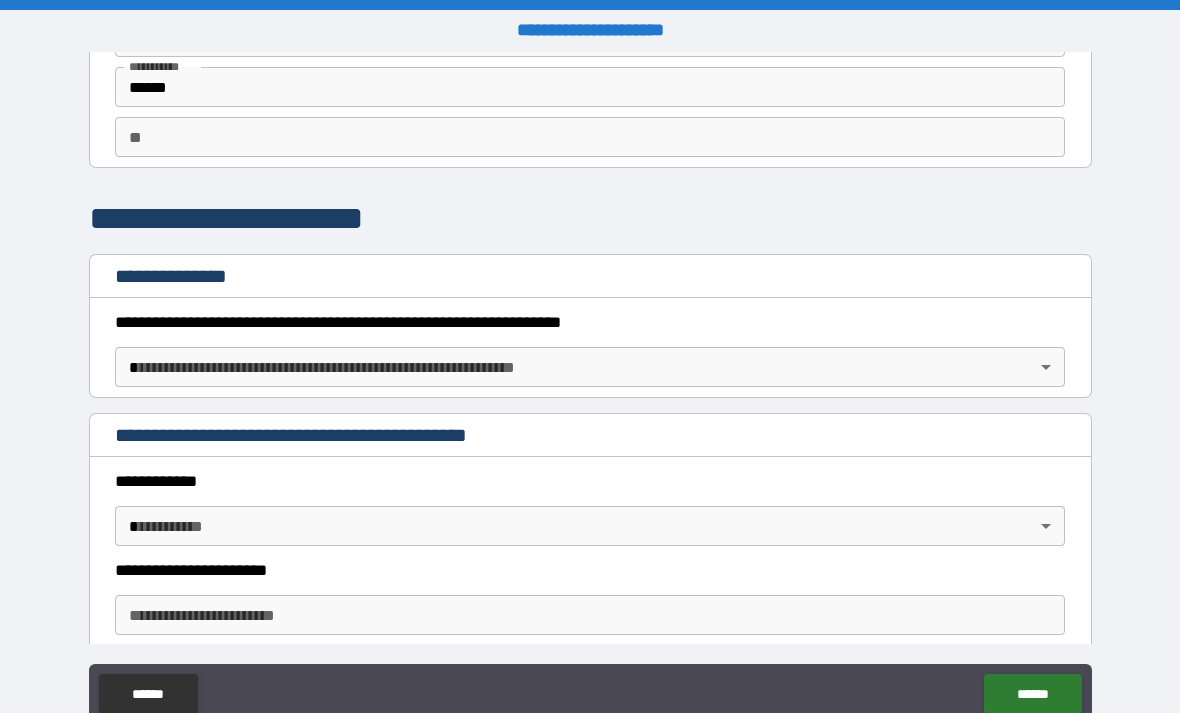 click on "**********" at bounding box center (590, 388) 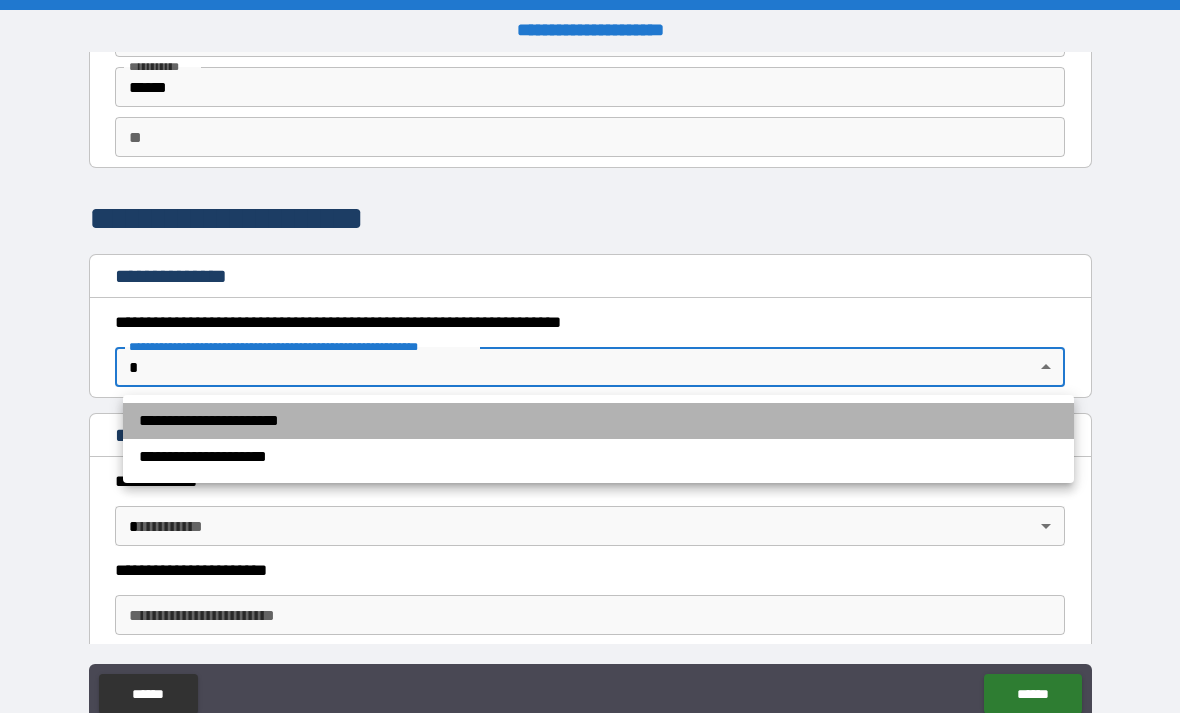 click on "**********" at bounding box center (598, 421) 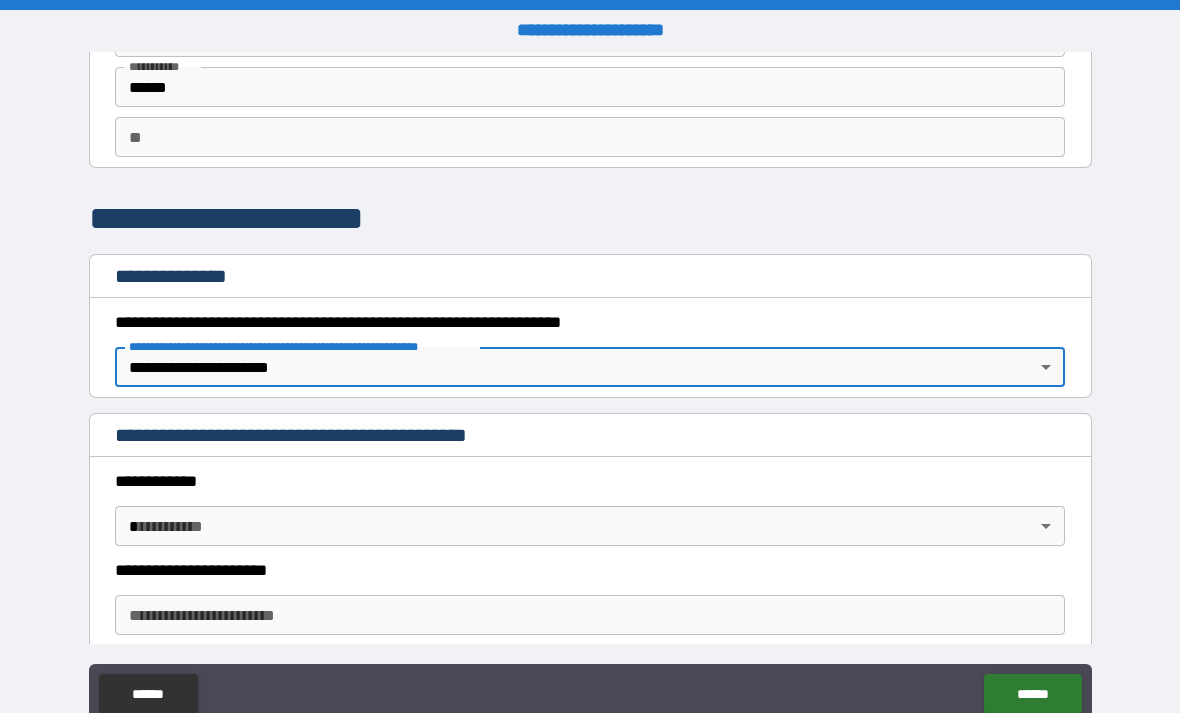 scroll, scrollTop: 255, scrollLeft: 0, axis: vertical 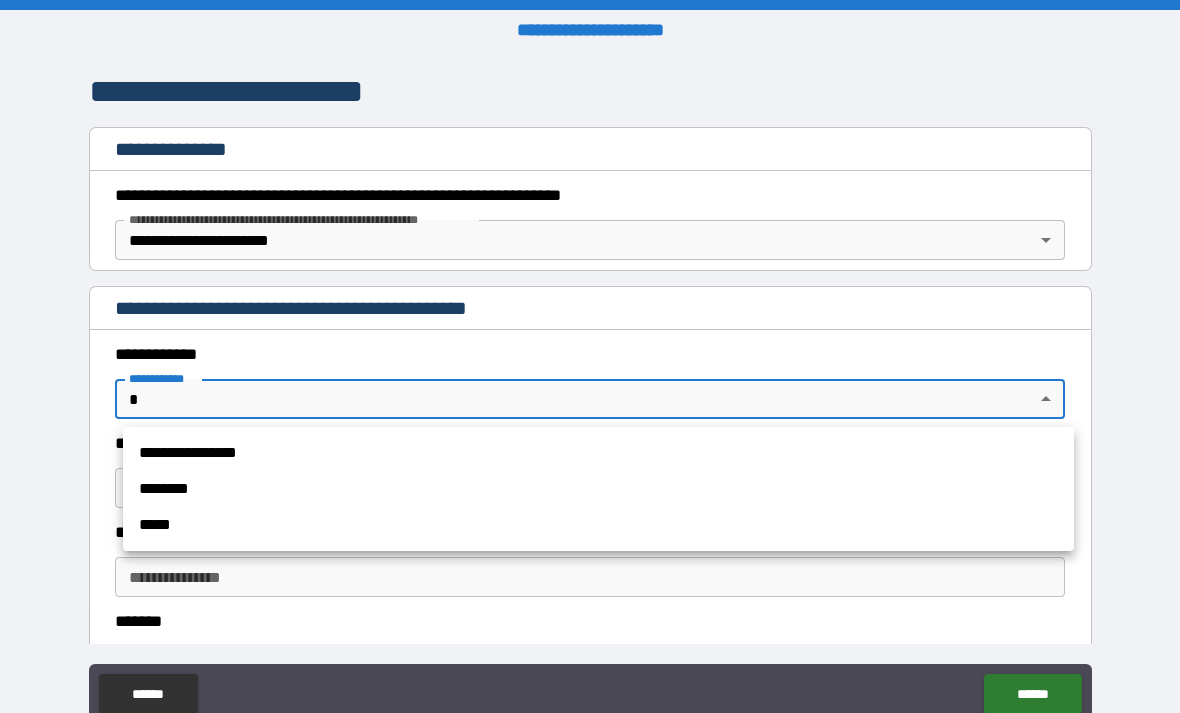 click on "**********" at bounding box center (590, 388) 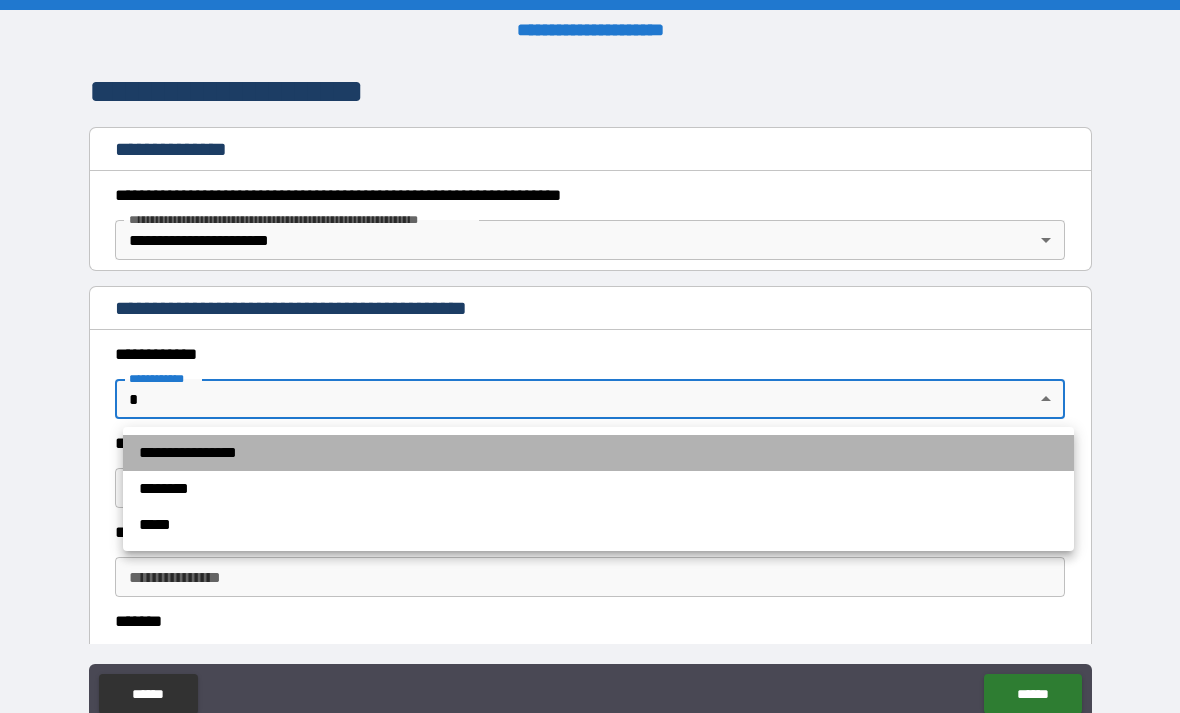 click on "**********" at bounding box center [598, 453] 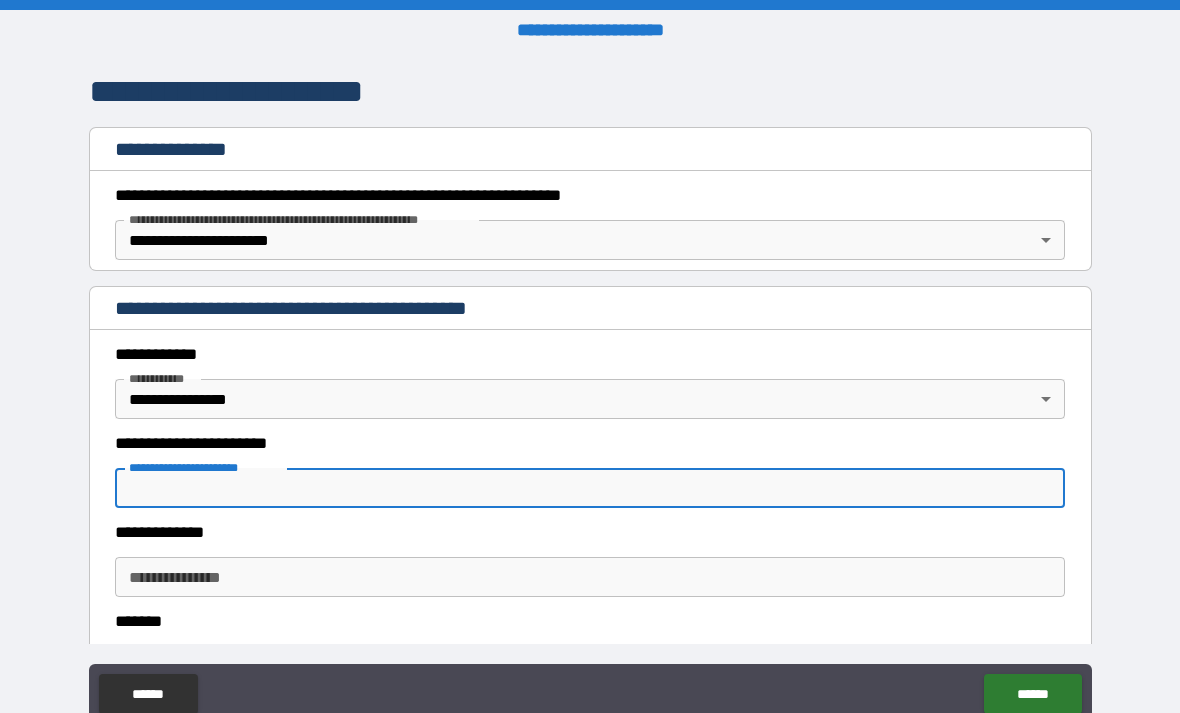 click on "**********" at bounding box center (590, 488) 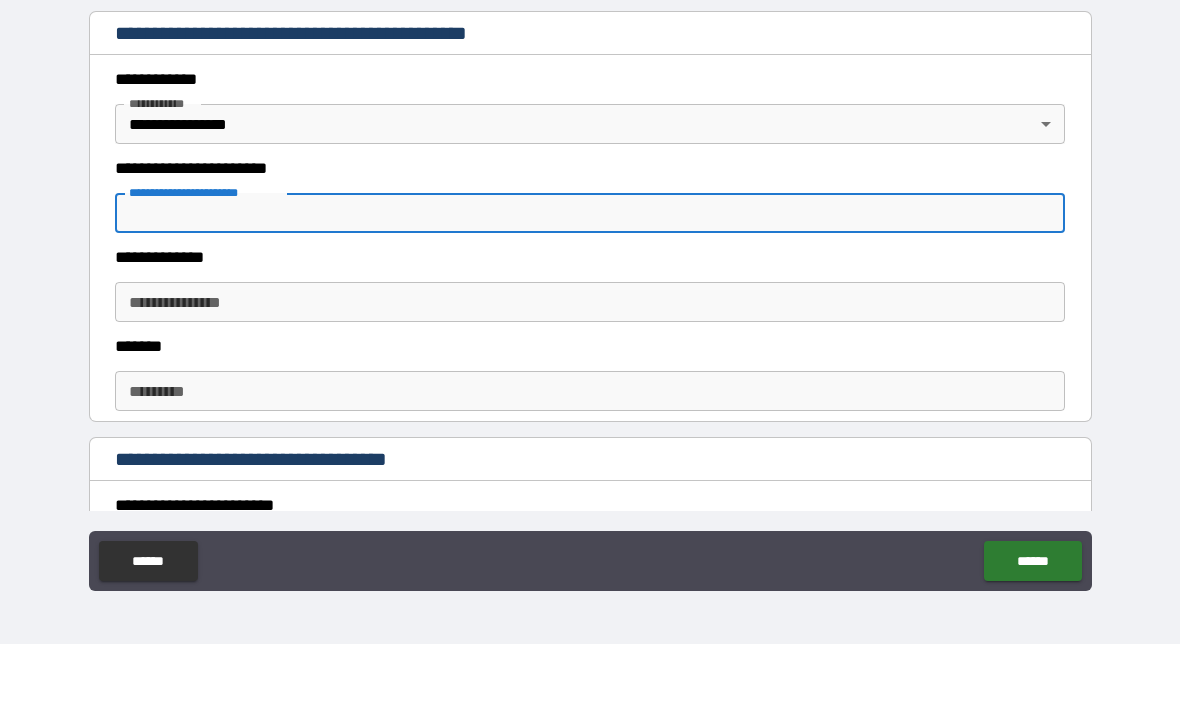 scroll, scrollTop: 413, scrollLeft: 0, axis: vertical 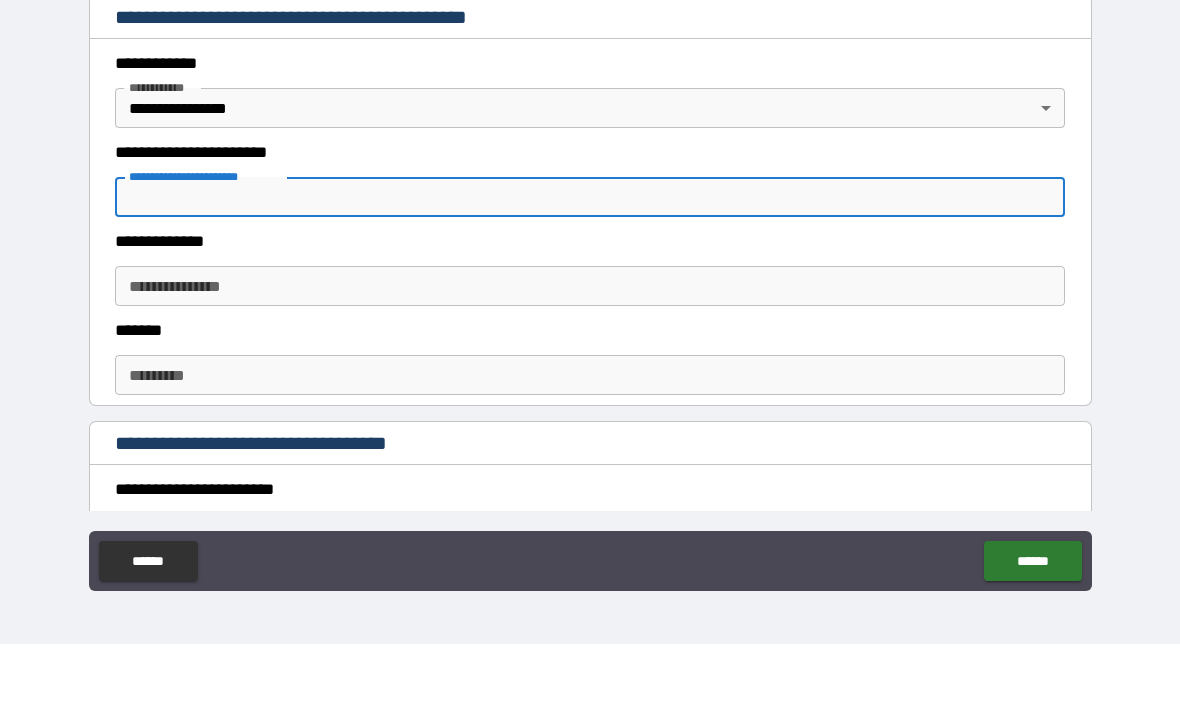 click on "**********" at bounding box center (590, 266) 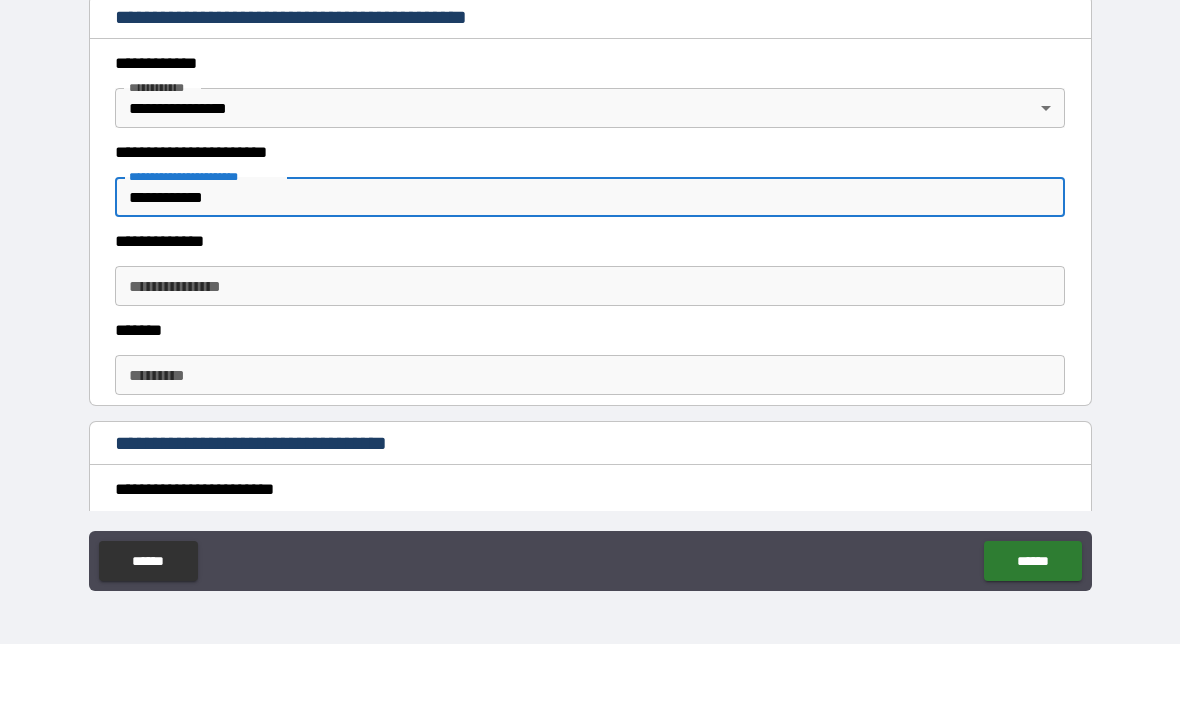 type on "**********" 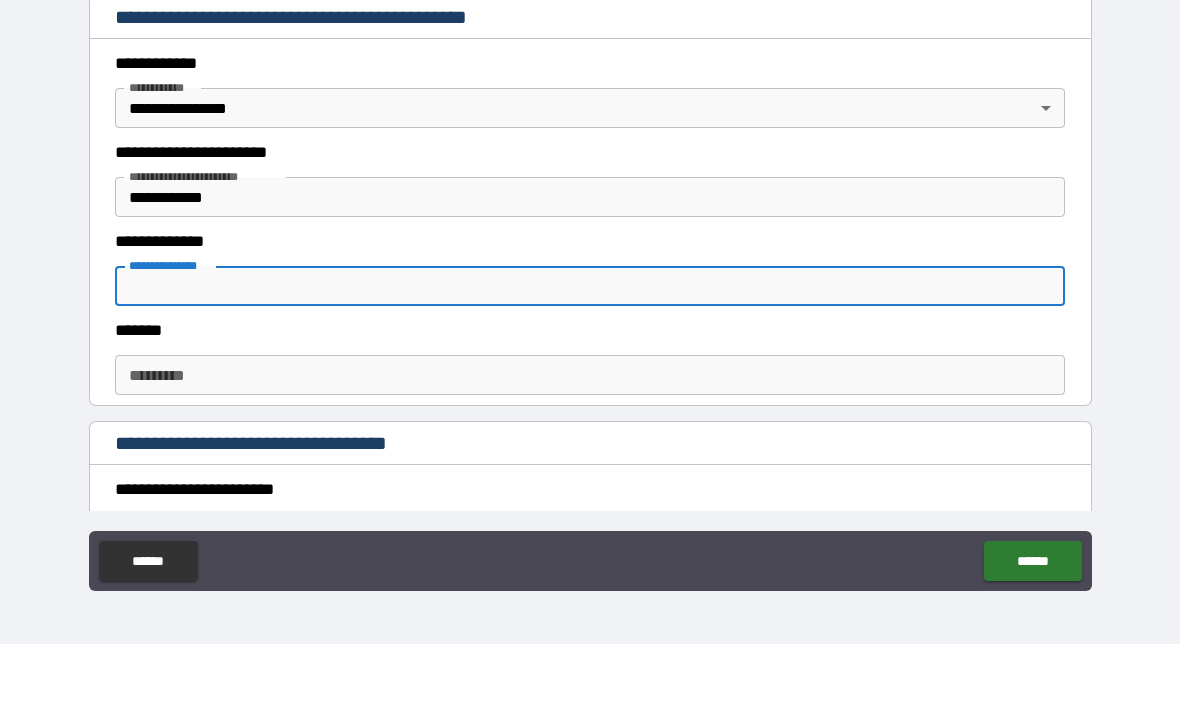 click on "**********" at bounding box center [590, 355] 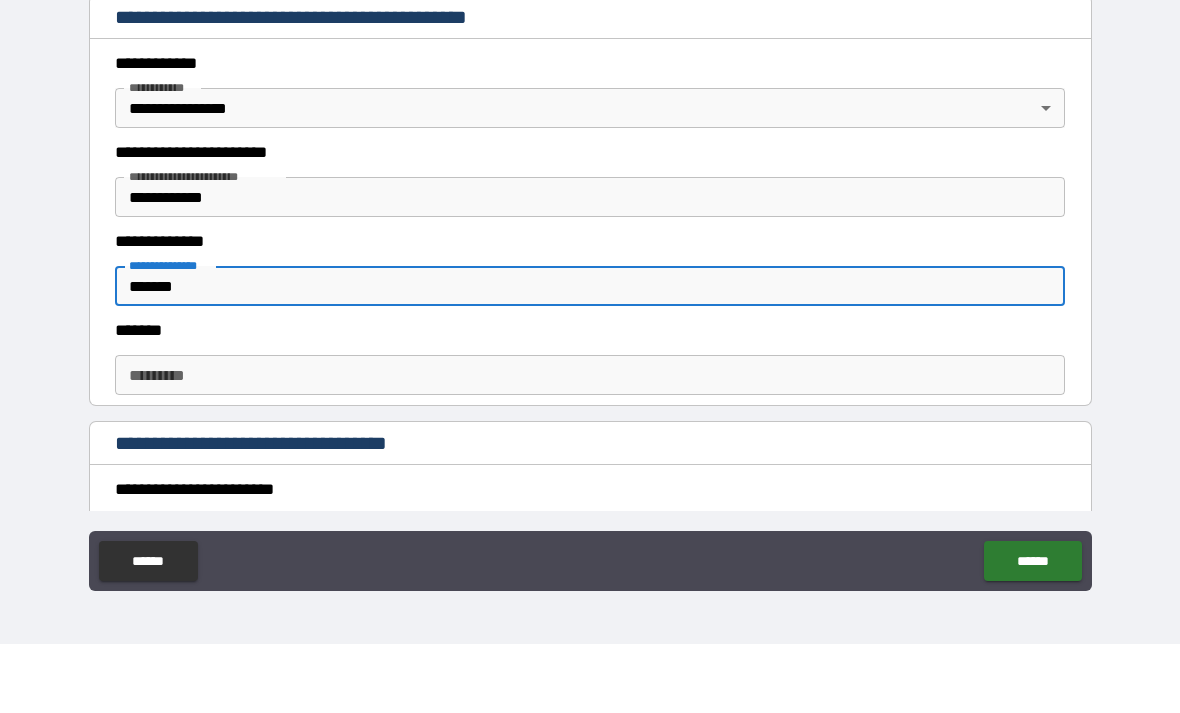 type on "*******" 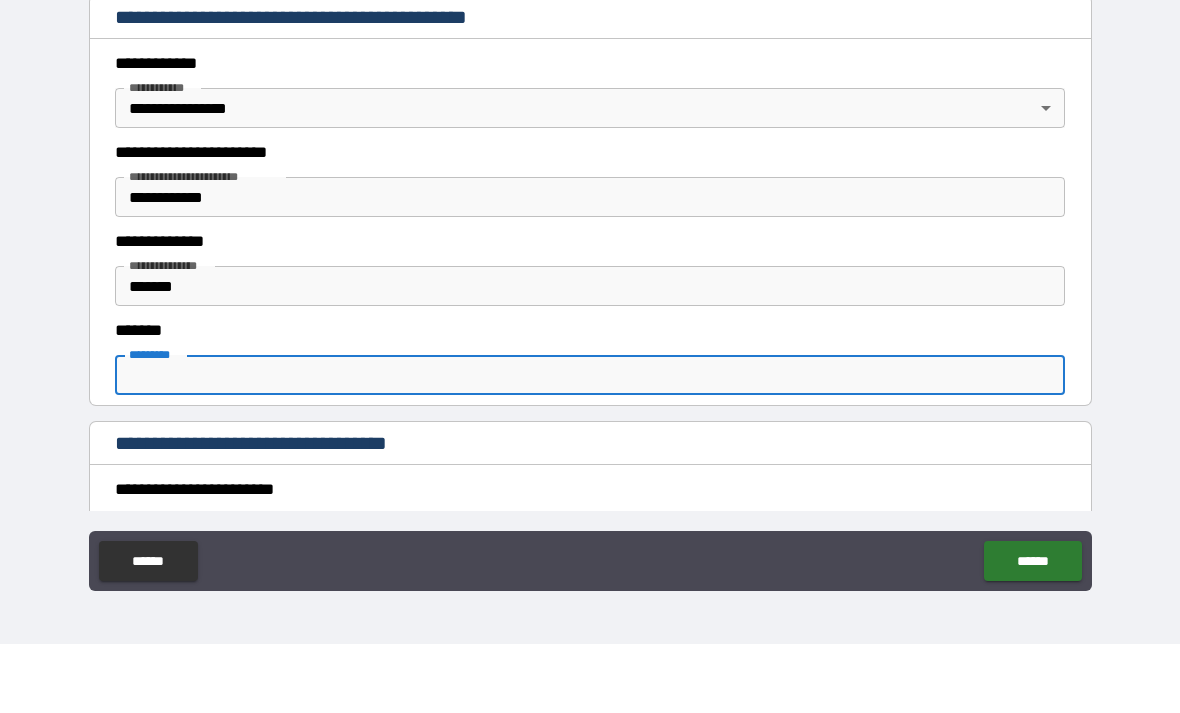click on "*******   *" at bounding box center [590, 444] 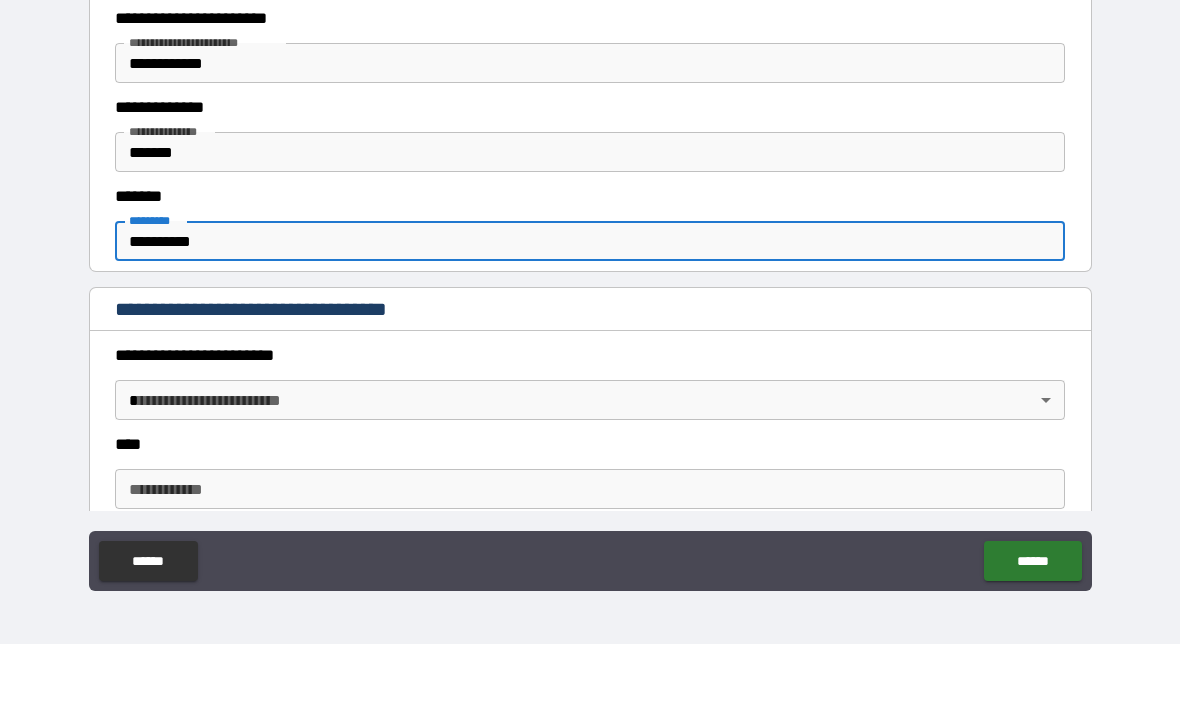 scroll, scrollTop: 548, scrollLeft: 0, axis: vertical 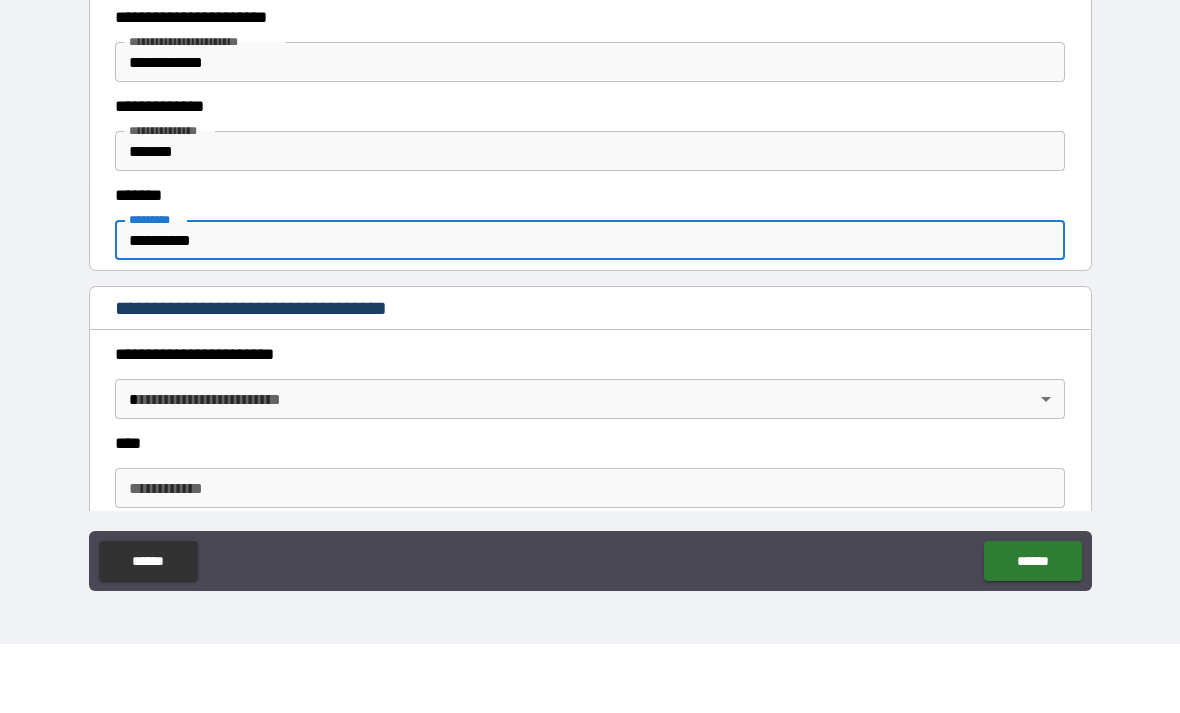 type on "**********" 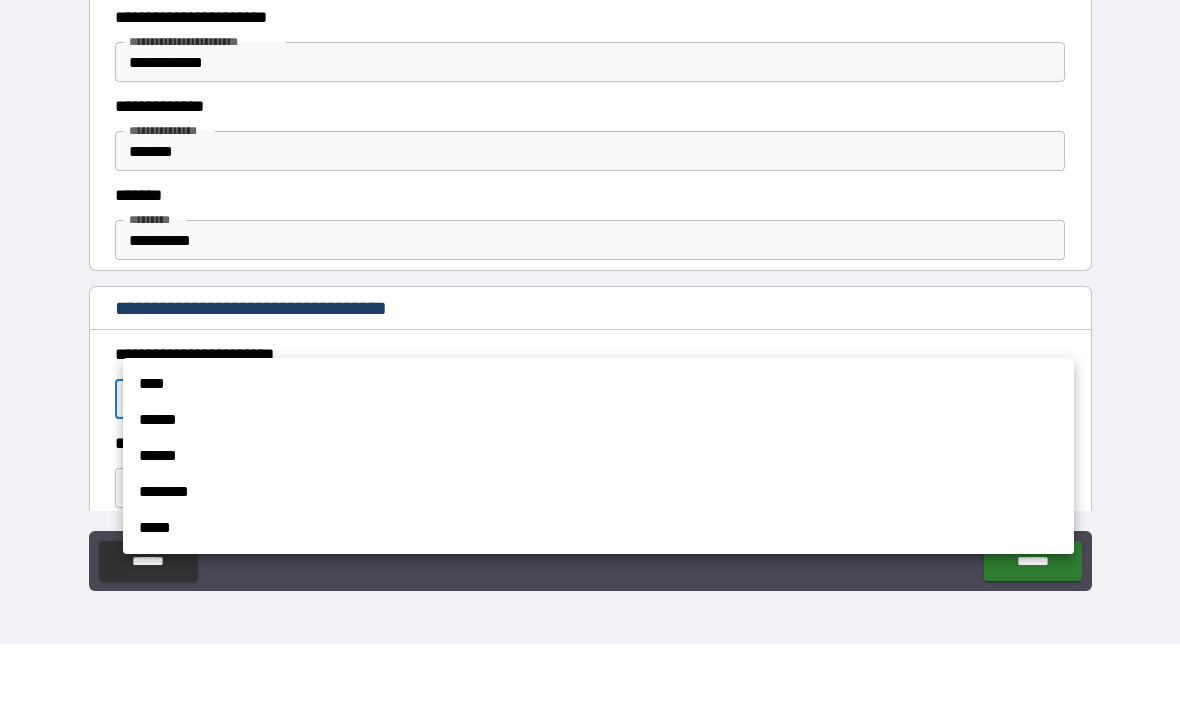 click on "**********" at bounding box center (590, 324) 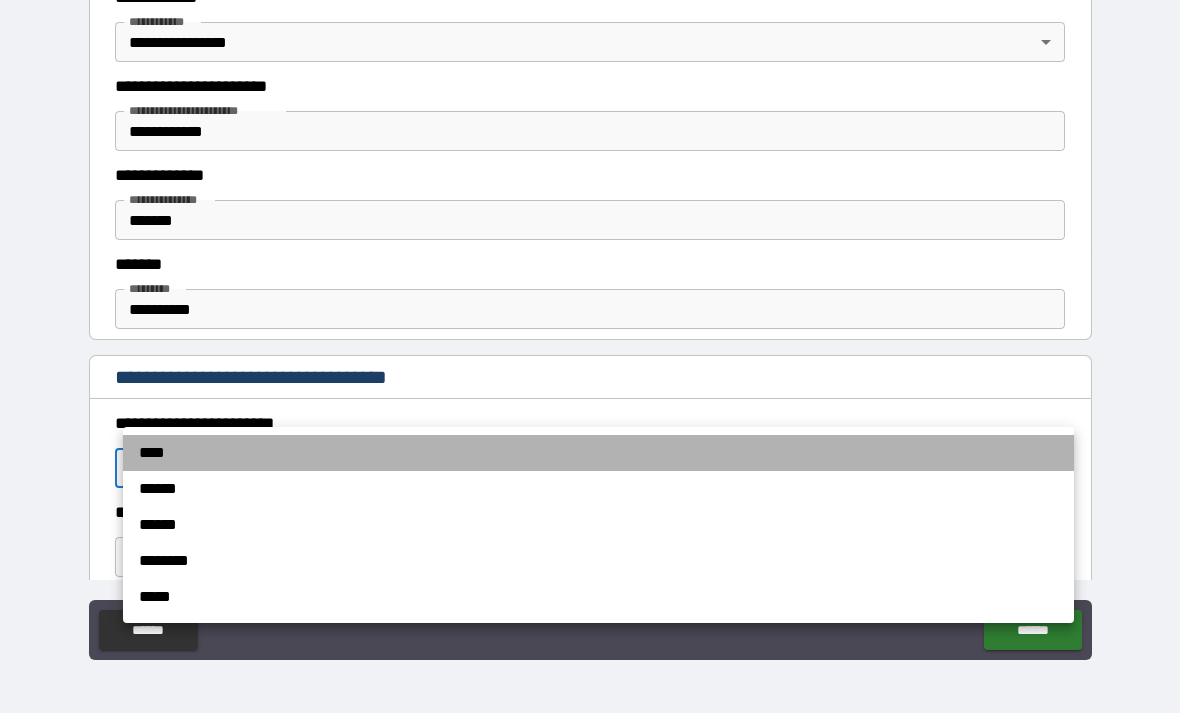 click on "****" at bounding box center (598, 453) 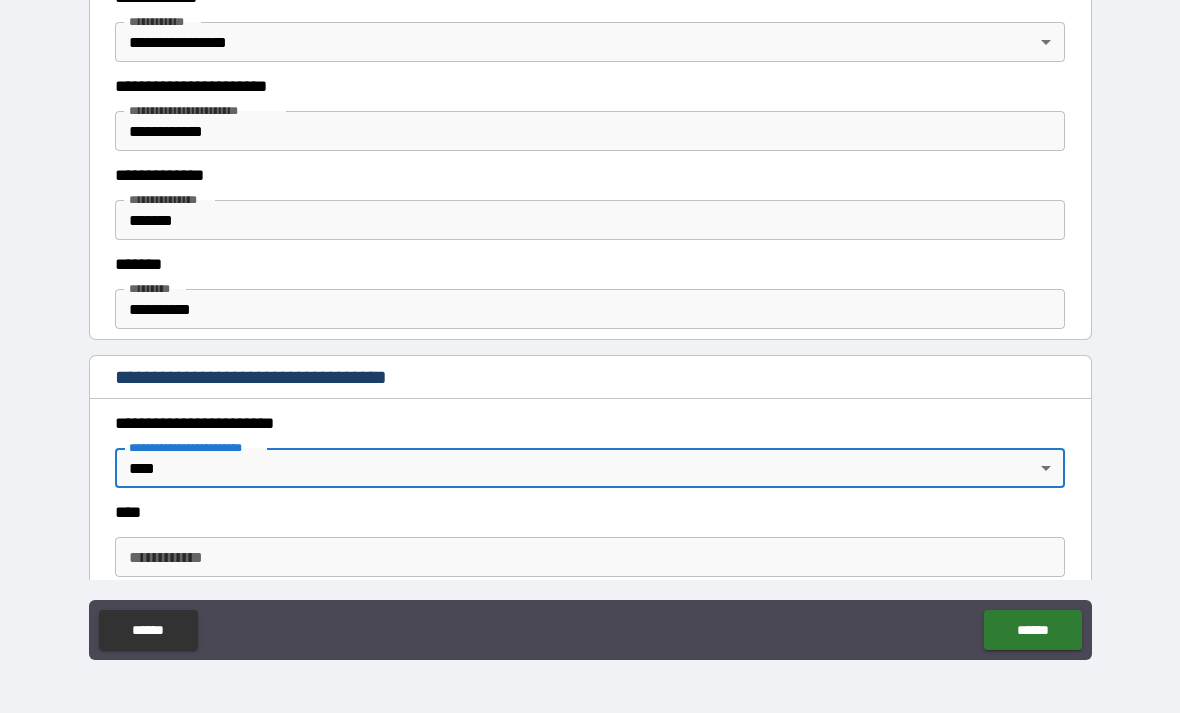scroll, scrollTop: 660, scrollLeft: 0, axis: vertical 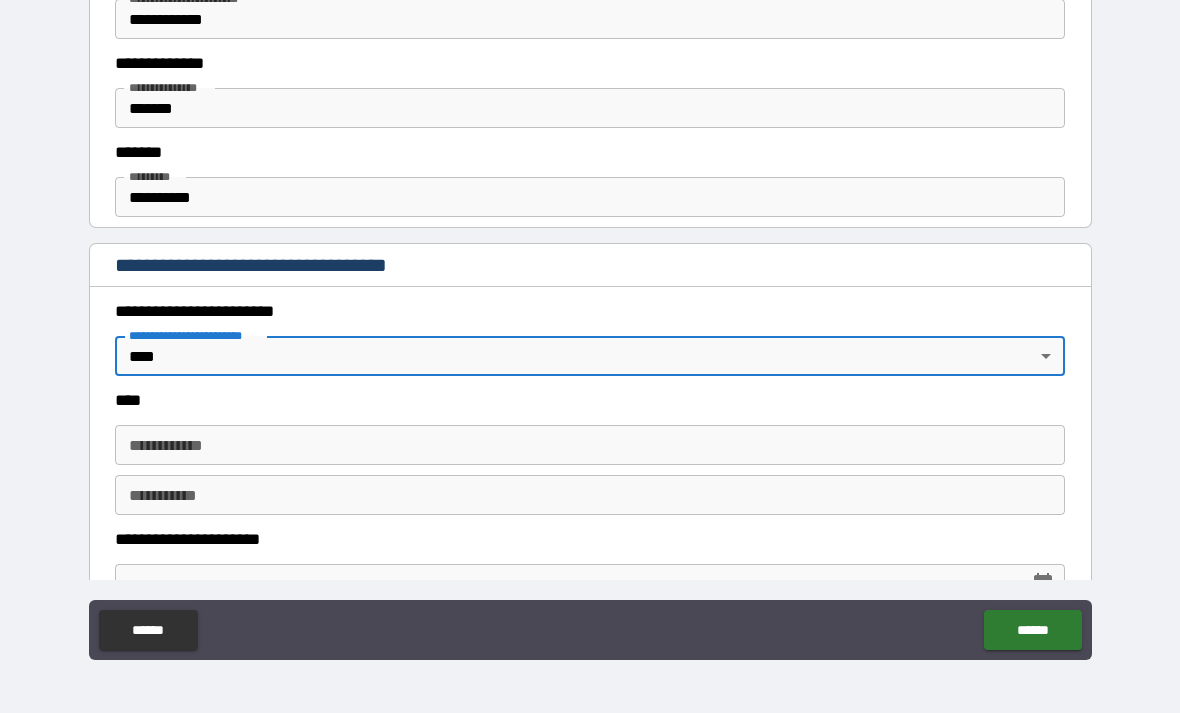 click on "**********" at bounding box center (590, 445) 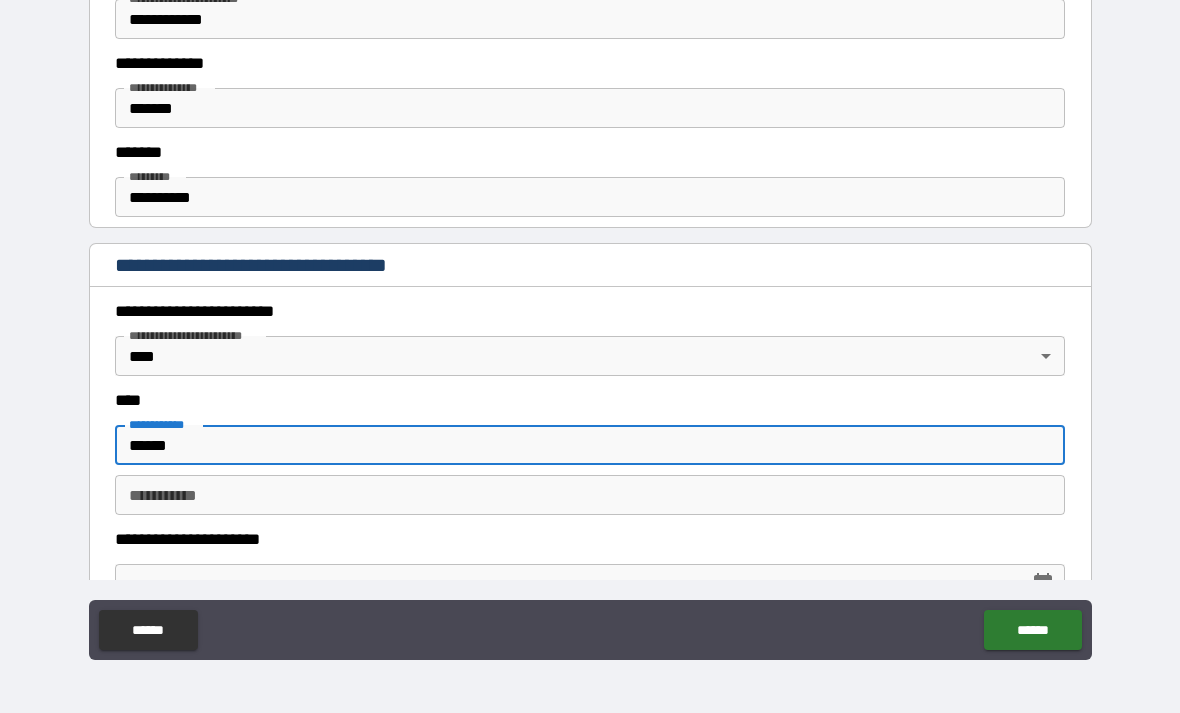 type on "******" 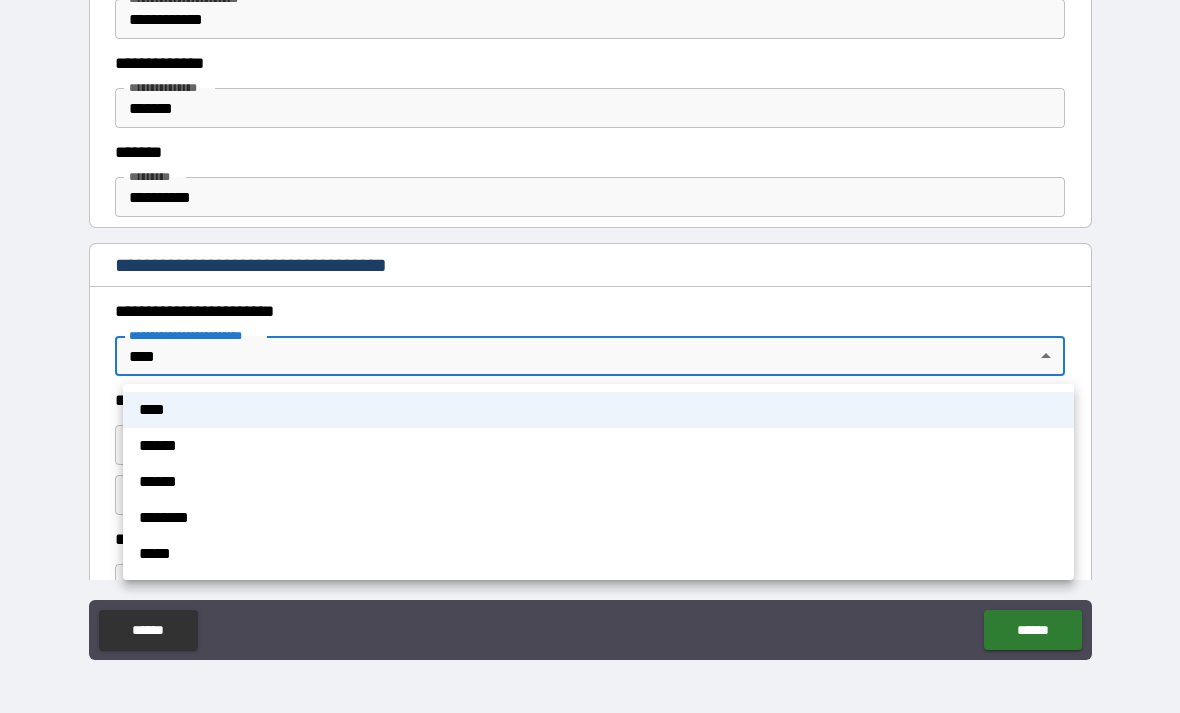 click on "**********" at bounding box center [590, 324] 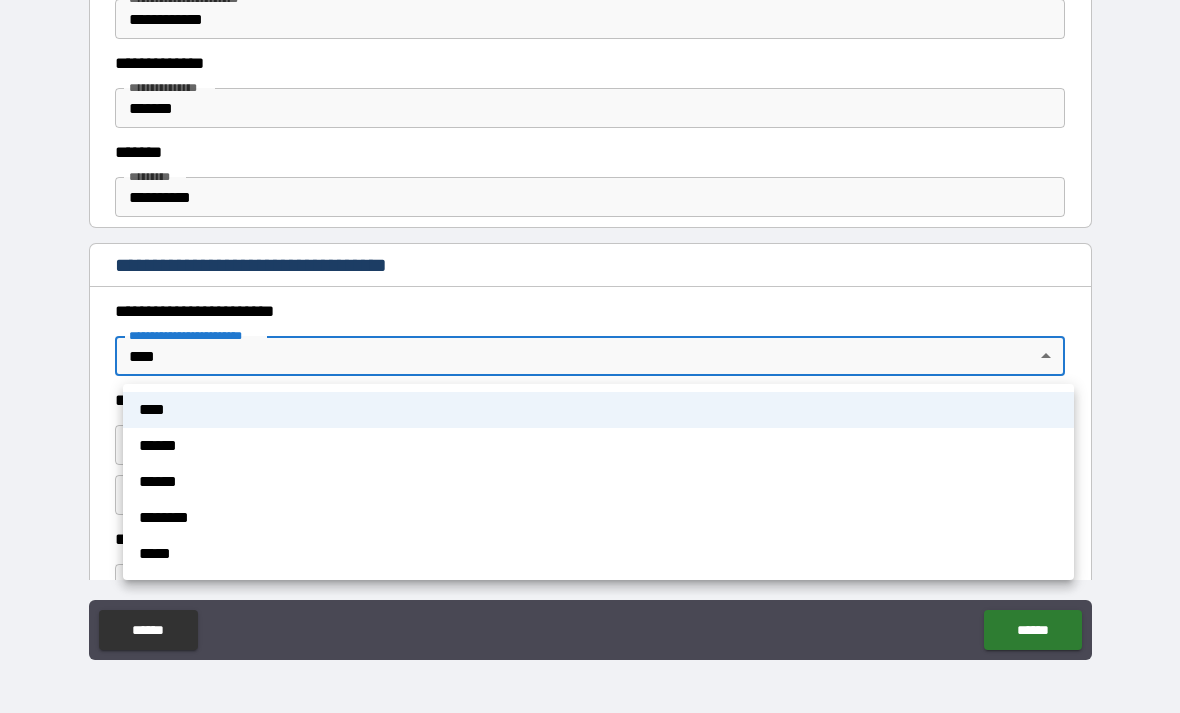 drag, startPoint x: 383, startPoint y: 344, endPoint x: 363, endPoint y: 364, distance: 28.284271 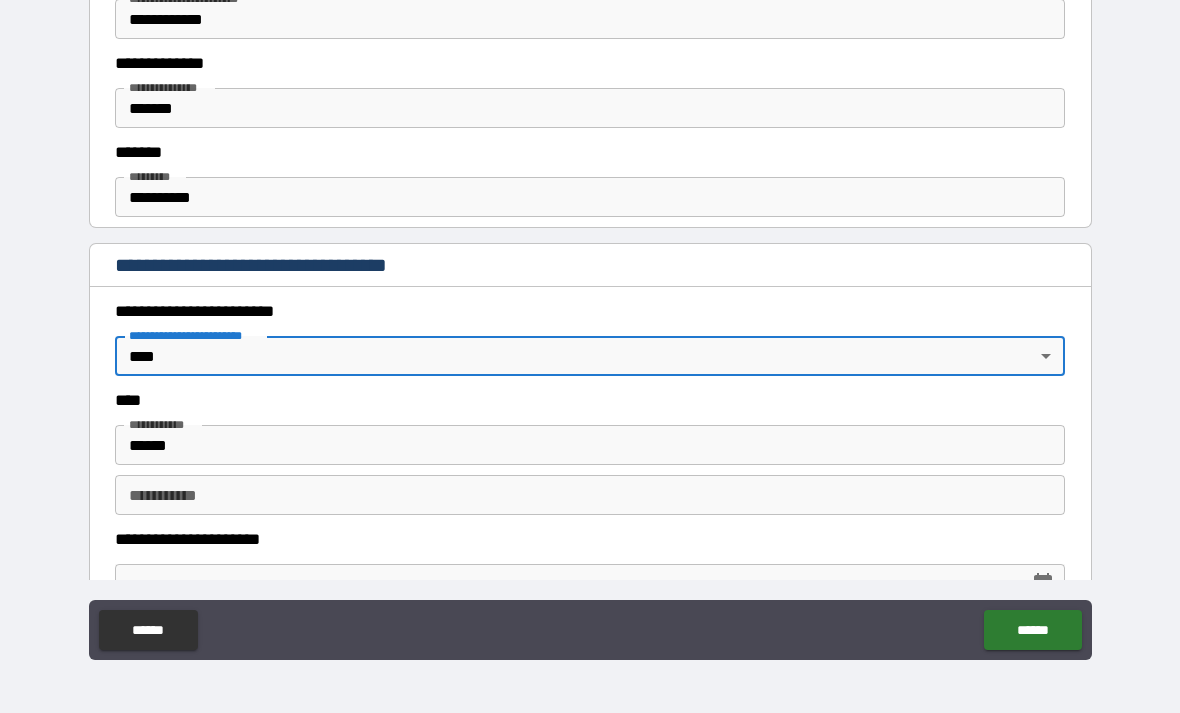 scroll, scrollTop: 724, scrollLeft: 0, axis: vertical 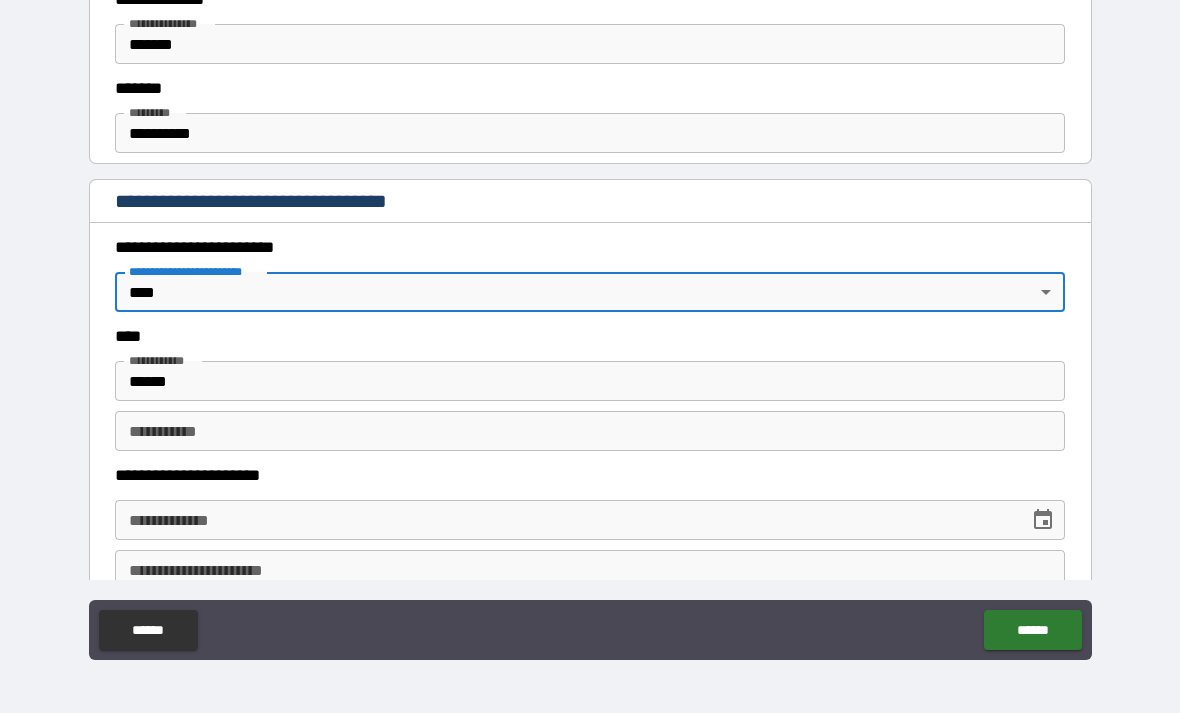 click on "*********   *" at bounding box center (590, 431) 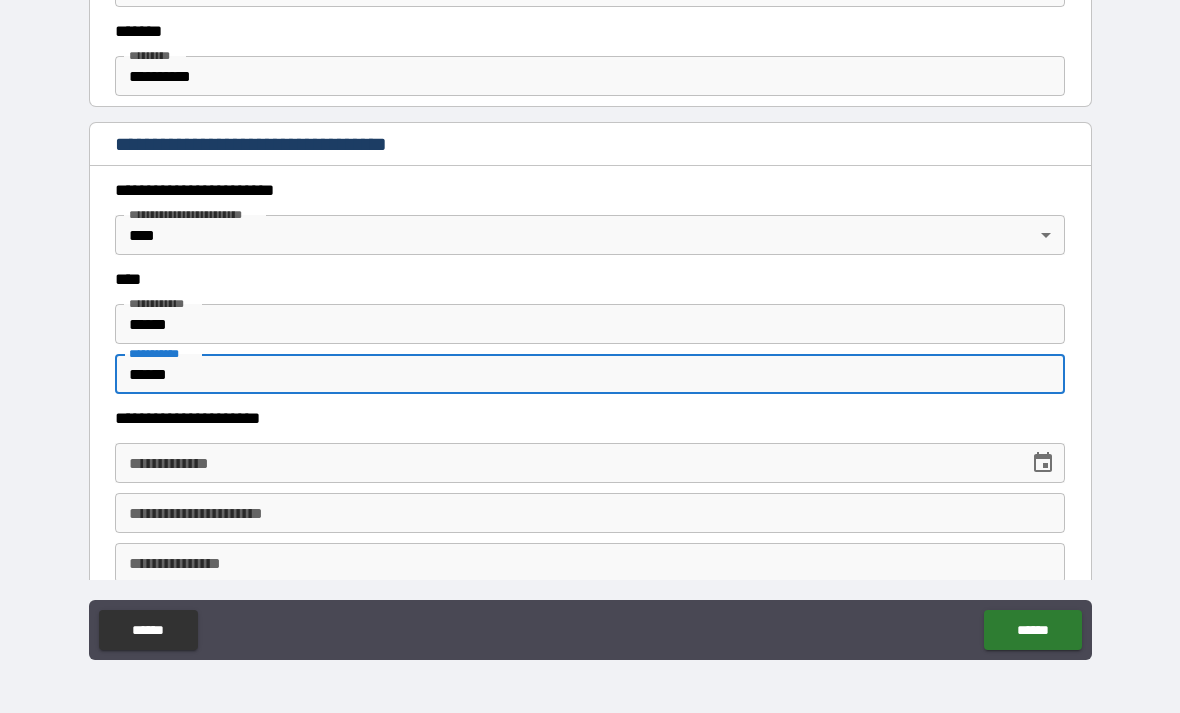 scroll, scrollTop: 796, scrollLeft: 0, axis: vertical 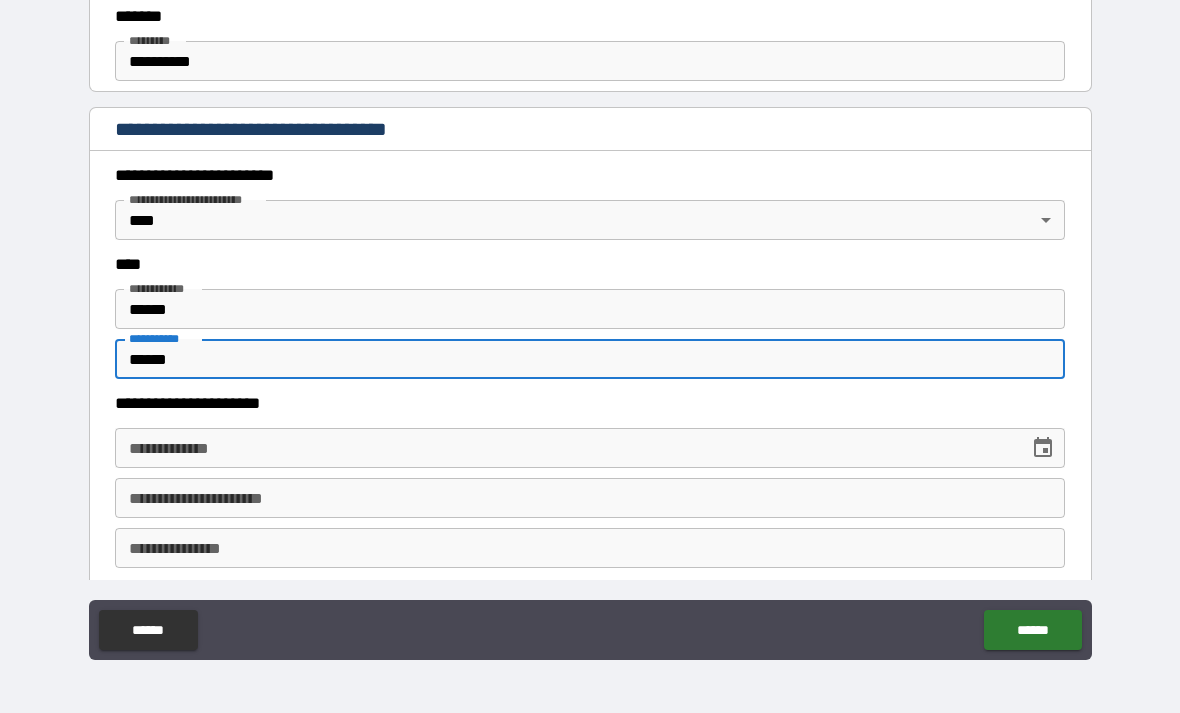 type on "******" 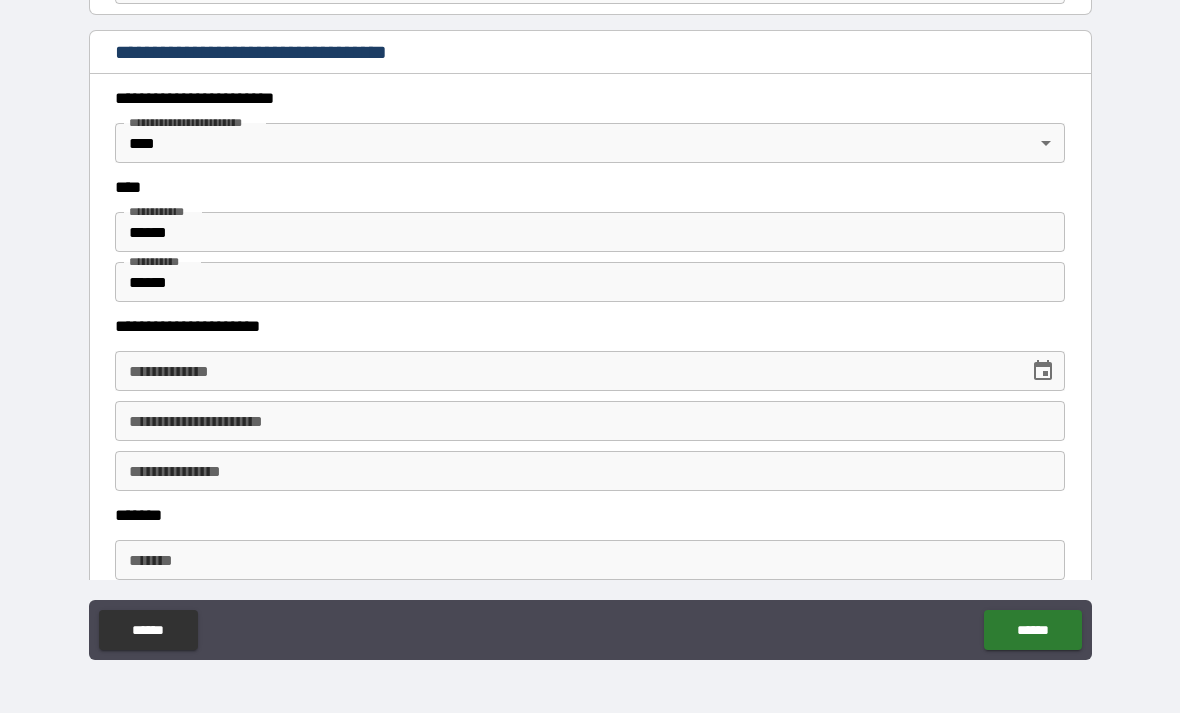 scroll, scrollTop: 878, scrollLeft: 0, axis: vertical 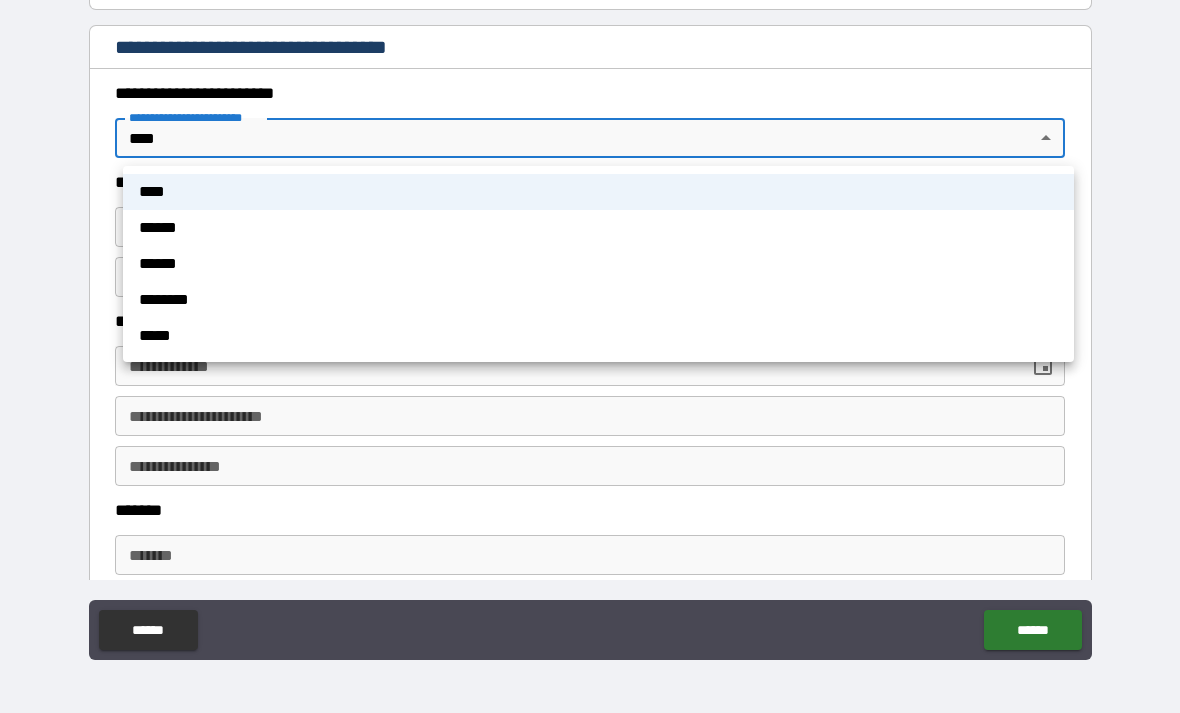 click on "**********" at bounding box center (590, 324) 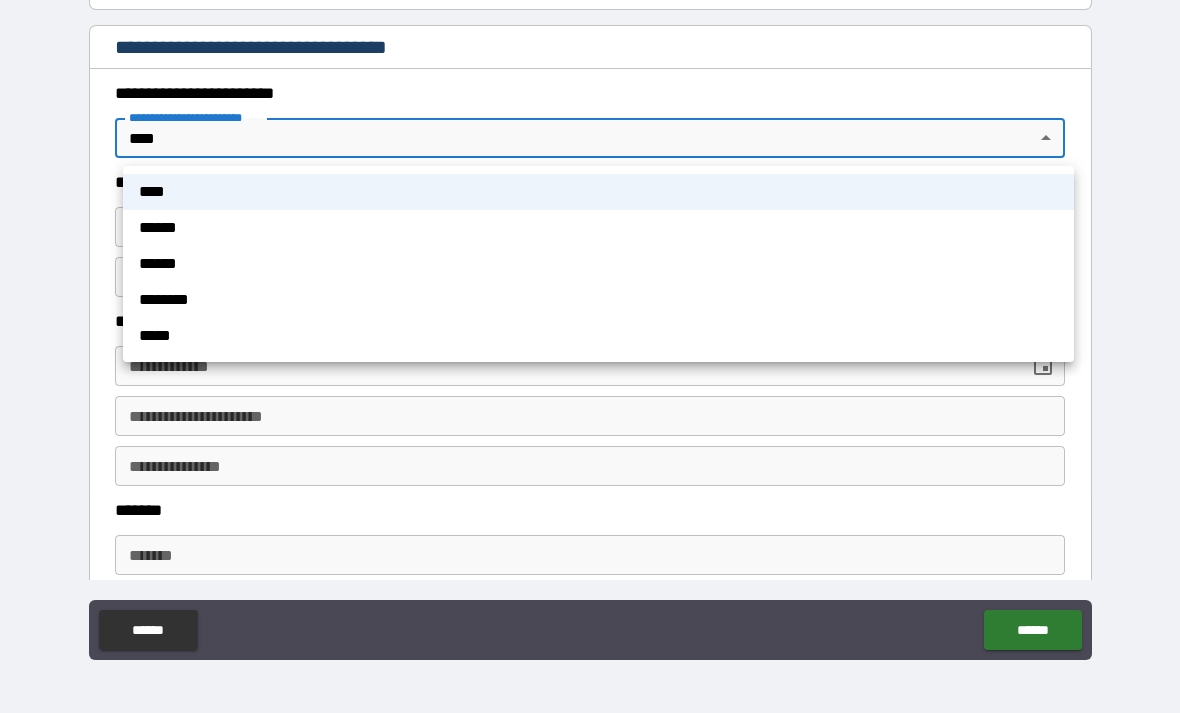 click on "******" at bounding box center [598, 228] 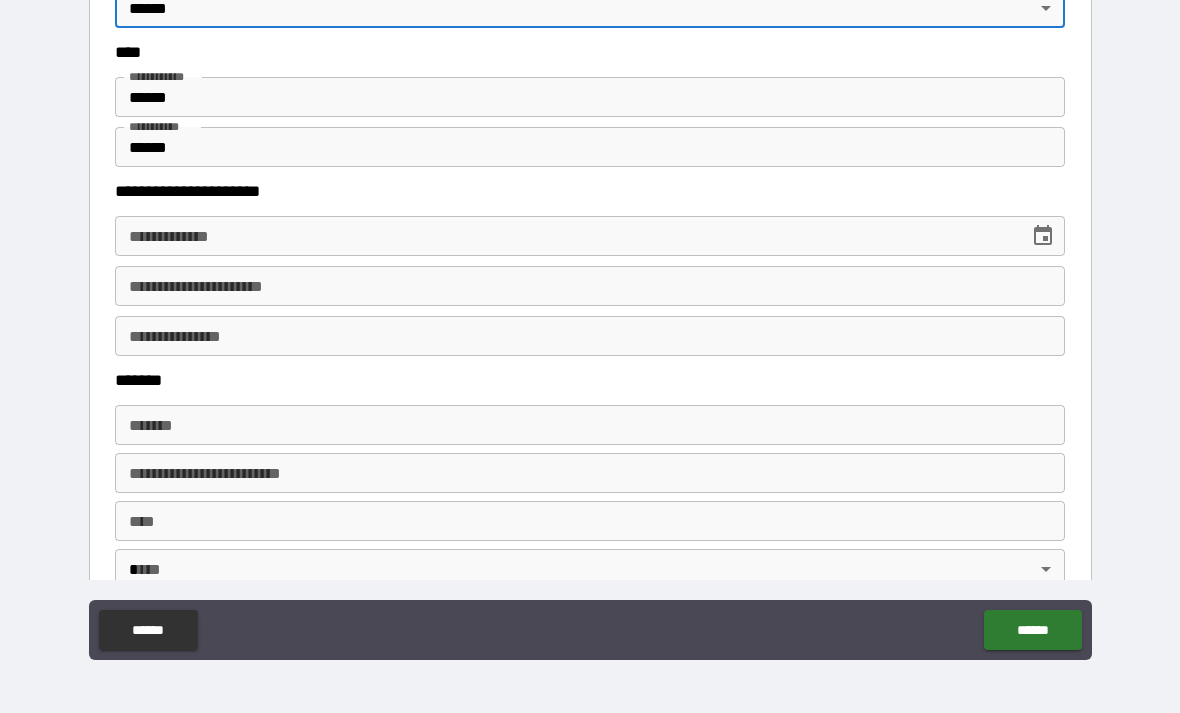 scroll, scrollTop: 841, scrollLeft: 0, axis: vertical 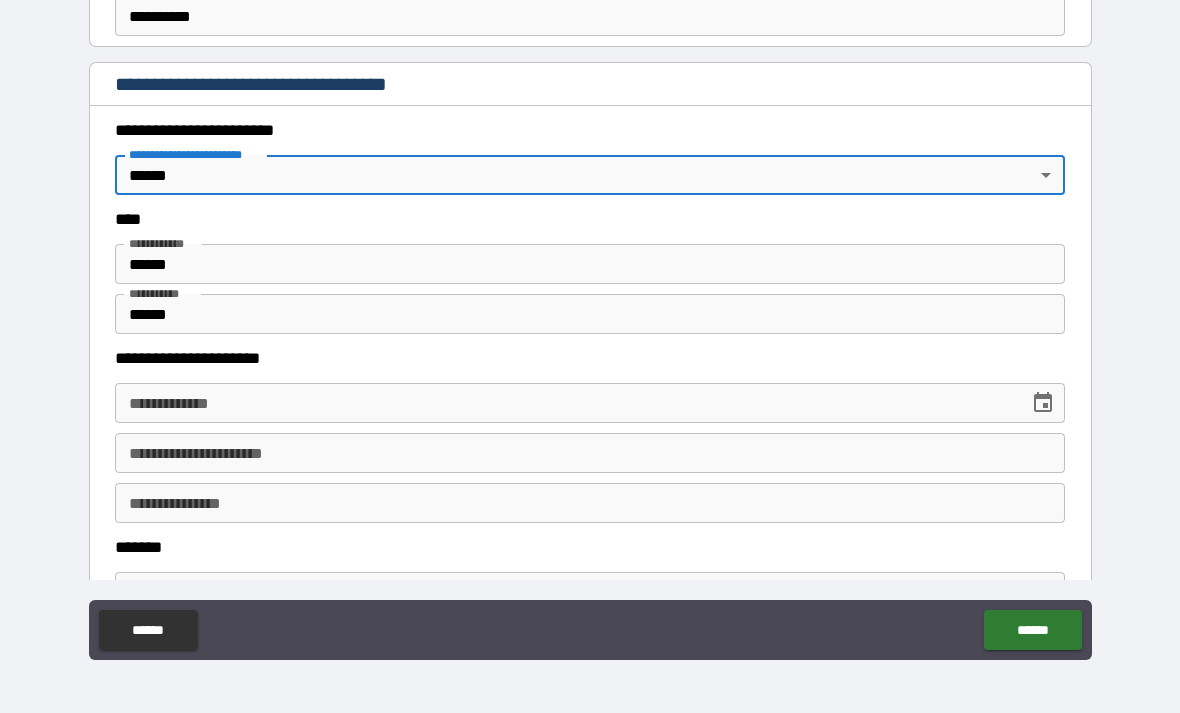 click on "**********" at bounding box center [590, 324] 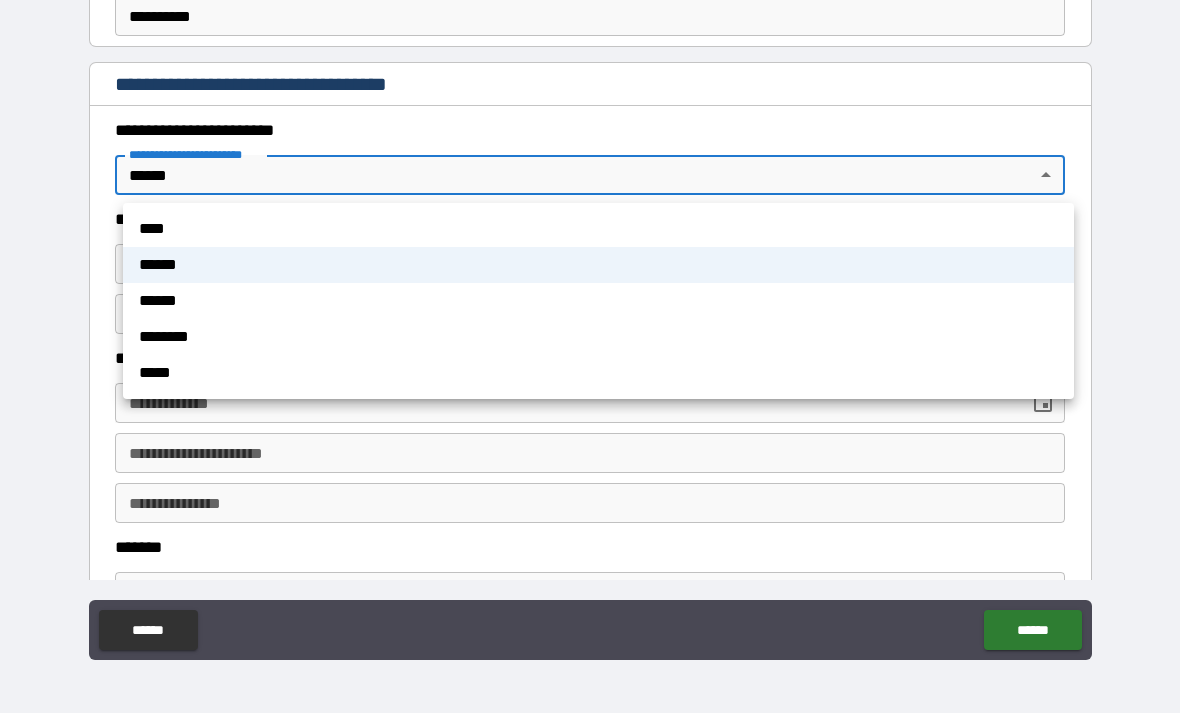 click on "****" at bounding box center [598, 229] 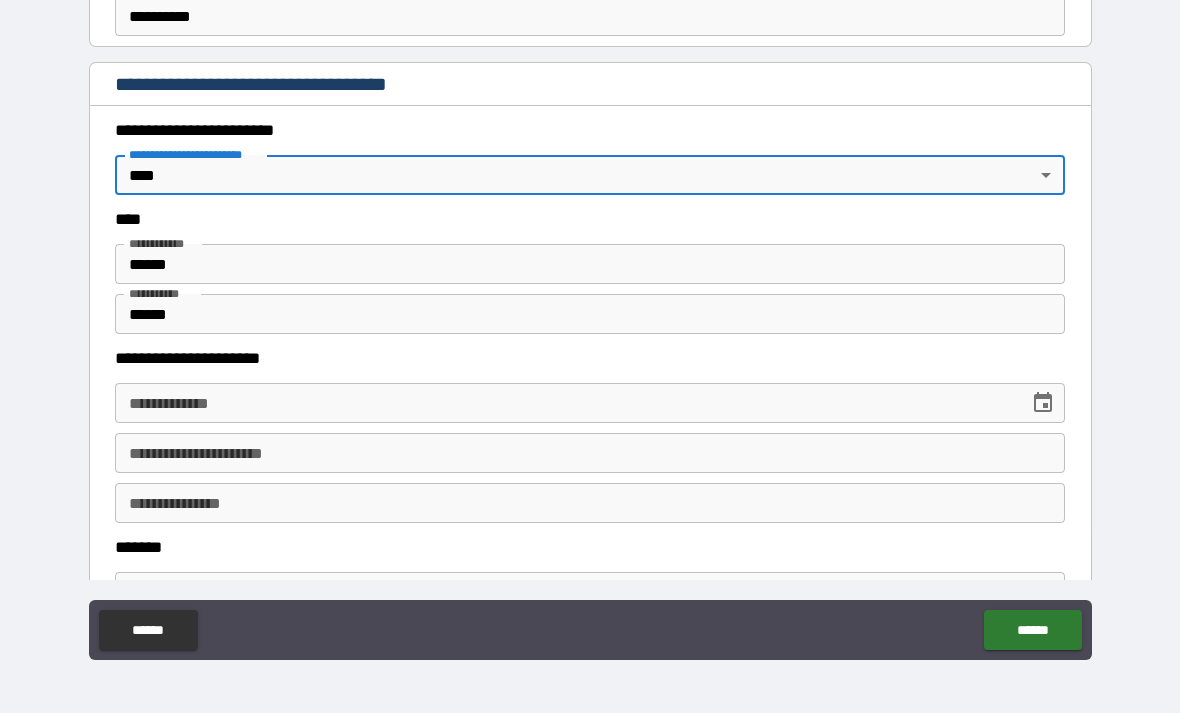 scroll, scrollTop: 937, scrollLeft: 0, axis: vertical 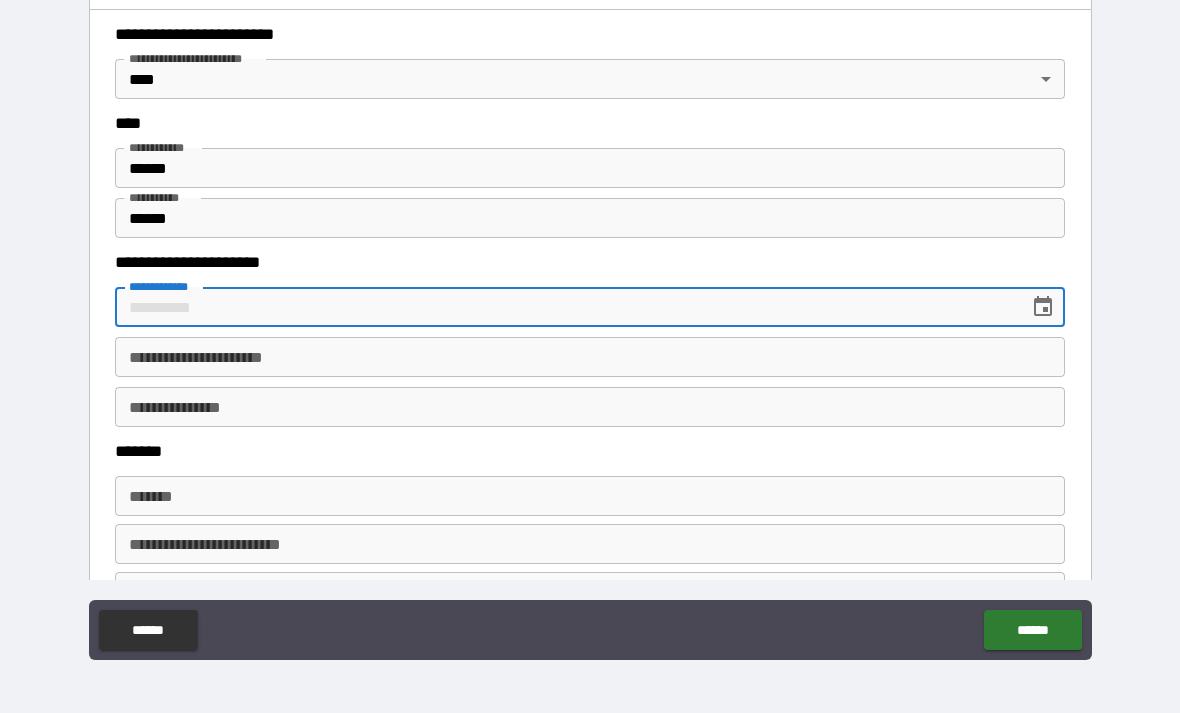 drag, startPoint x: 216, startPoint y: 324, endPoint x: 216, endPoint y: 312, distance: 12 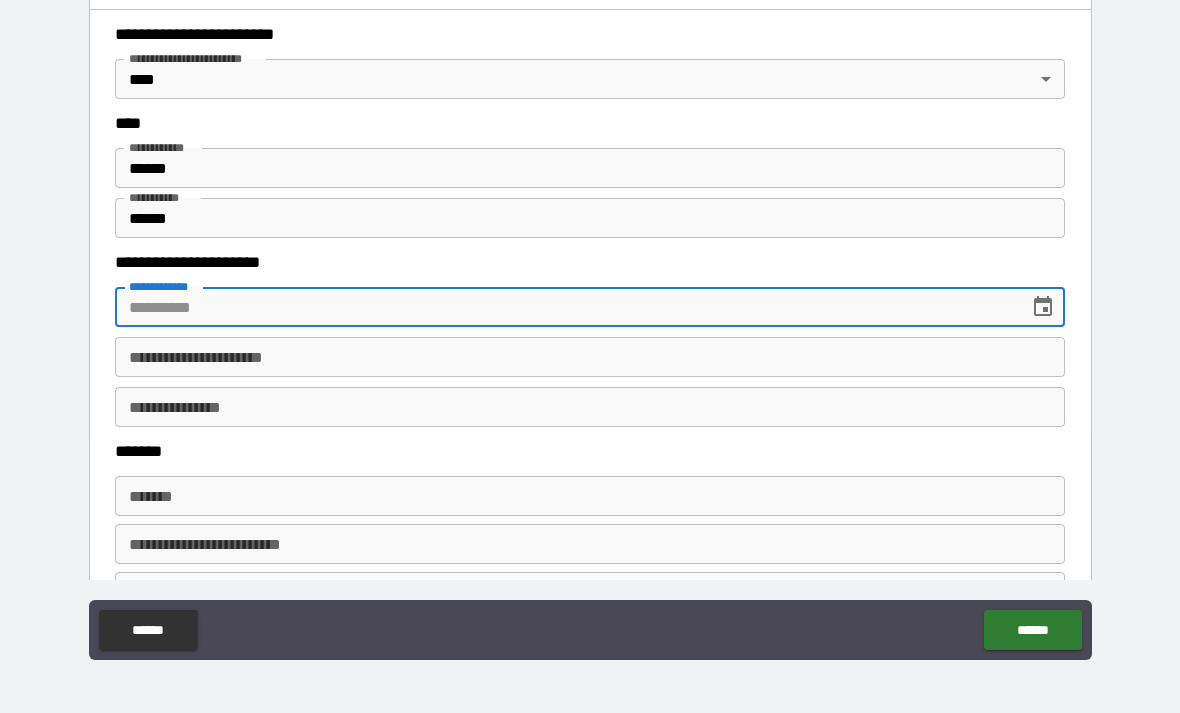 click on "**********" at bounding box center [565, 307] 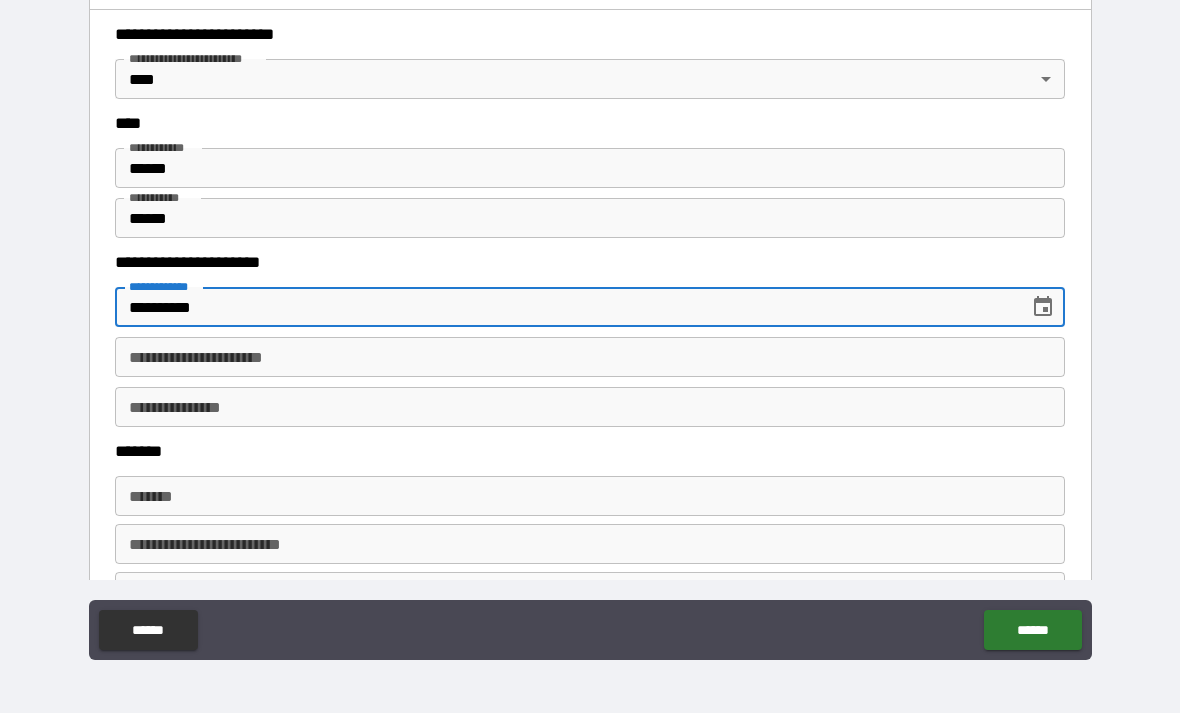 type on "**********" 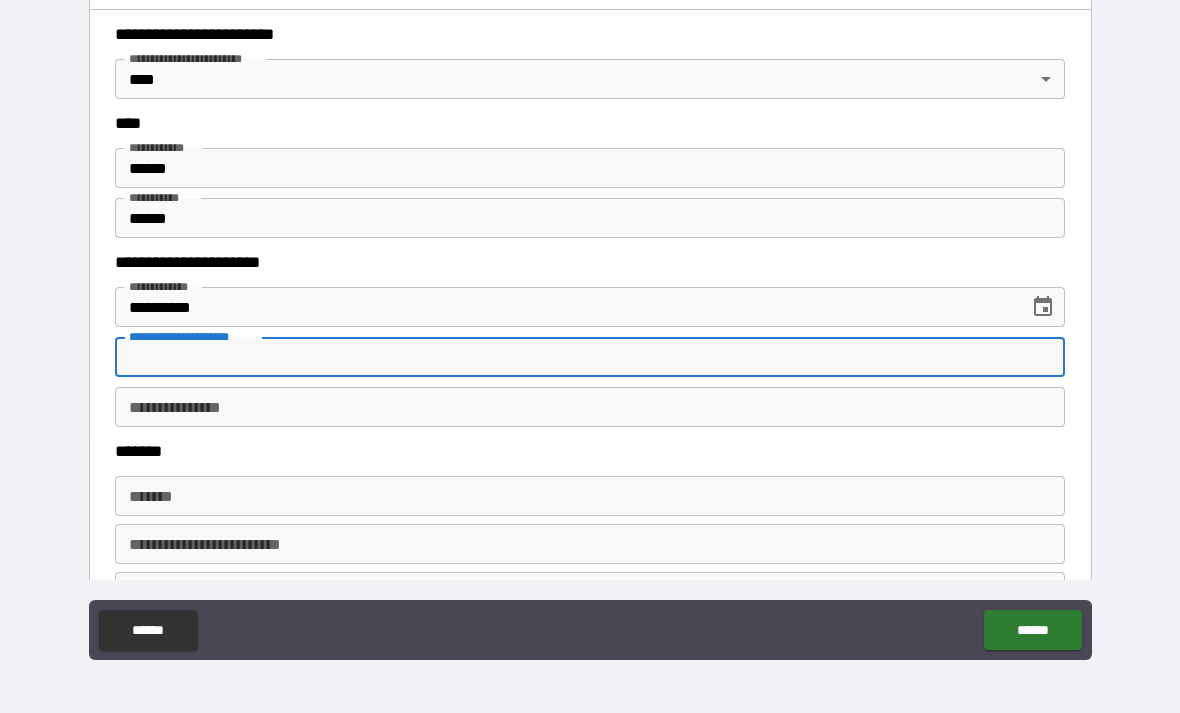 click on "**********" at bounding box center [590, 407] 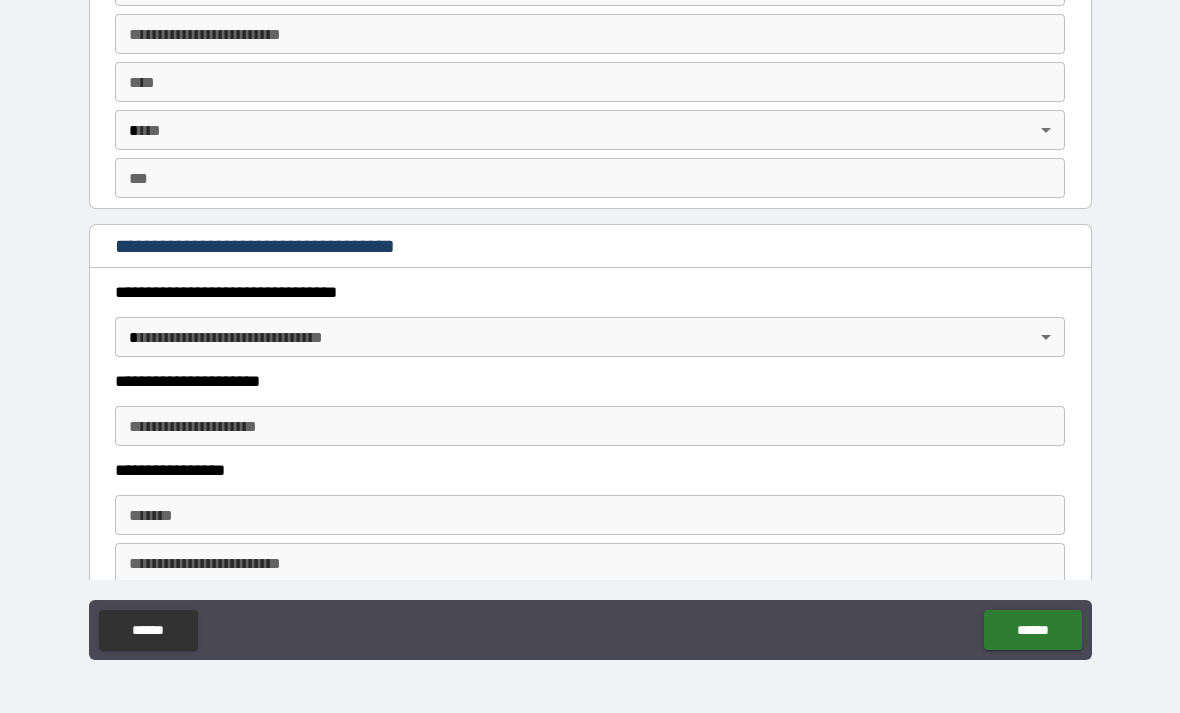 scroll, scrollTop: 1541, scrollLeft: 0, axis: vertical 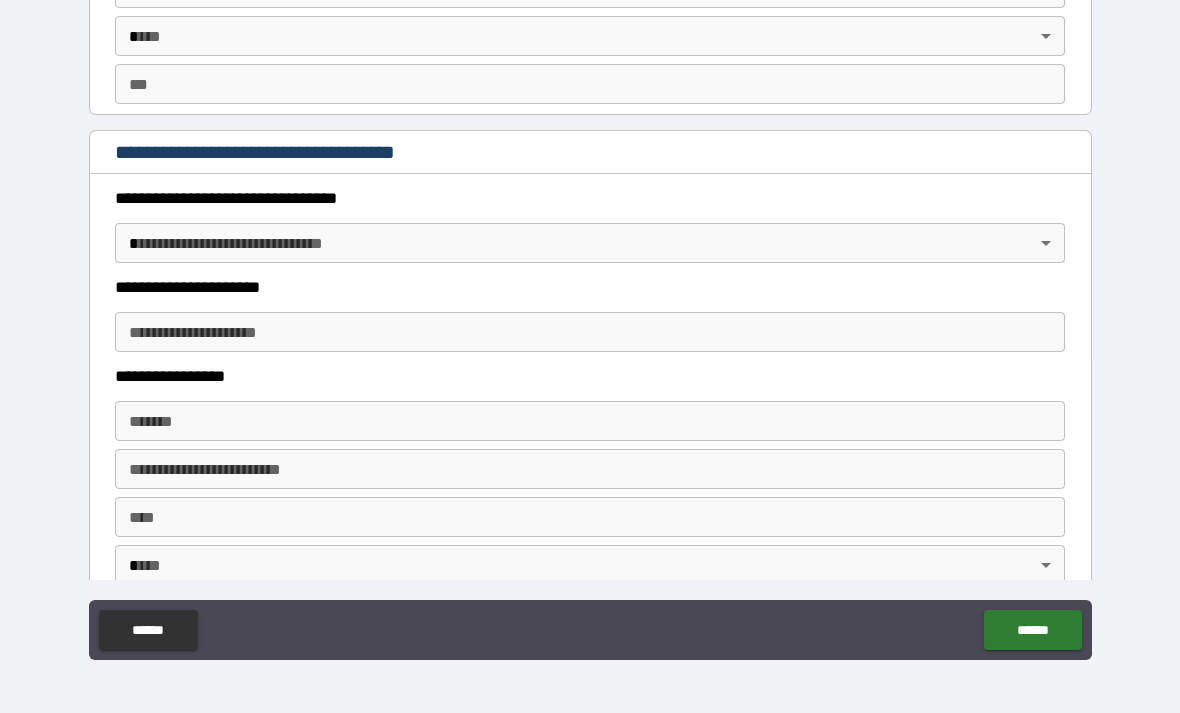 click on "**********" at bounding box center (590, 324) 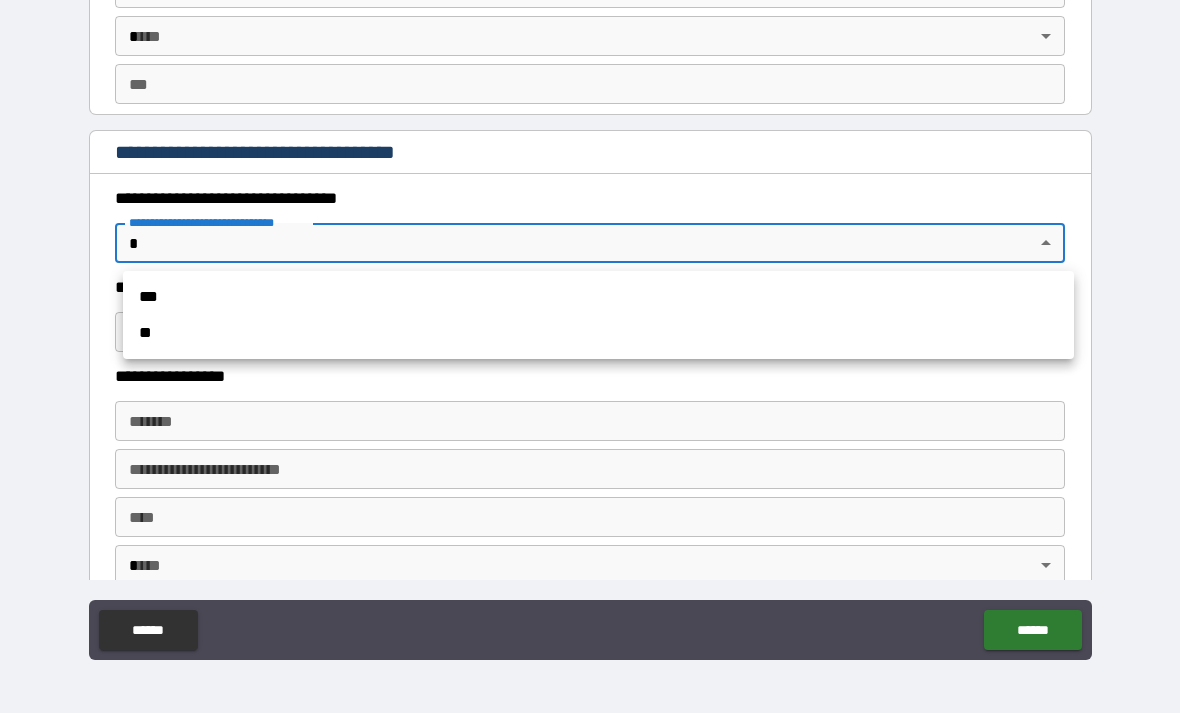 click on "***" at bounding box center [598, 297] 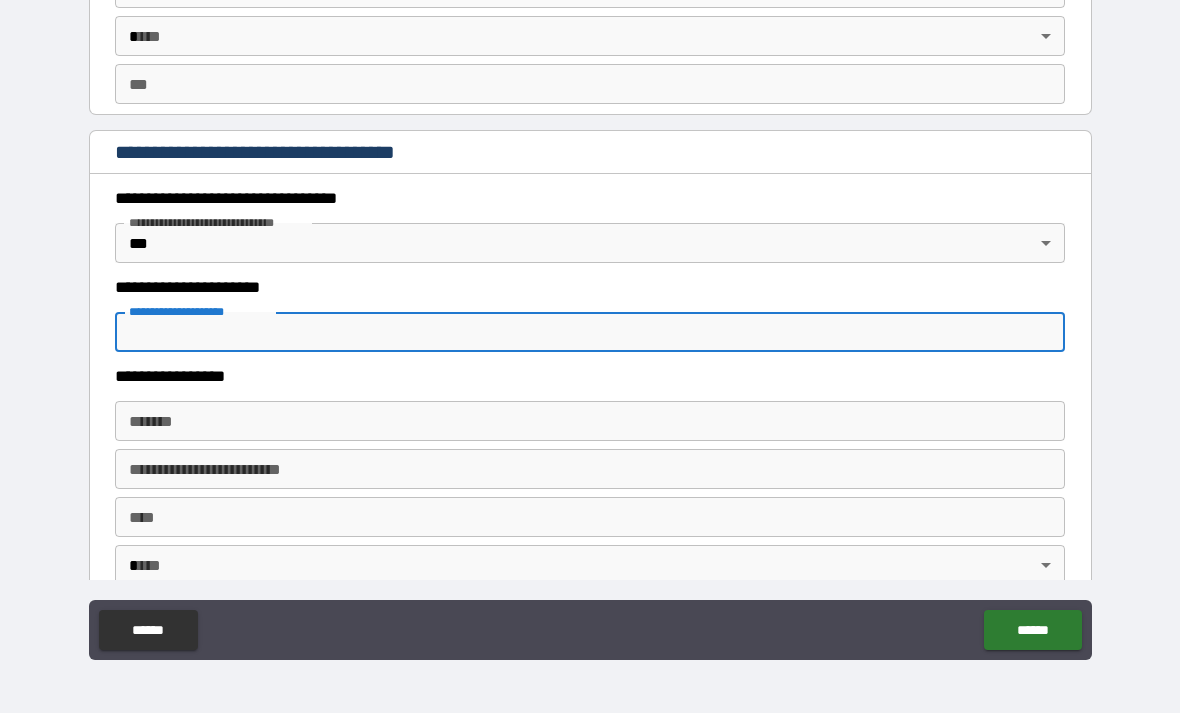 click on "**********" at bounding box center [590, 332] 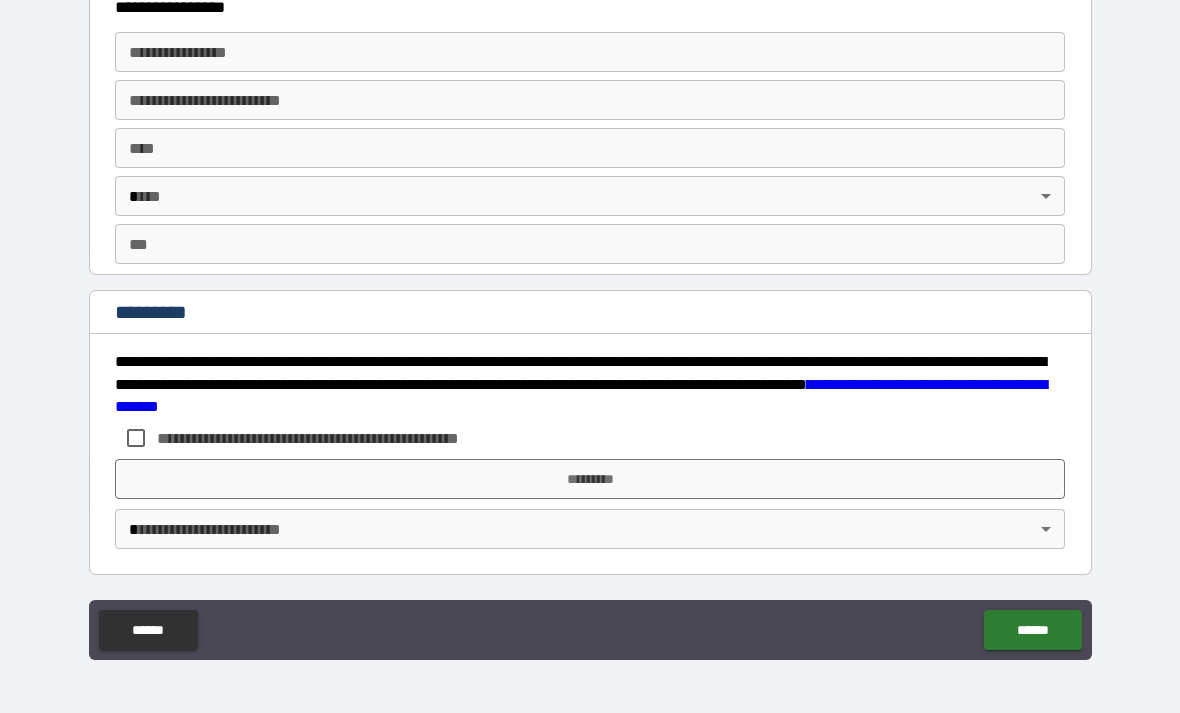 scroll, scrollTop: 3722, scrollLeft: 0, axis: vertical 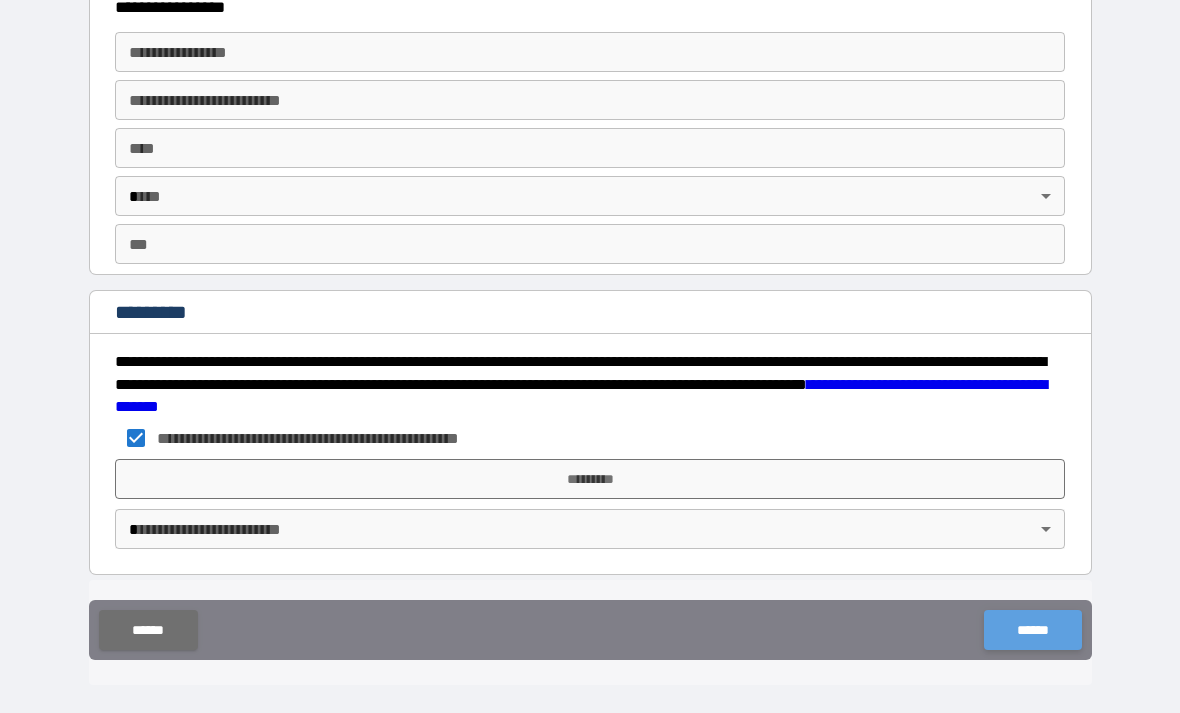 click on "******" at bounding box center [1032, 630] 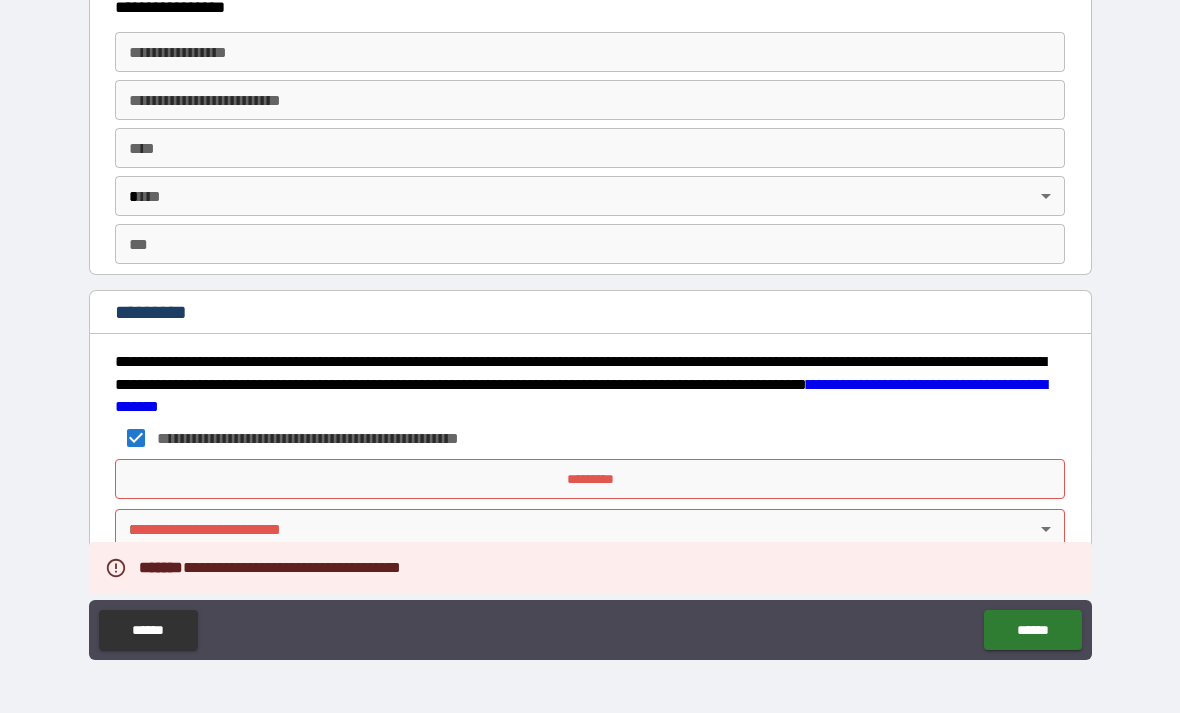 click on "**********" at bounding box center [590, 509] 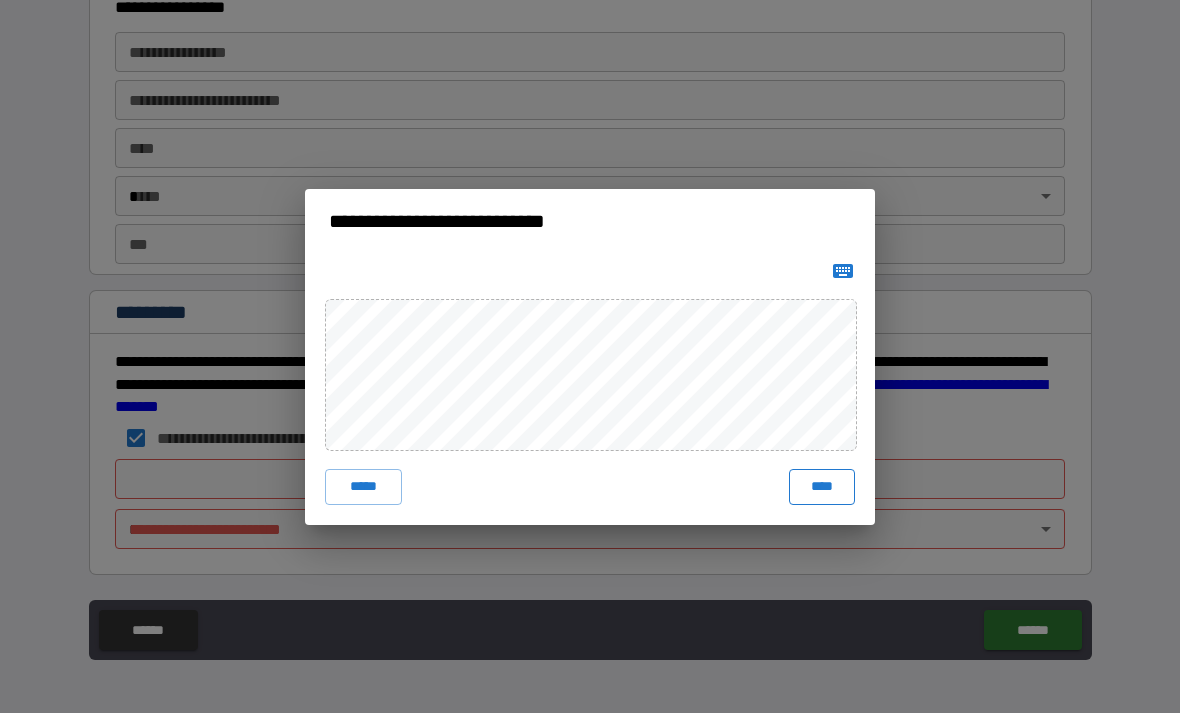 click on "****" at bounding box center (822, 487) 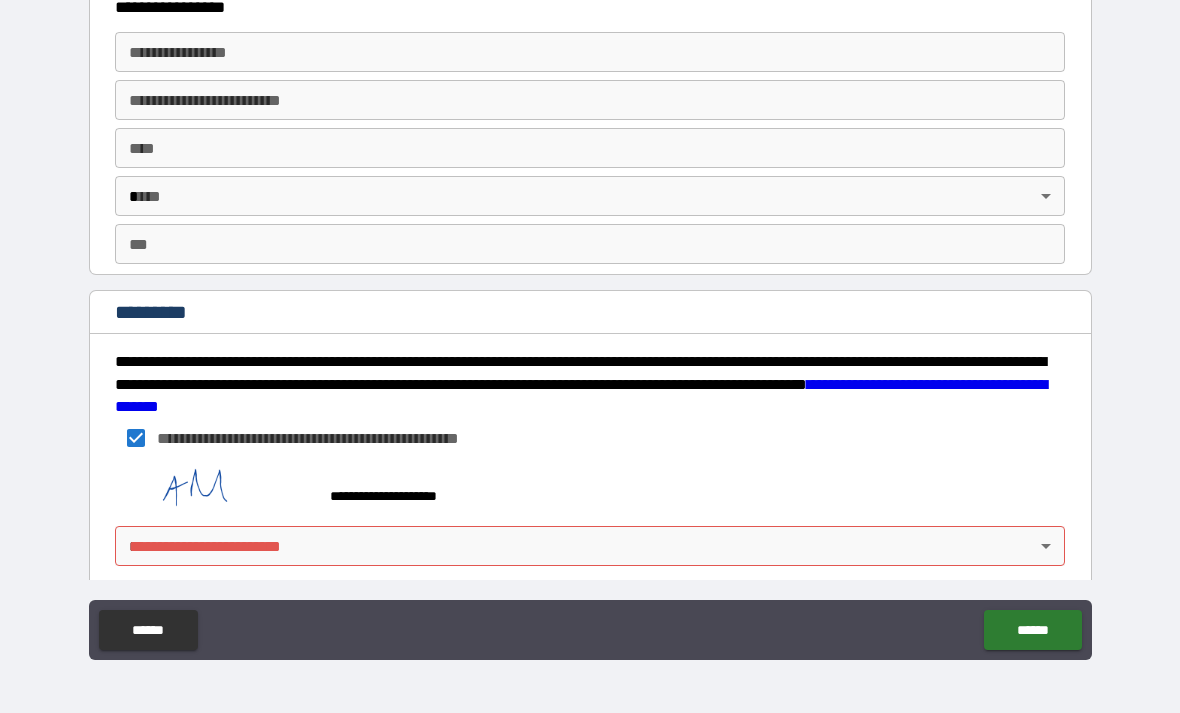 scroll, scrollTop: 3712, scrollLeft: 0, axis: vertical 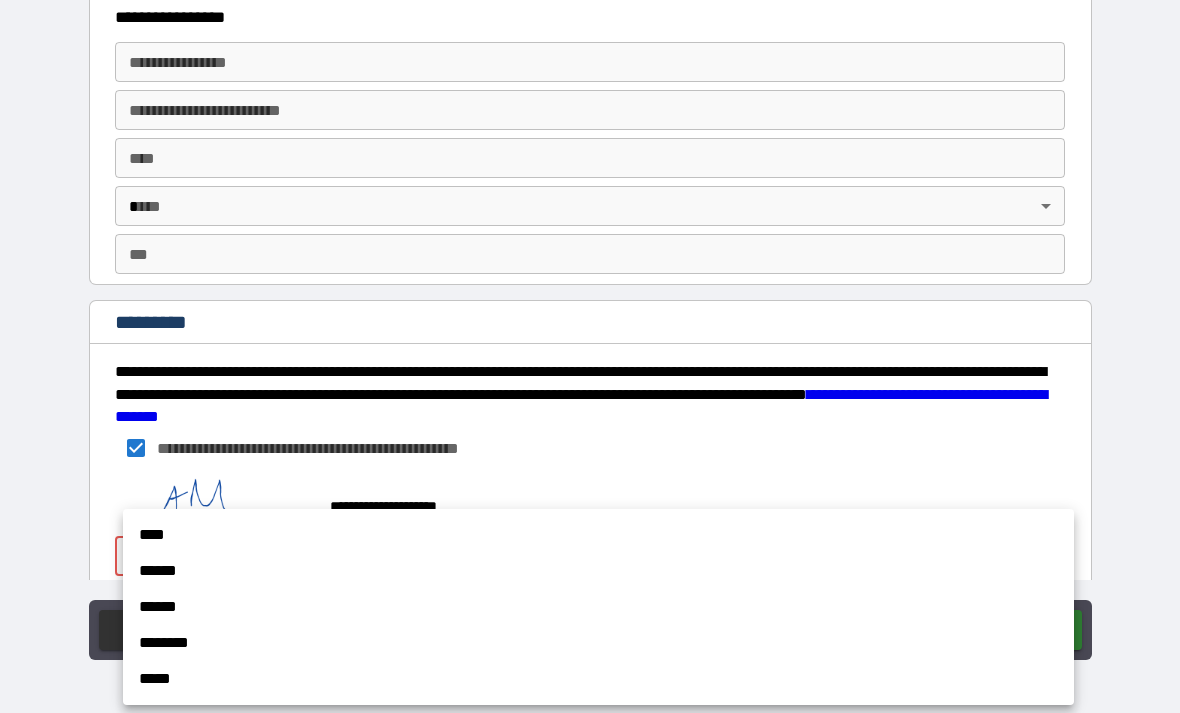 click on "**********" at bounding box center [590, 324] 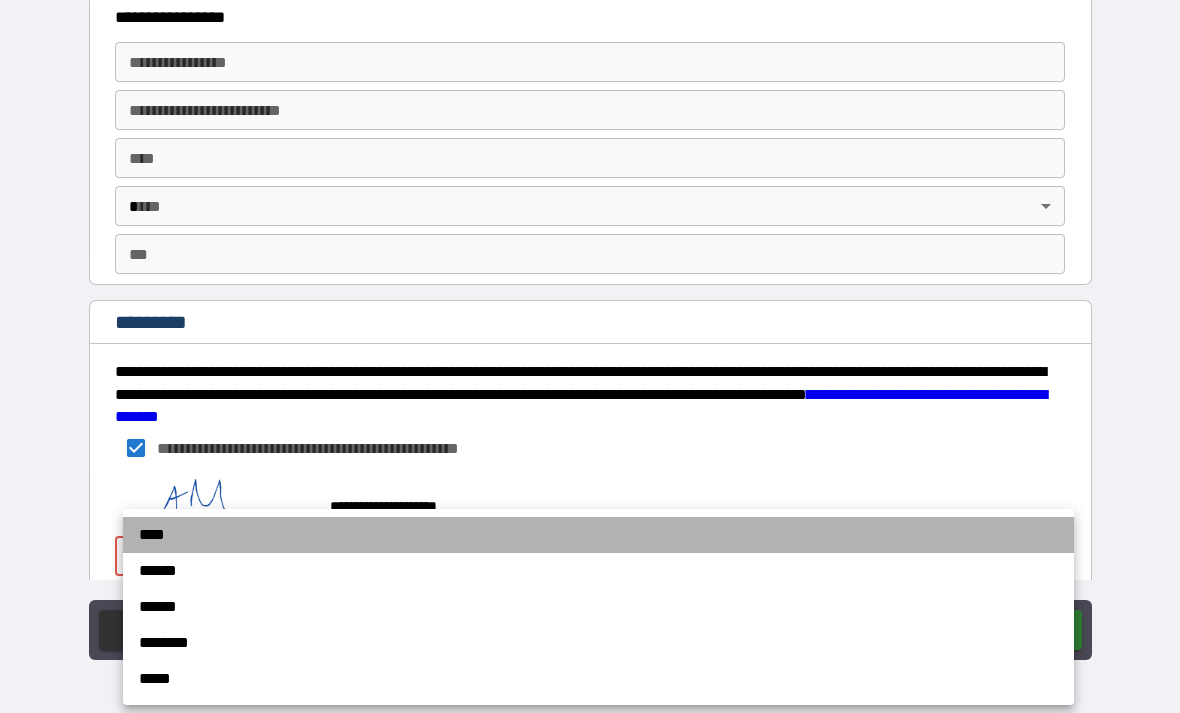 click on "****" at bounding box center (598, 535) 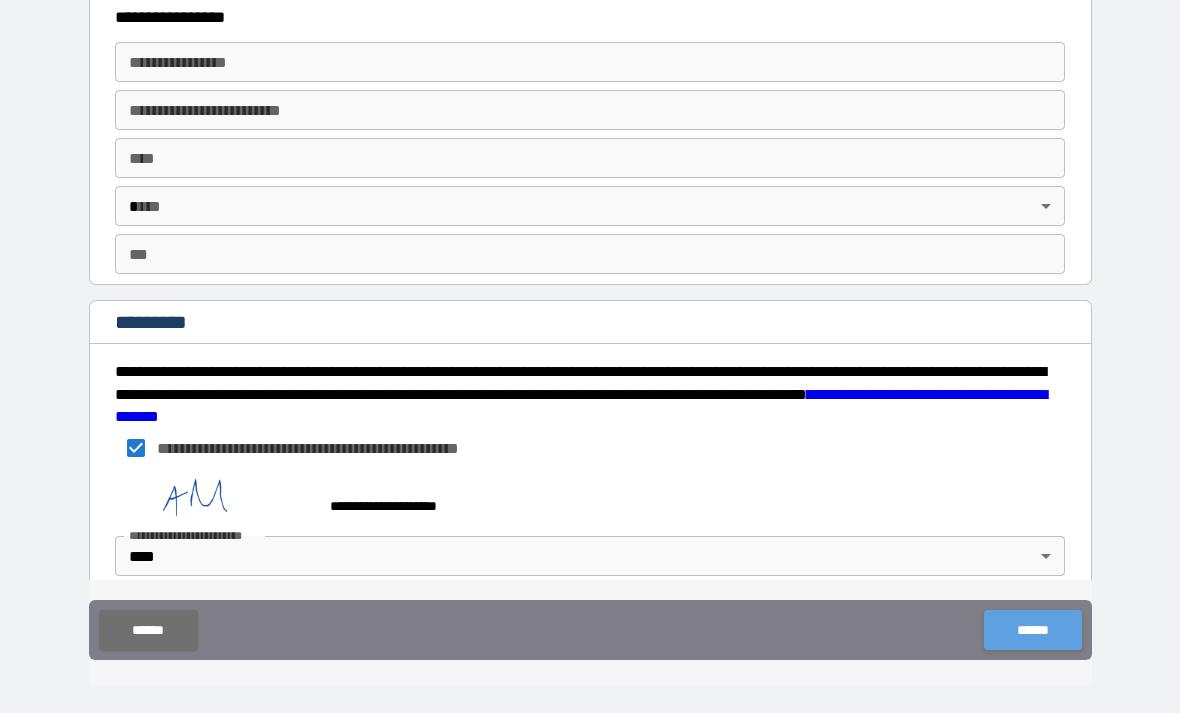 click on "******" at bounding box center (1032, 630) 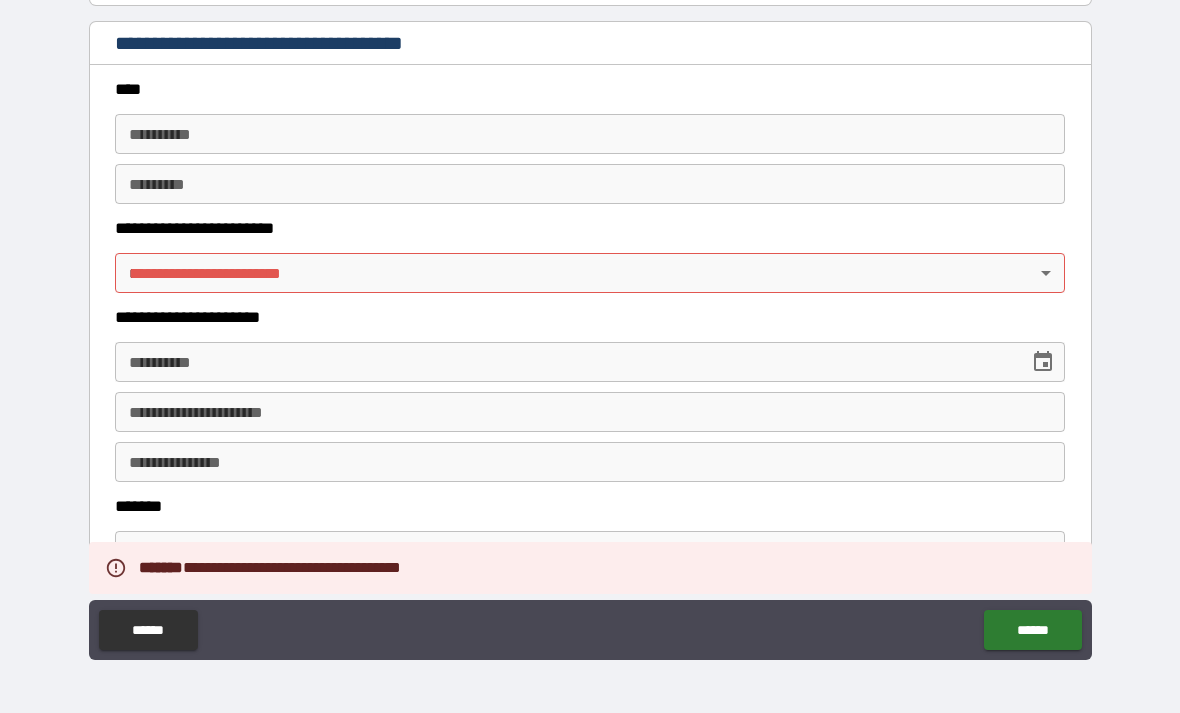scroll, scrollTop: 2640, scrollLeft: 0, axis: vertical 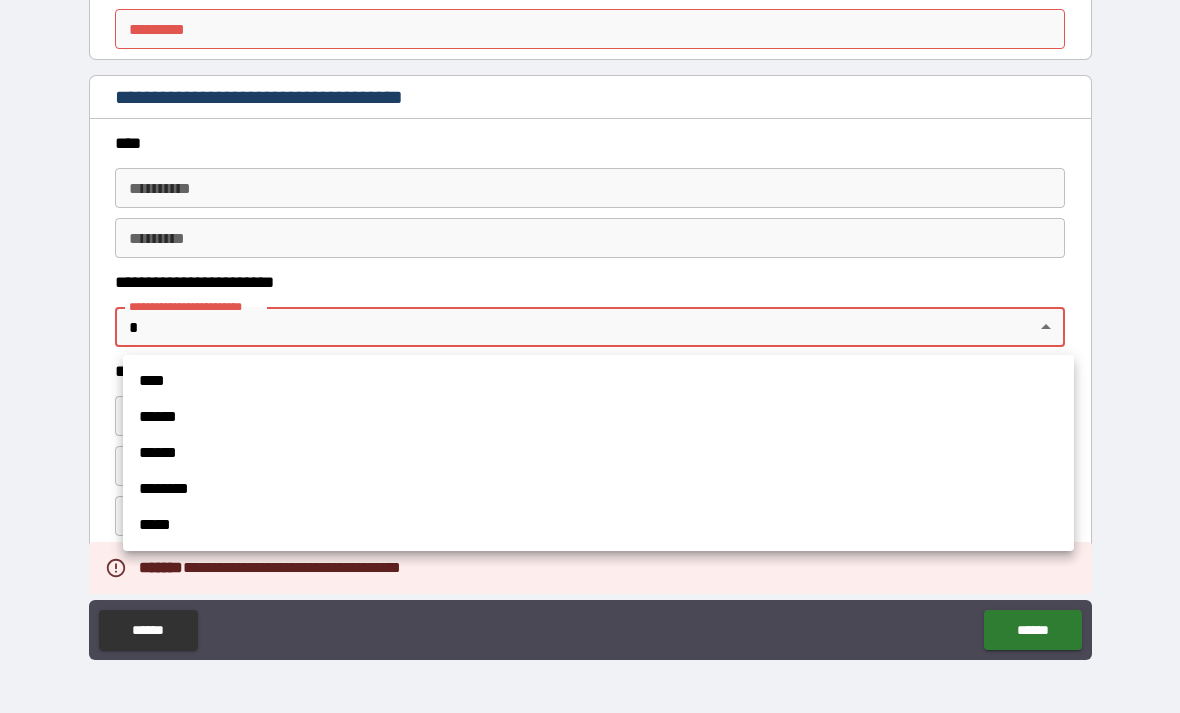 click on "**********" at bounding box center [590, 324] 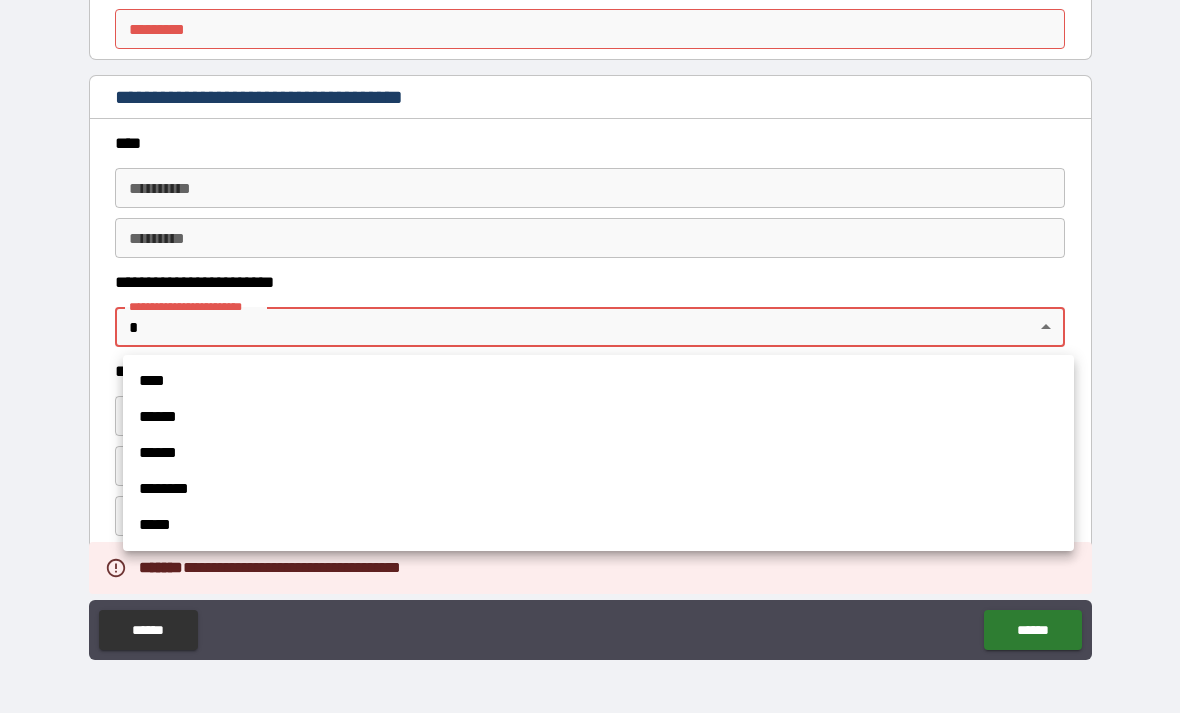 click on "****" at bounding box center [598, 381] 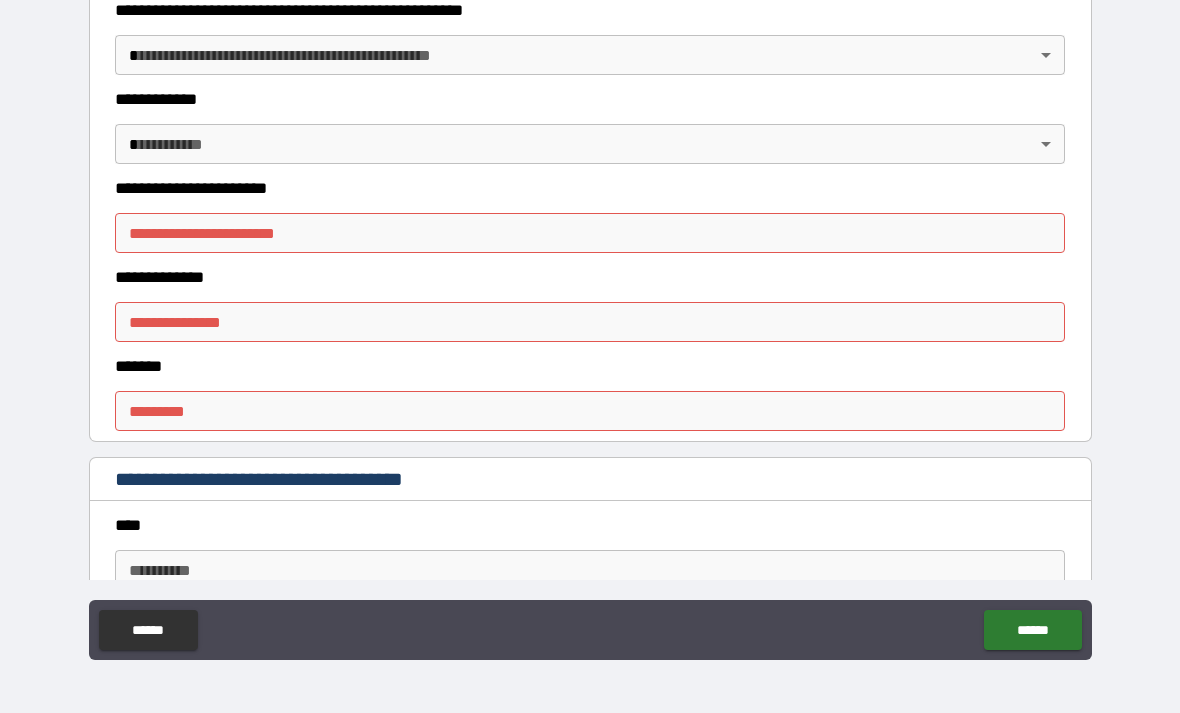 scroll, scrollTop: 2179, scrollLeft: 0, axis: vertical 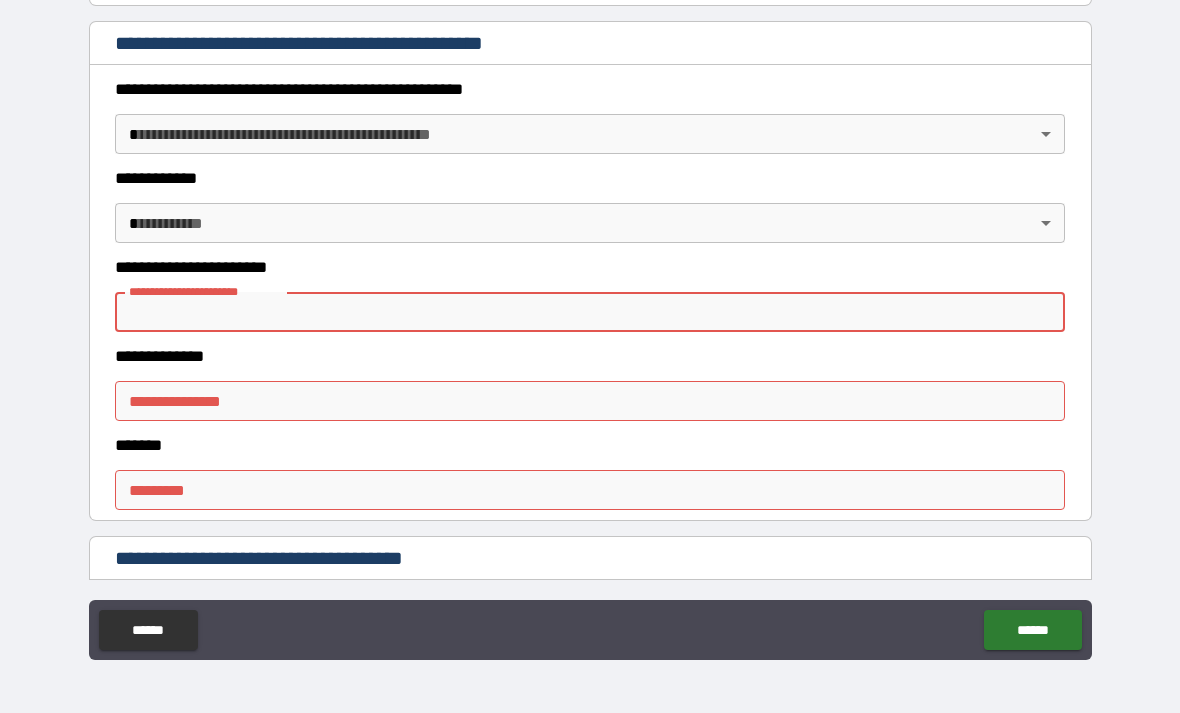 click on "**********" at bounding box center (590, 312) 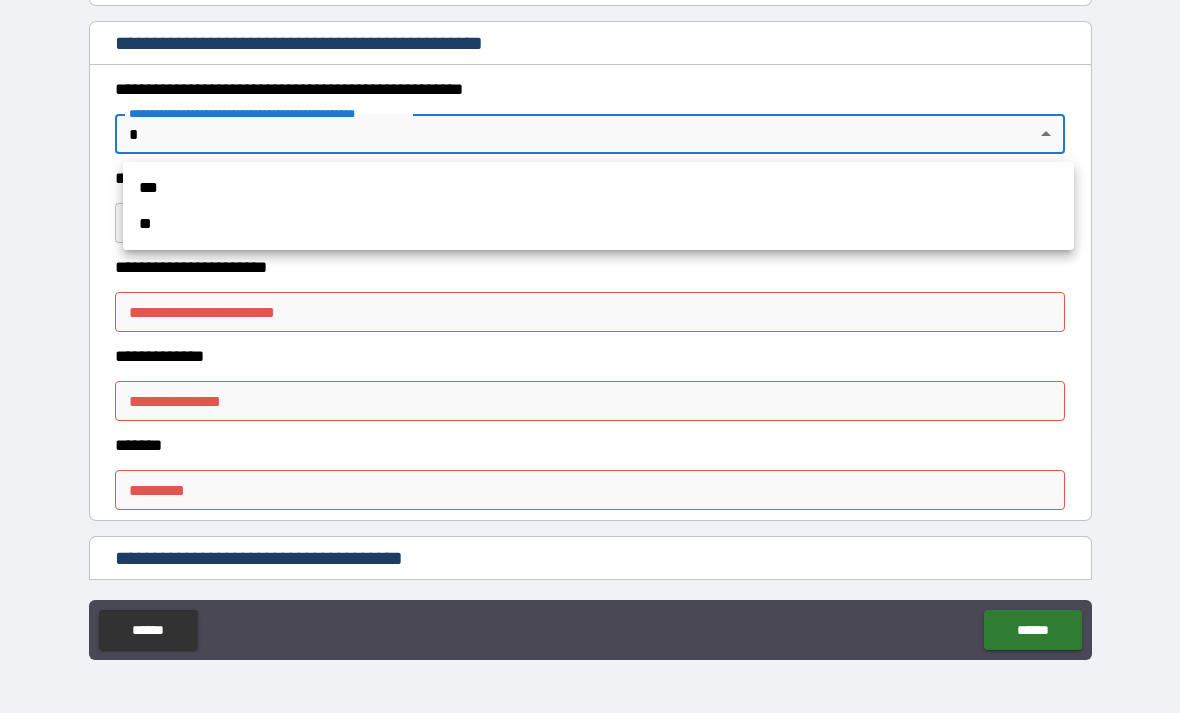 click on "**" at bounding box center [598, 224] 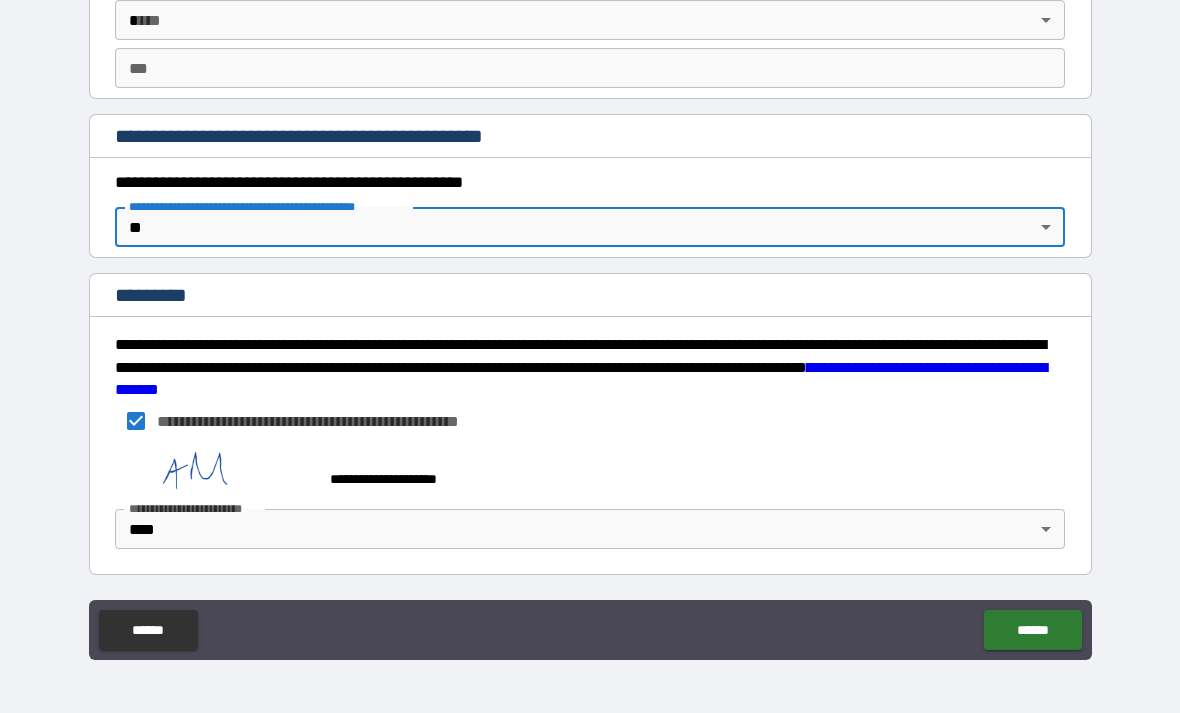scroll, scrollTop: 2086, scrollLeft: 0, axis: vertical 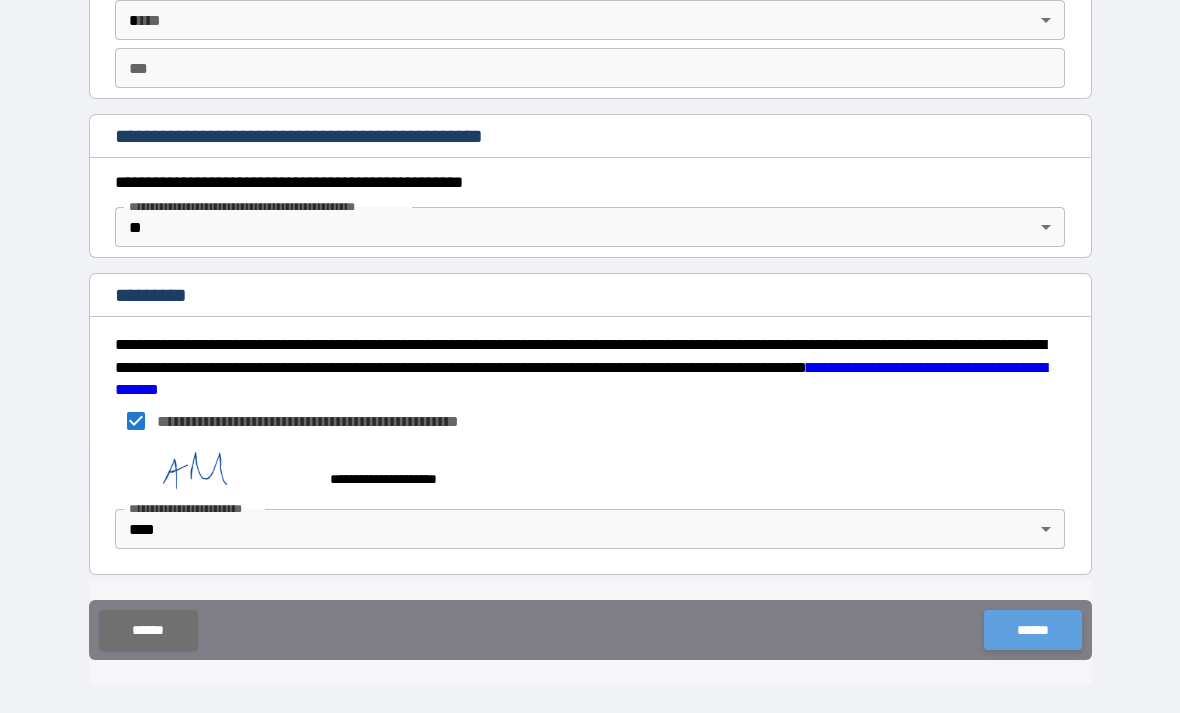 click on "******" at bounding box center (1032, 630) 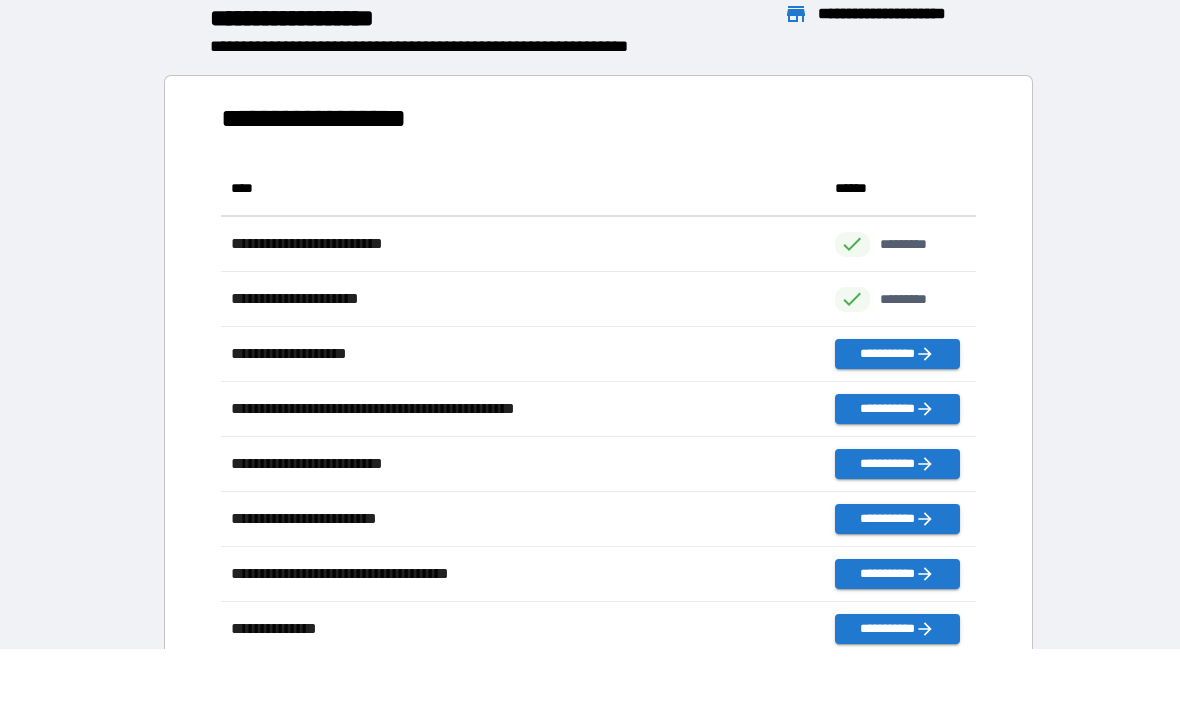 scroll, scrollTop: 1, scrollLeft: 1, axis: both 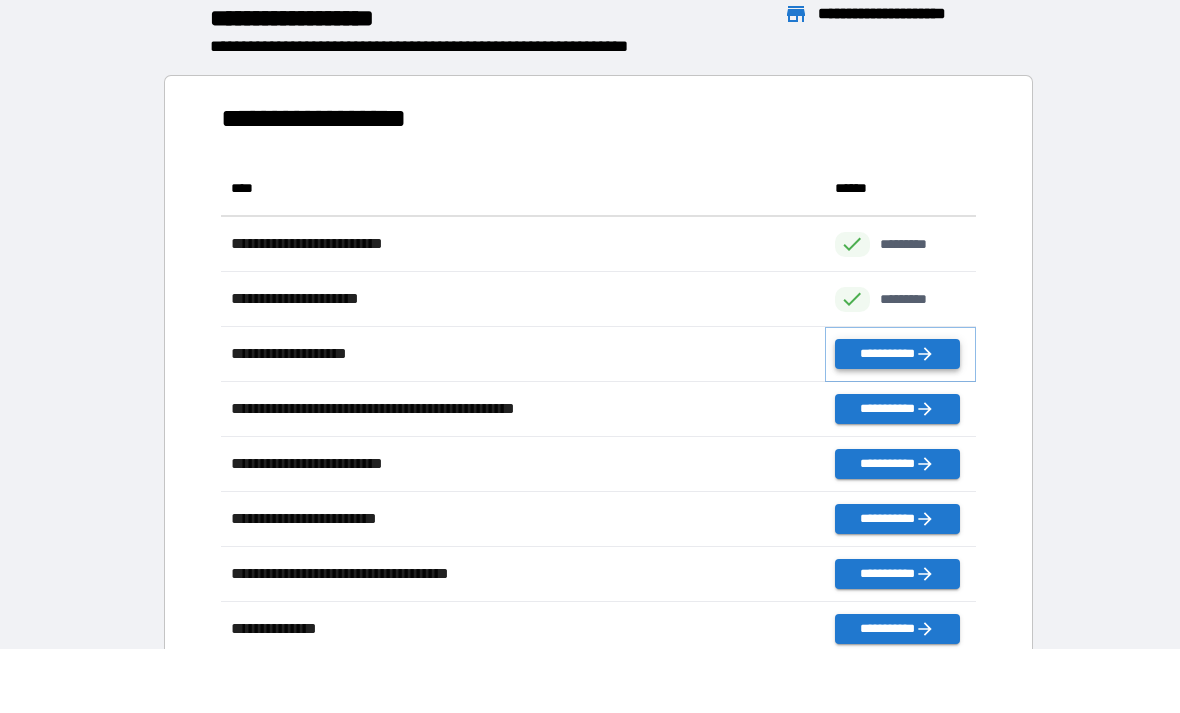 click on "**********" at bounding box center [897, 354] 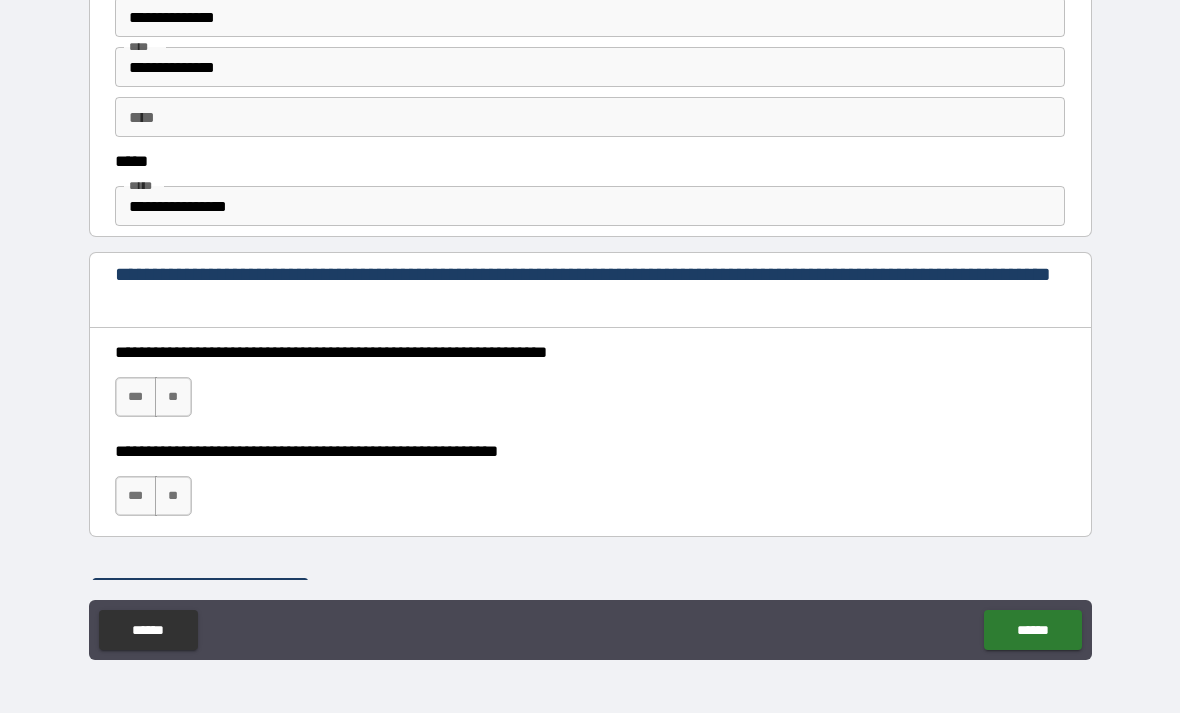 scroll, scrollTop: 1239, scrollLeft: 0, axis: vertical 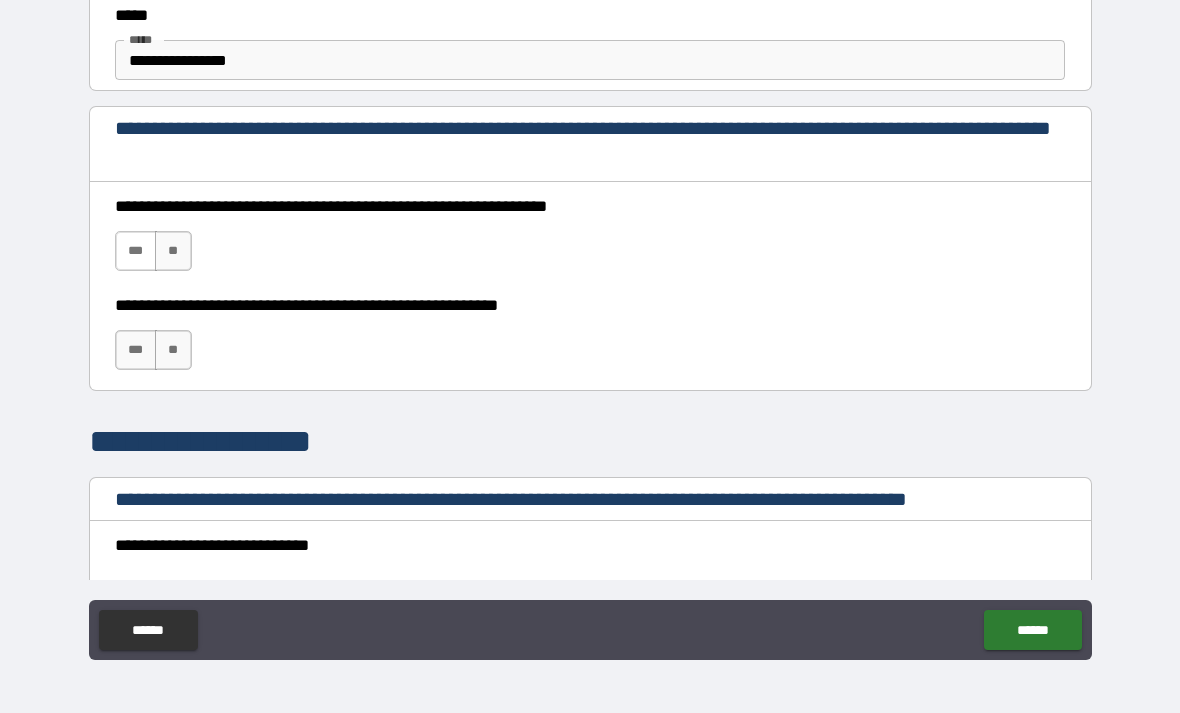 click on "***" at bounding box center (136, 251) 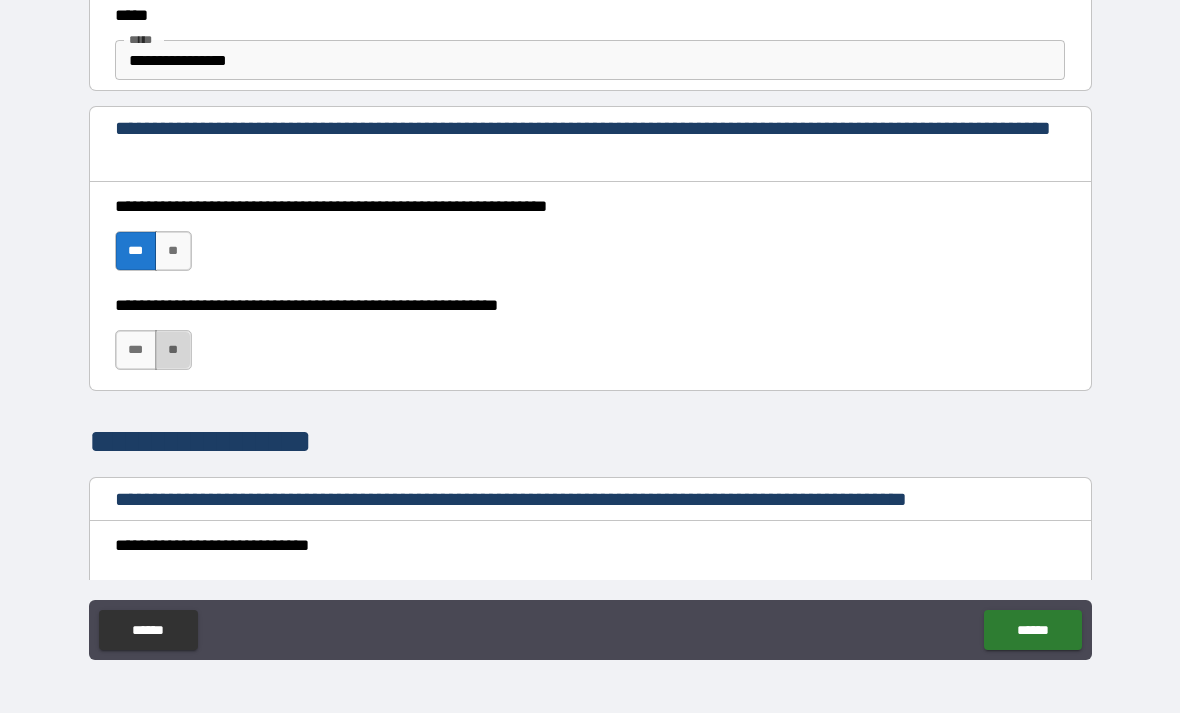 click on "**" at bounding box center (173, 350) 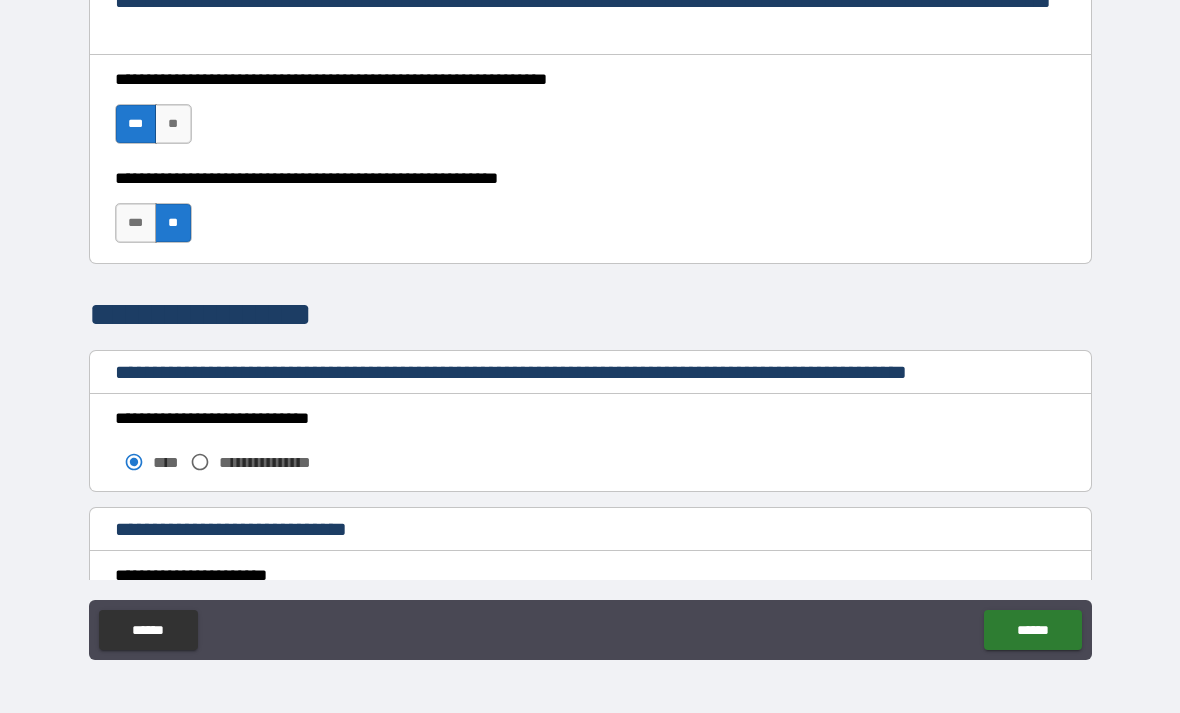 scroll, scrollTop: 1387, scrollLeft: 0, axis: vertical 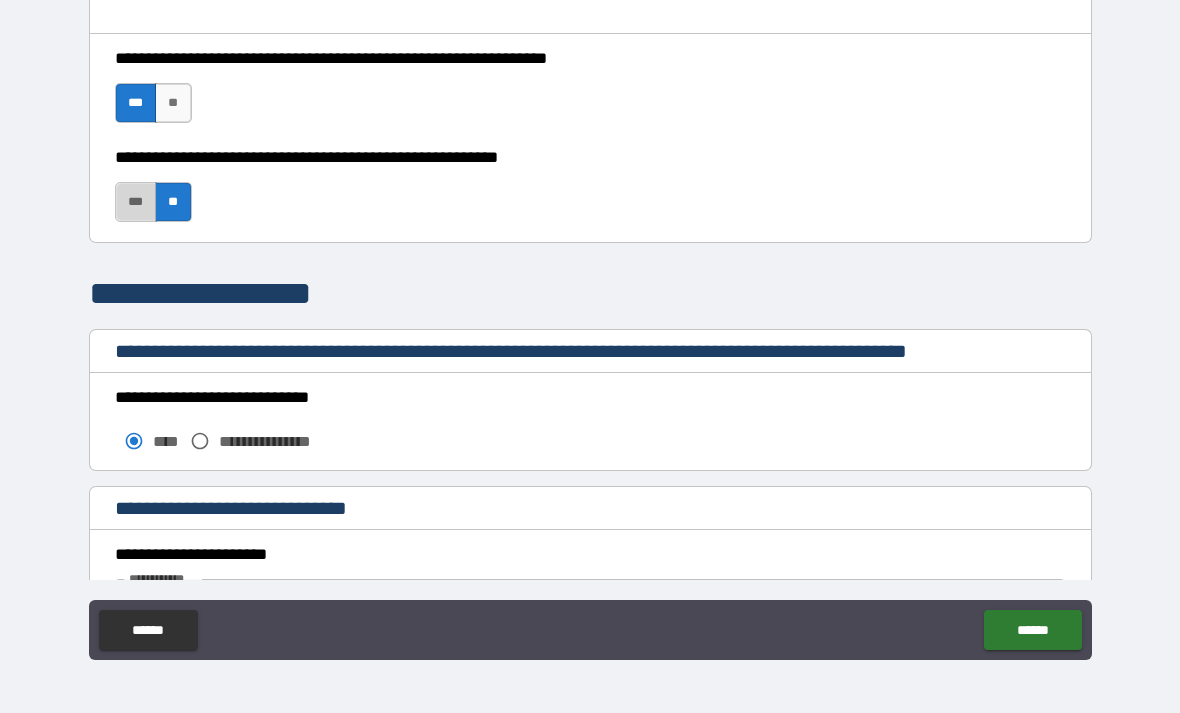 click on "***" at bounding box center (136, 202) 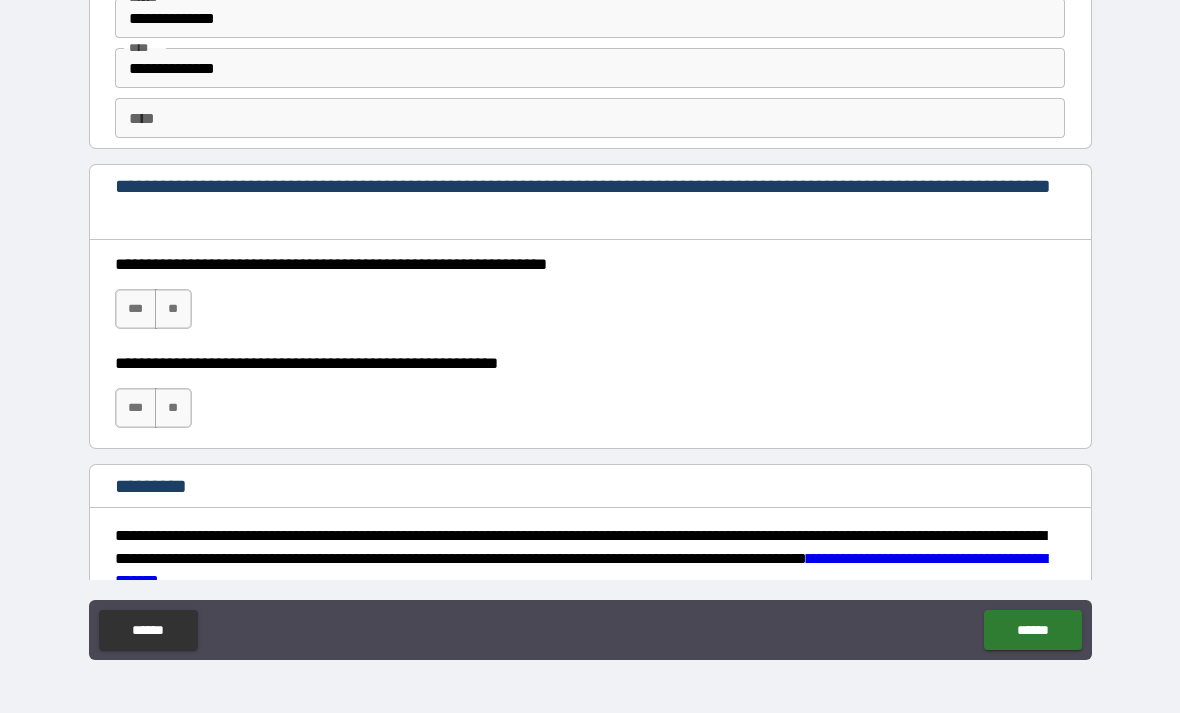 scroll, scrollTop: 2787, scrollLeft: 0, axis: vertical 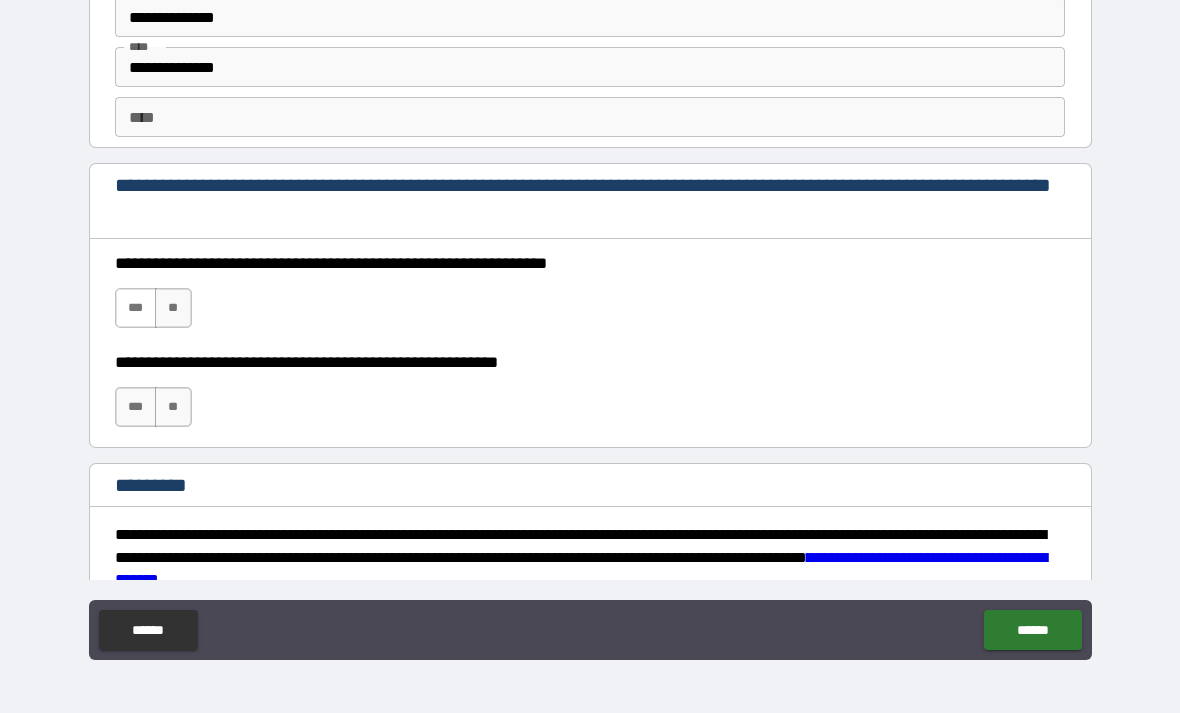 click on "***" at bounding box center [136, 308] 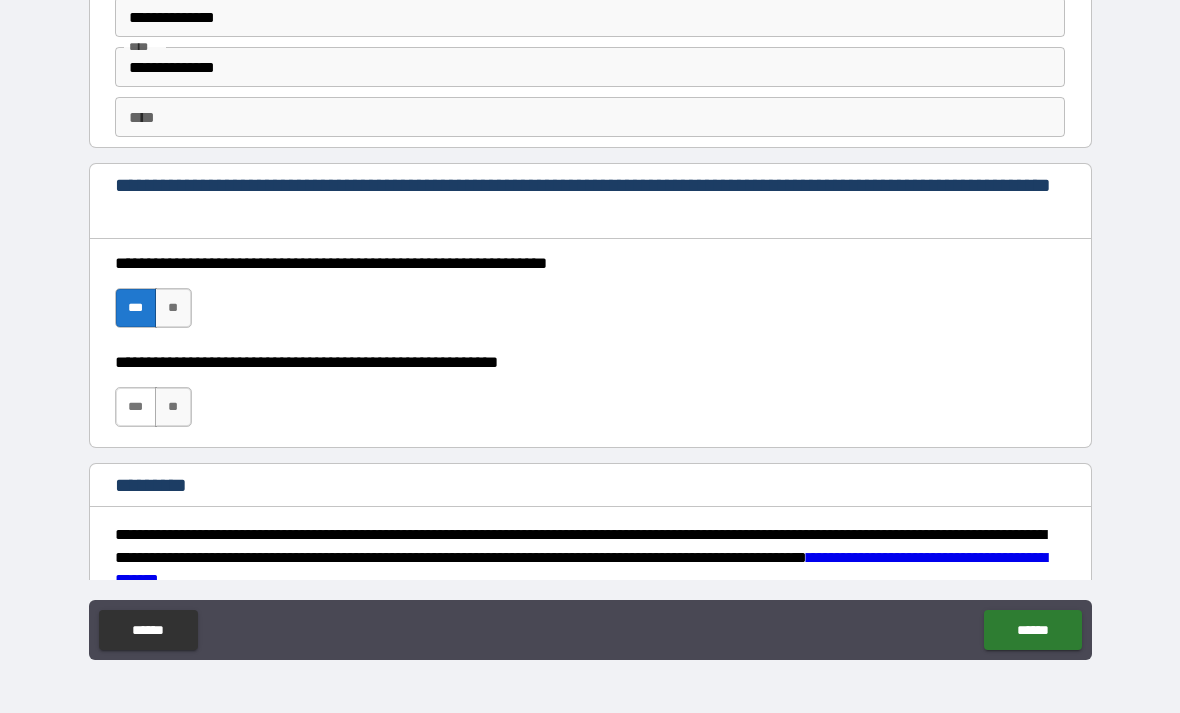 click on "***" at bounding box center (136, 407) 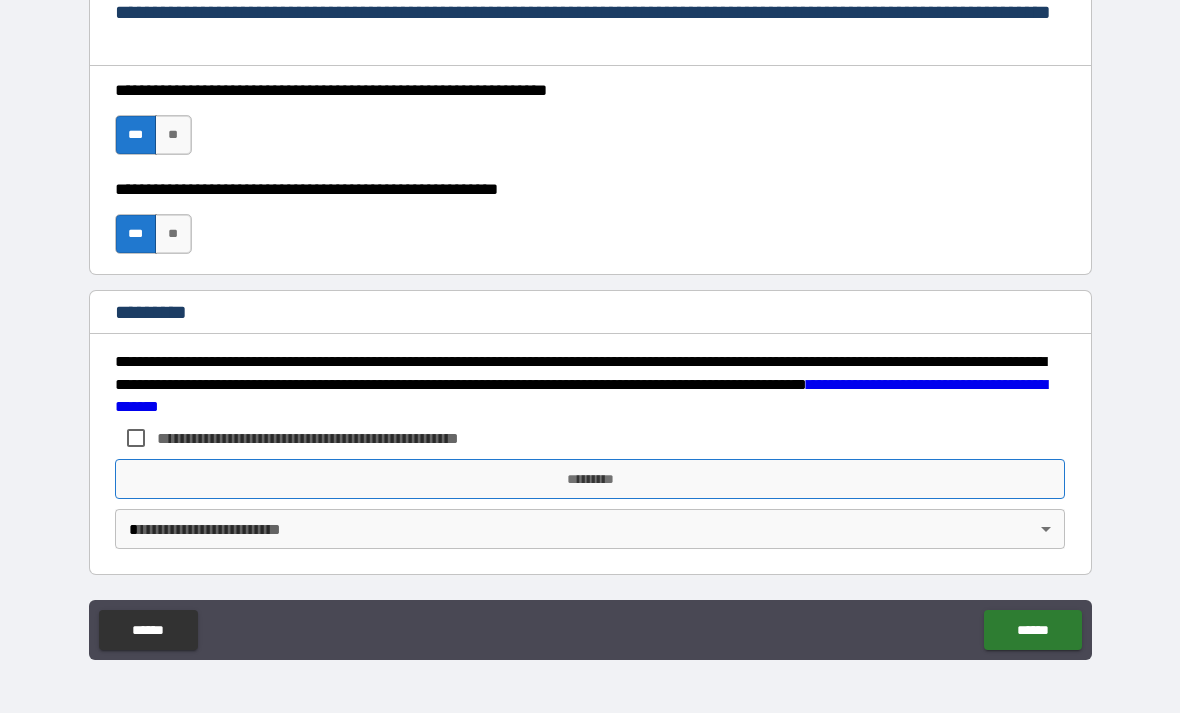 scroll, scrollTop: 2960, scrollLeft: 0, axis: vertical 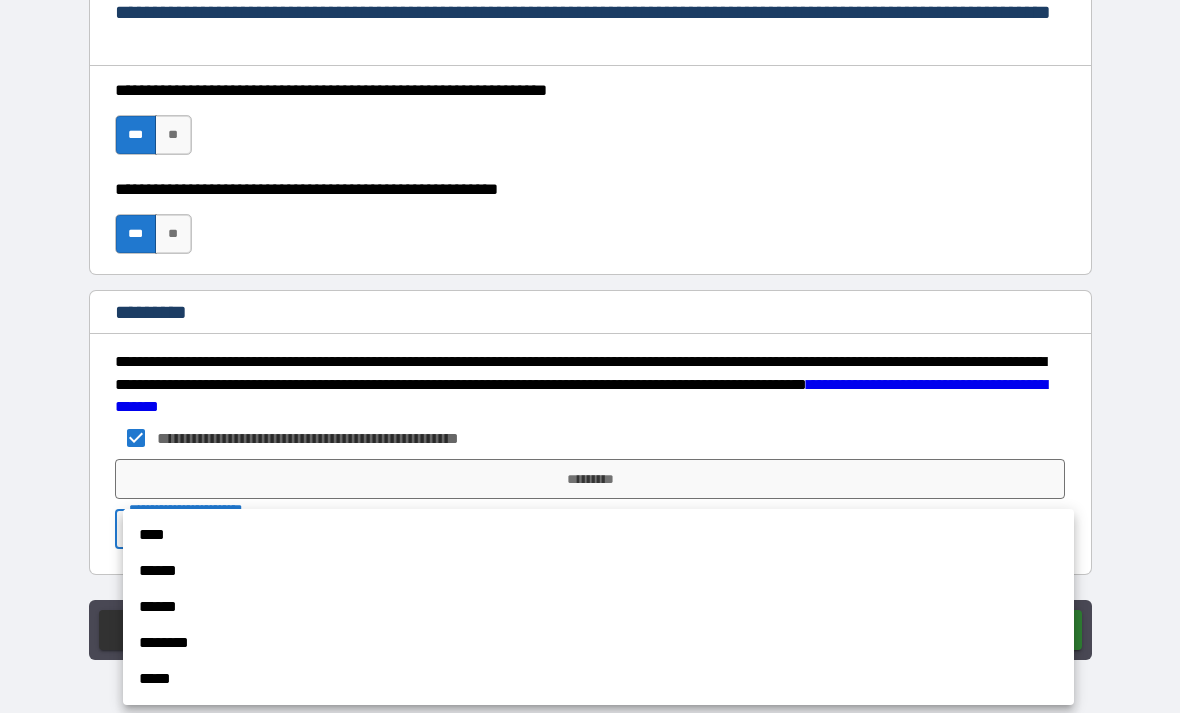 click on "**********" at bounding box center [590, 324] 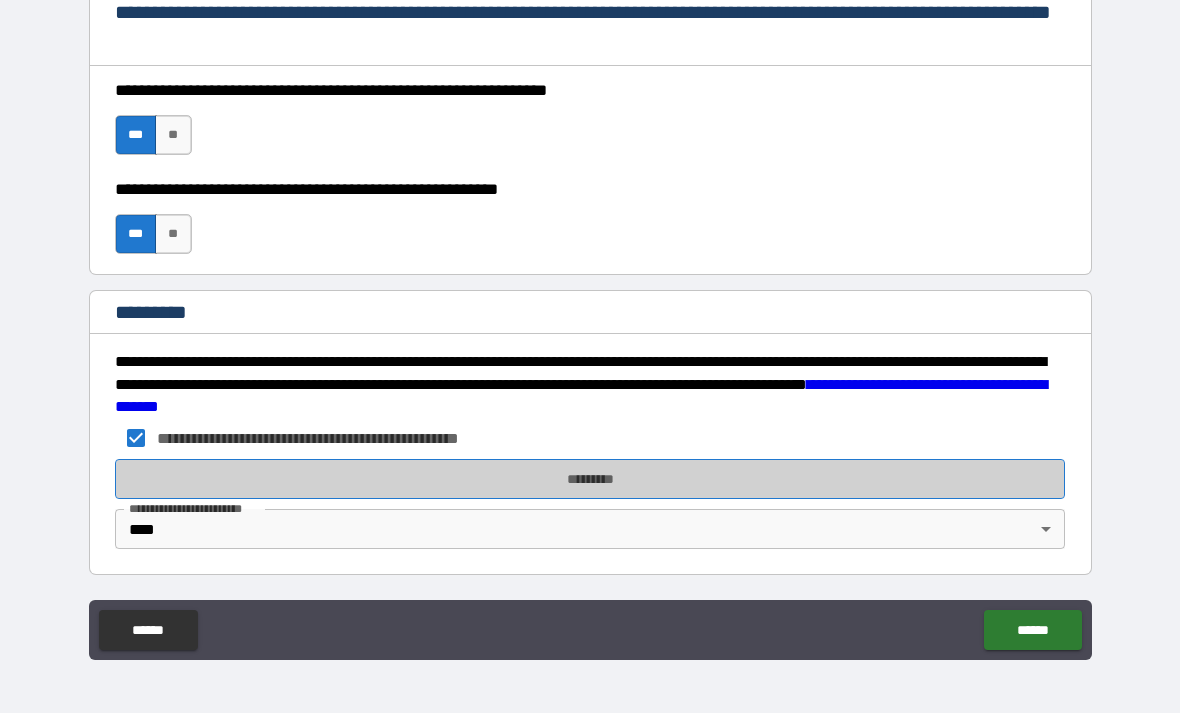 click on "*********" at bounding box center [590, 479] 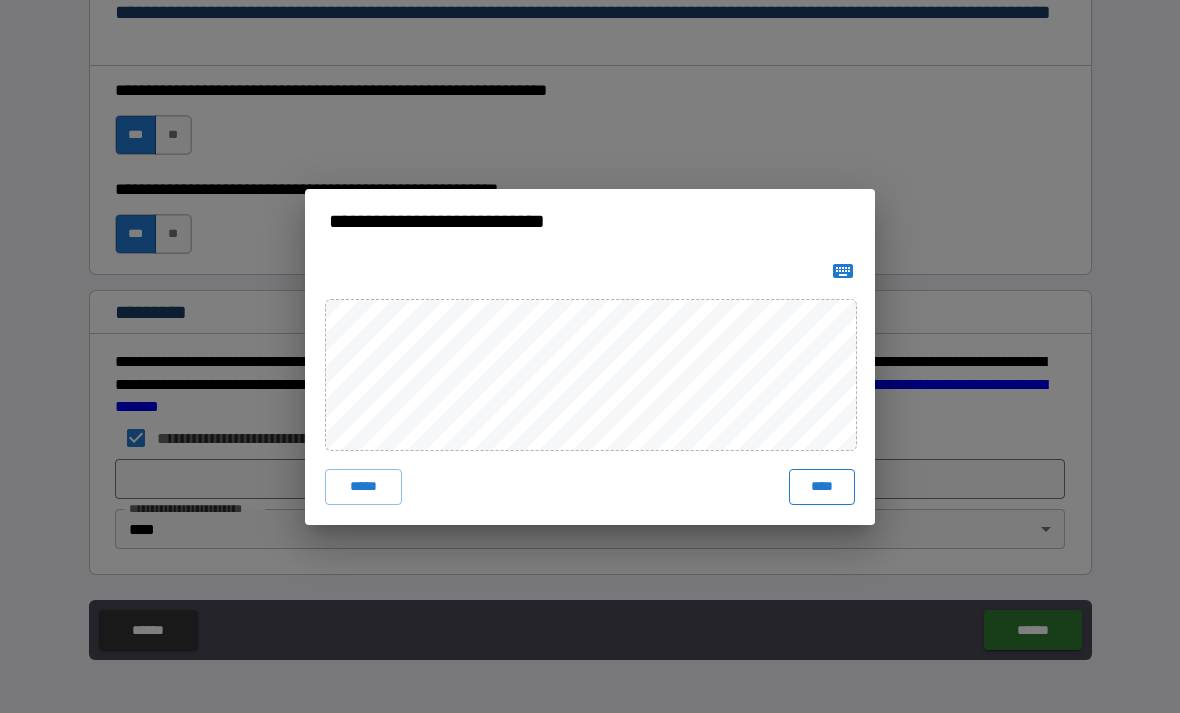 click on "****" at bounding box center (822, 487) 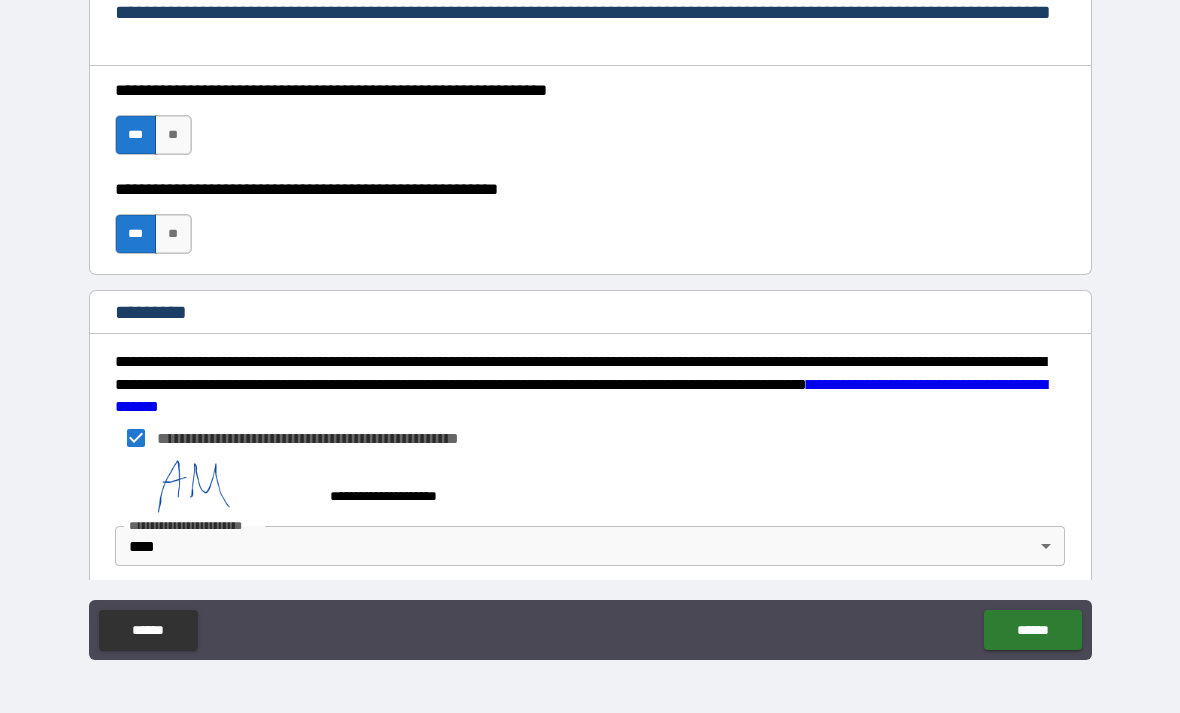 scroll, scrollTop: 2950, scrollLeft: 0, axis: vertical 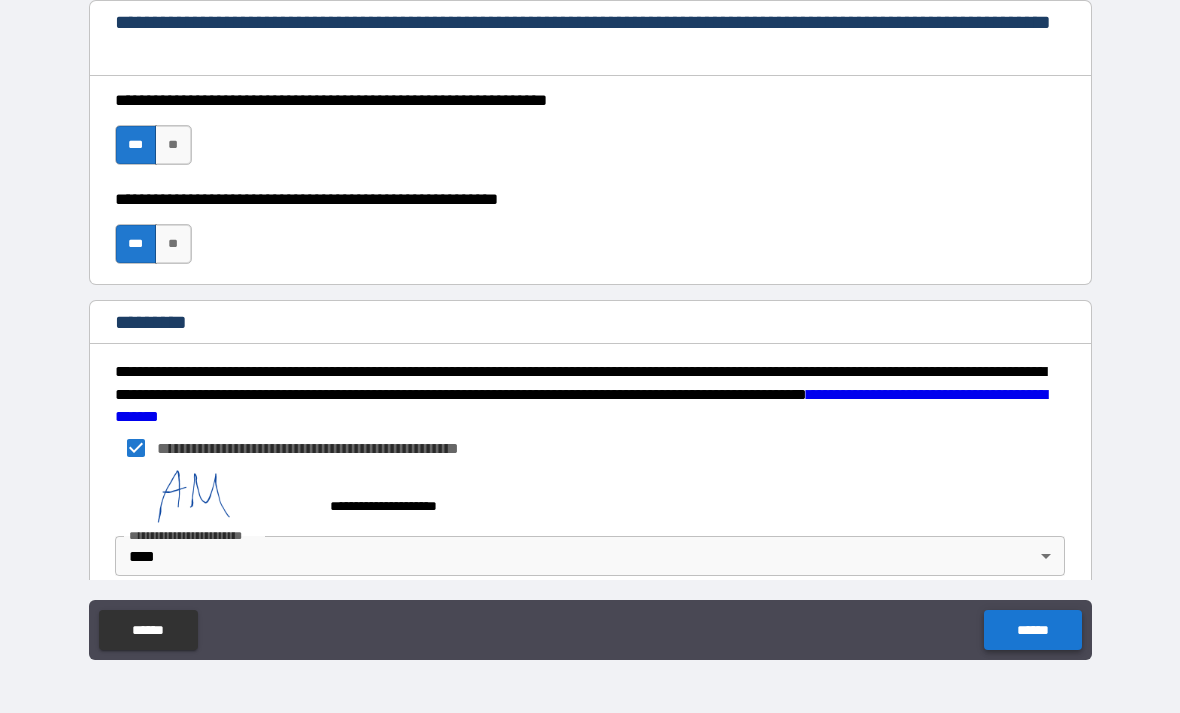 click on "******" at bounding box center [1032, 630] 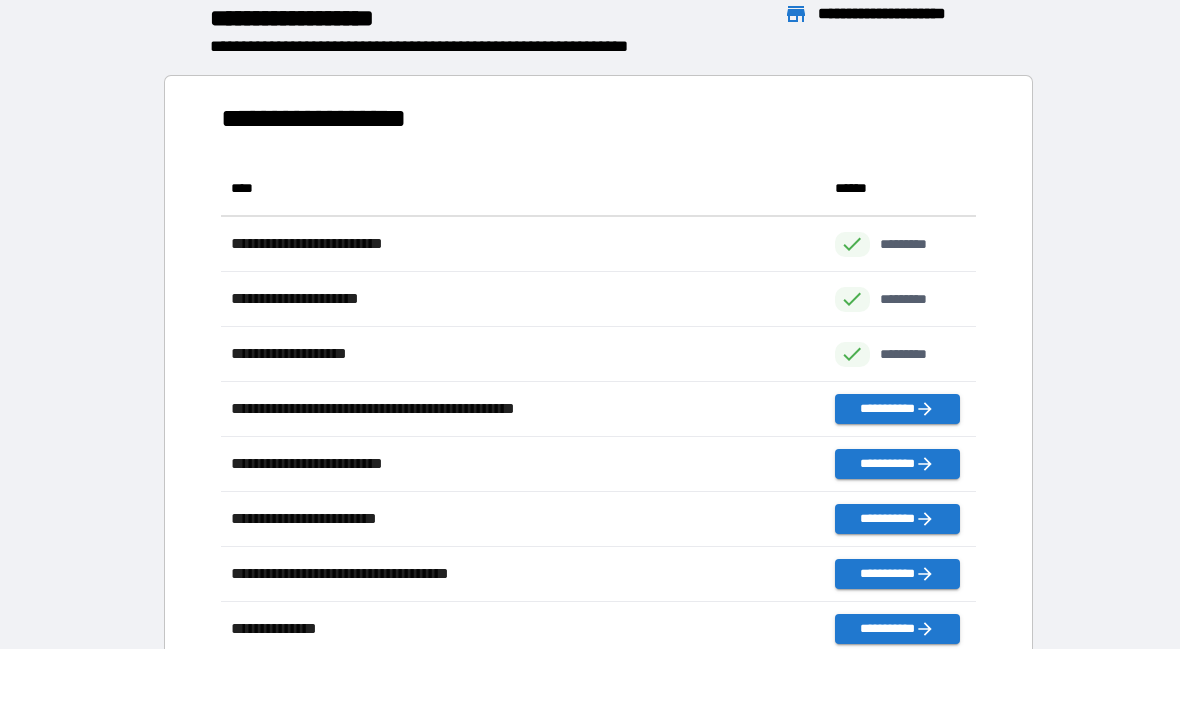 scroll, scrollTop: 551, scrollLeft: 755, axis: both 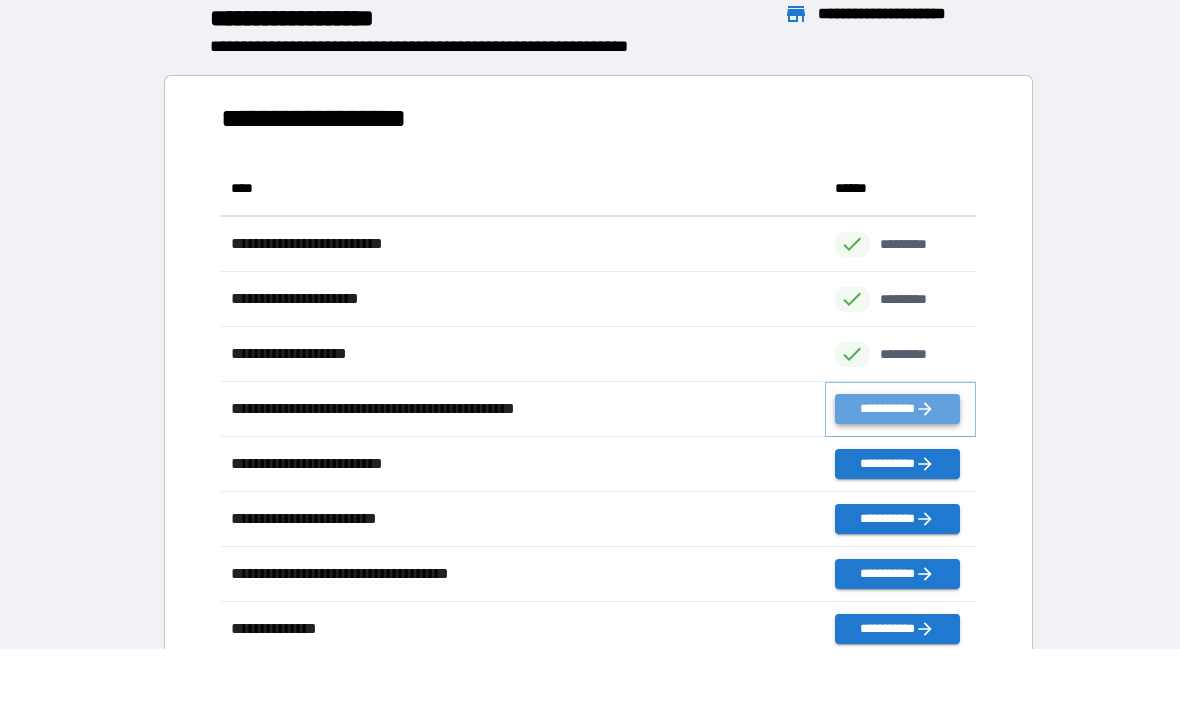 click on "**********" at bounding box center (897, 409) 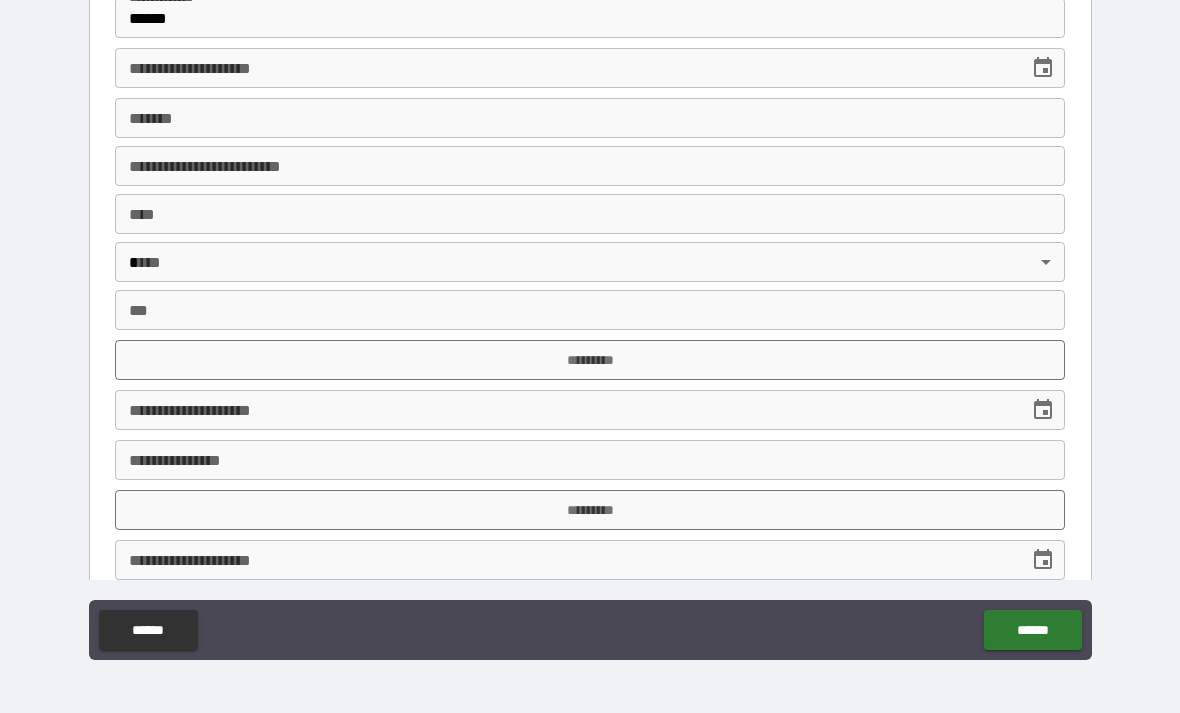 scroll, scrollTop: 43, scrollLeft: 0, axis: vertical 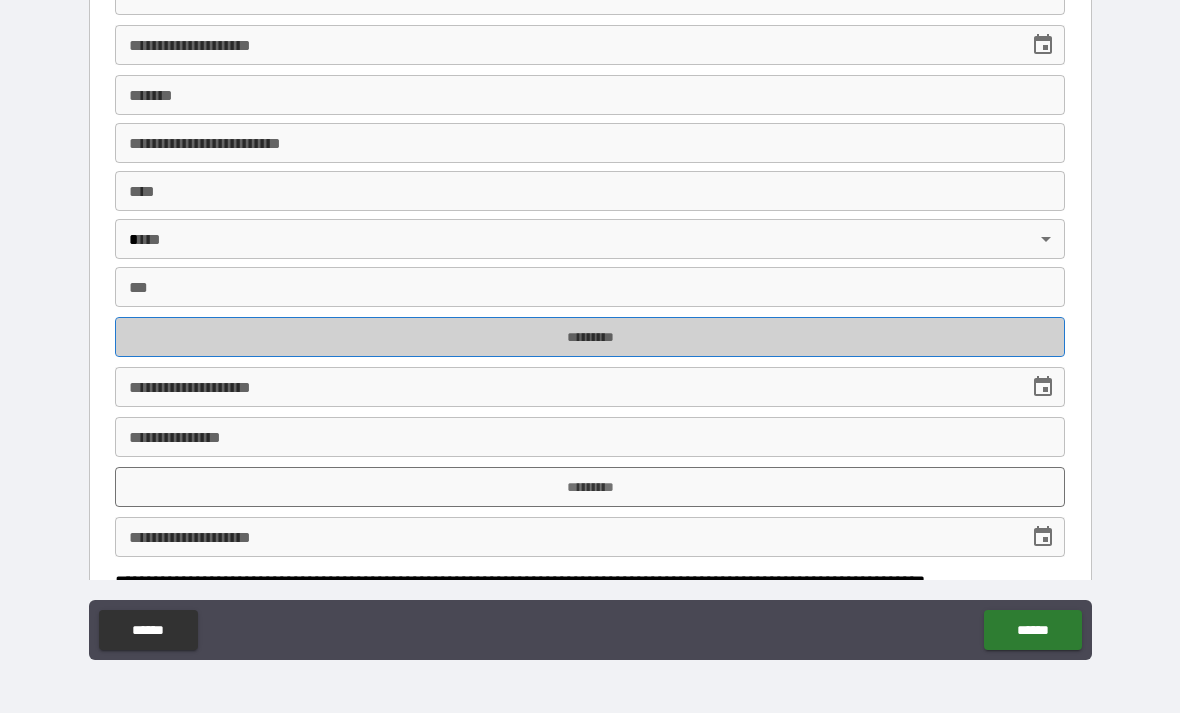 click on "*********" at bounding box center (590, 337) 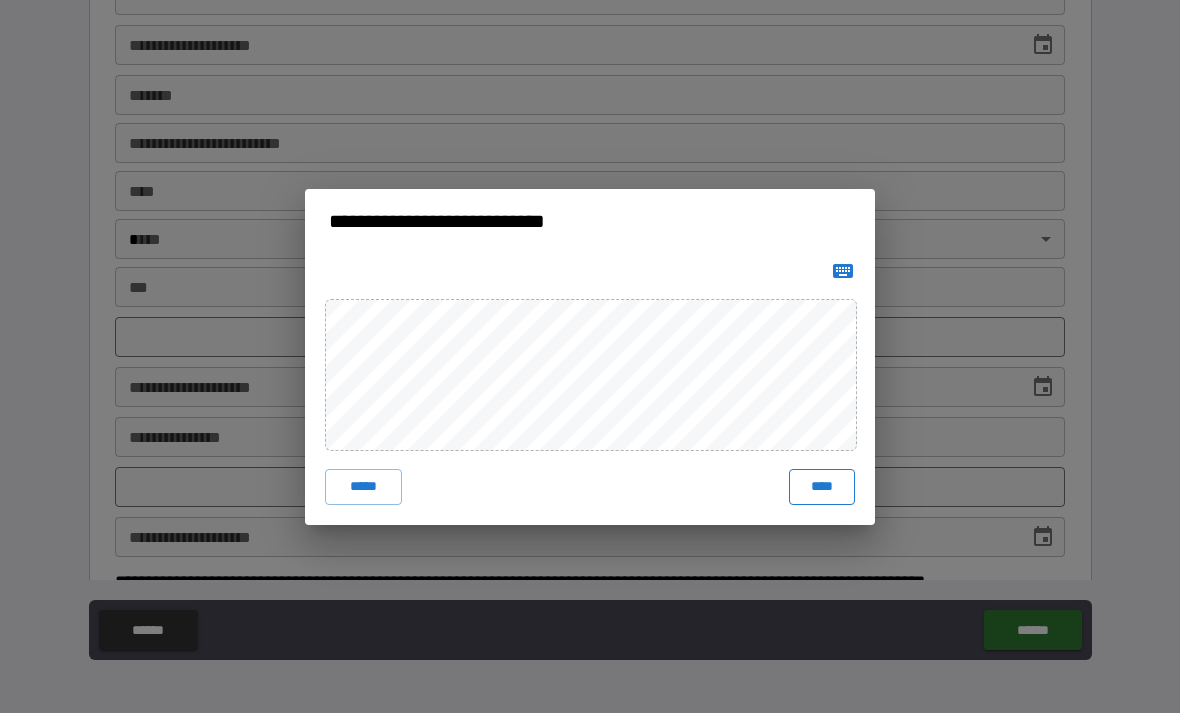 click on "****" at bounding box center [822, 487] 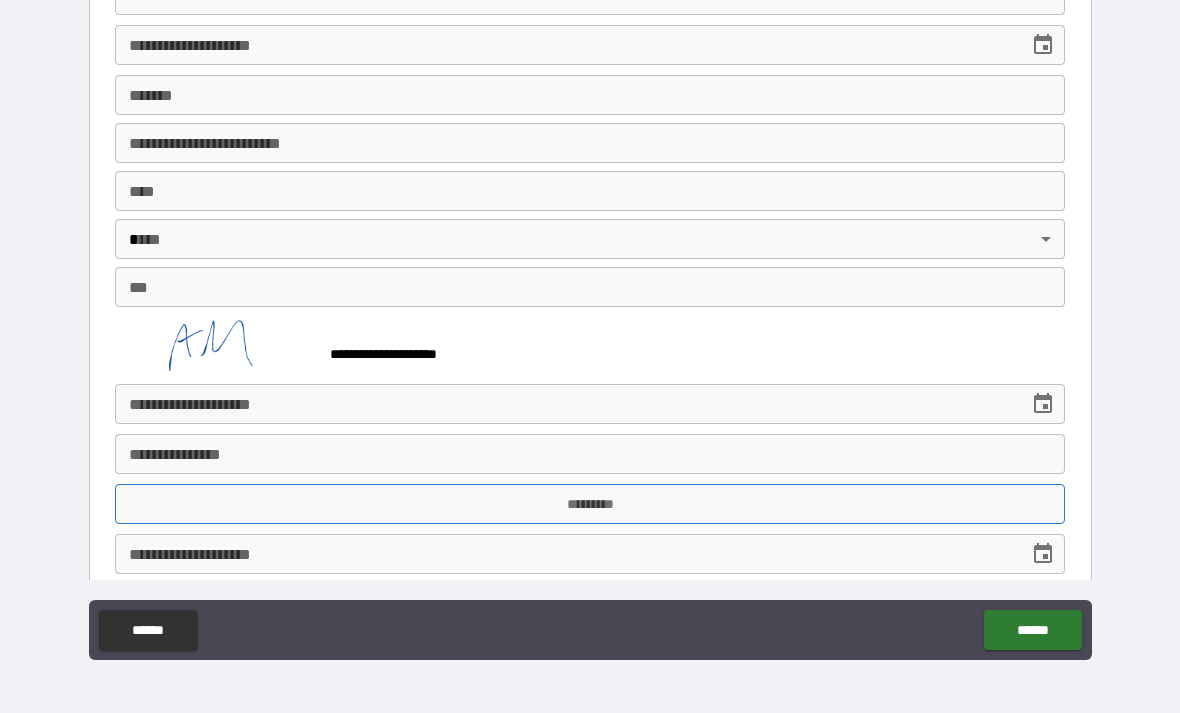 click on "*********" at bounding box center (590, 504) 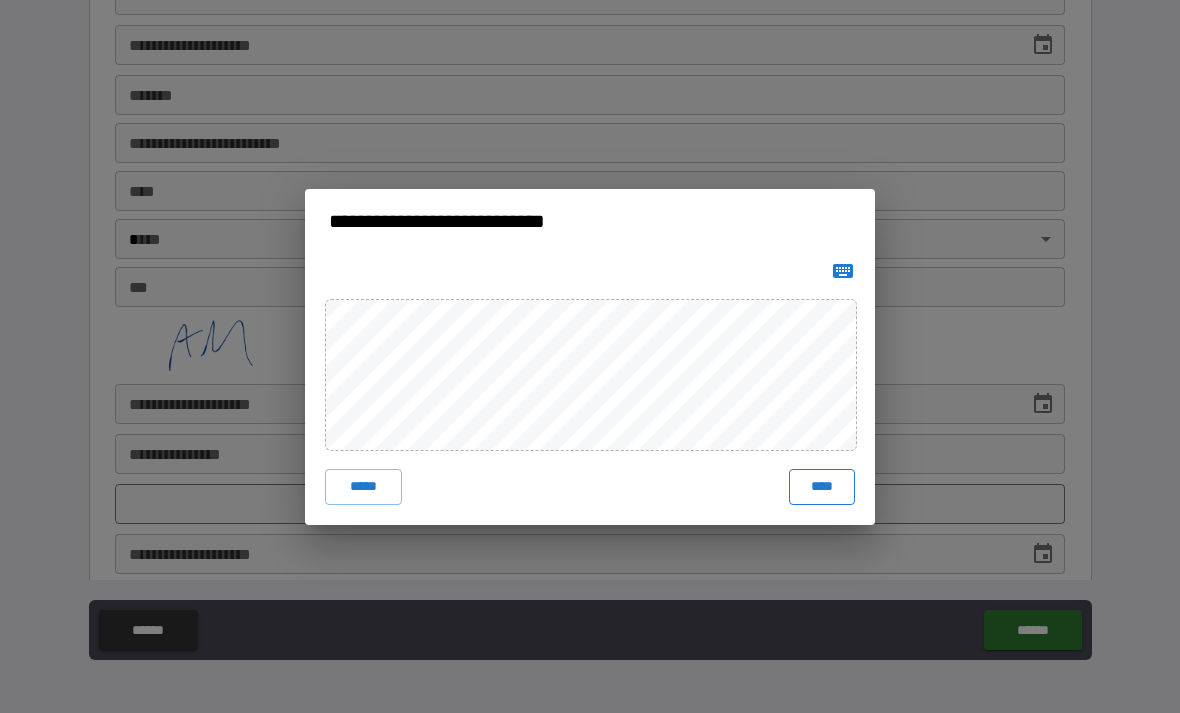 click on "****" at bounding box center (822, 487) 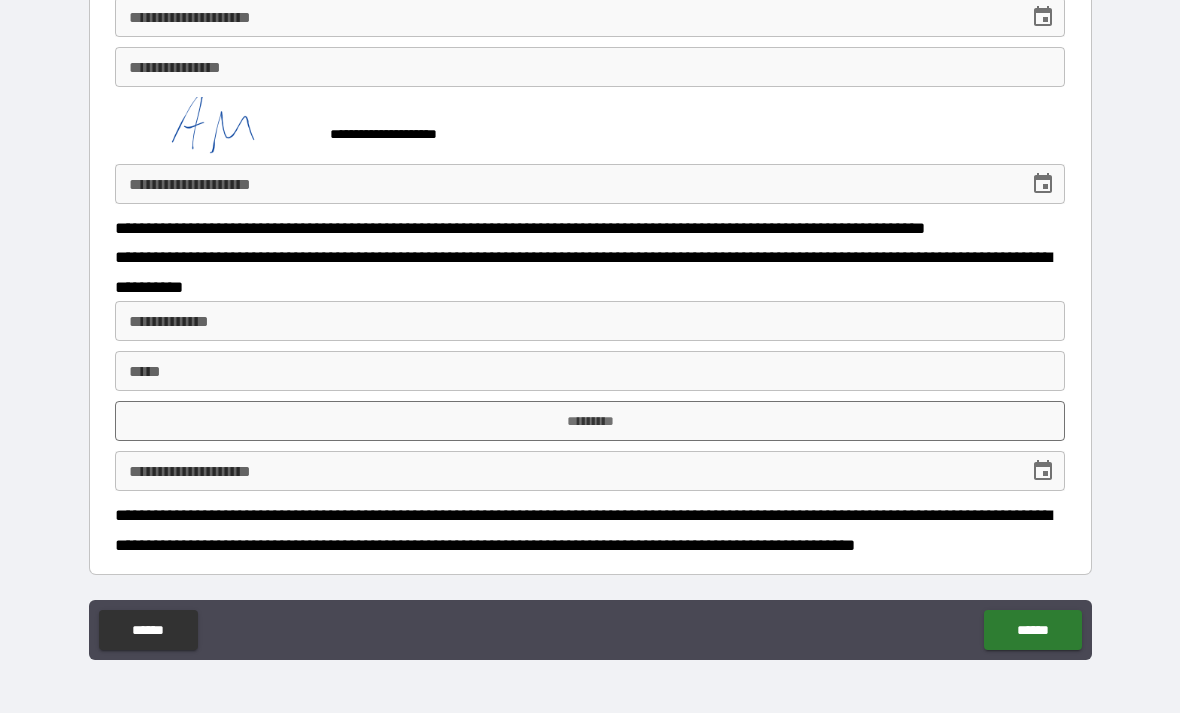 scroll, scrollTop: 430, scrollLeft: 0, axis: vertical 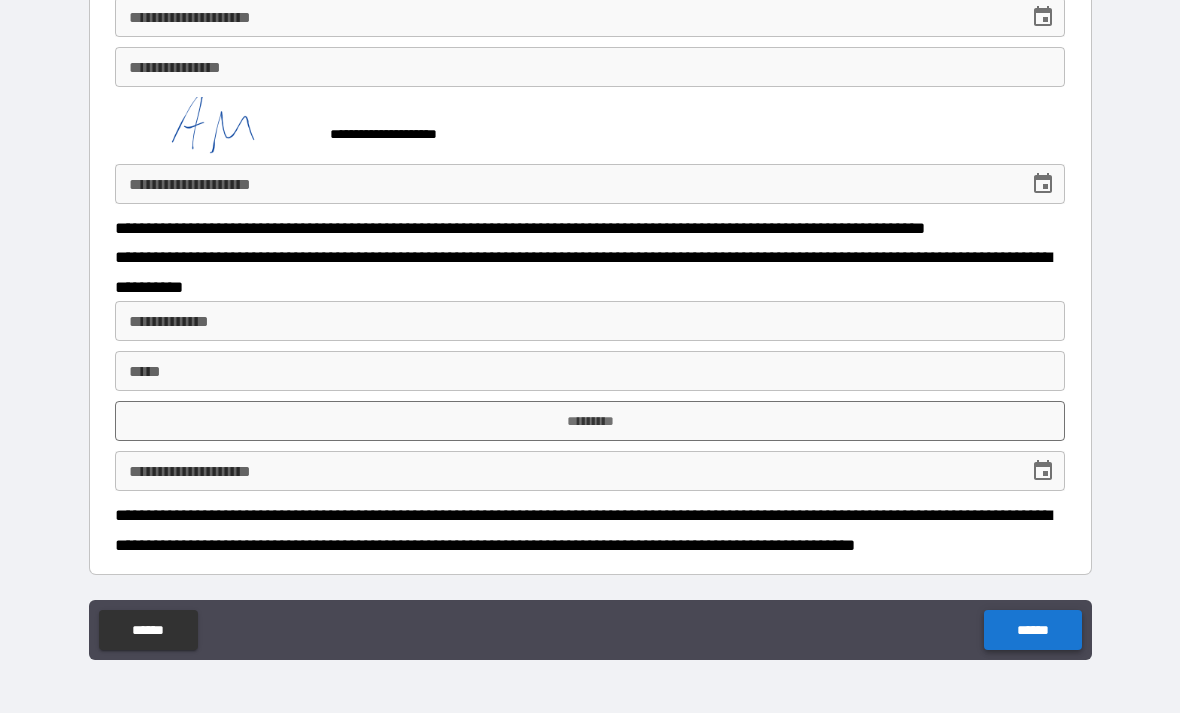 click on "******" at bounding box center [1032, 630] 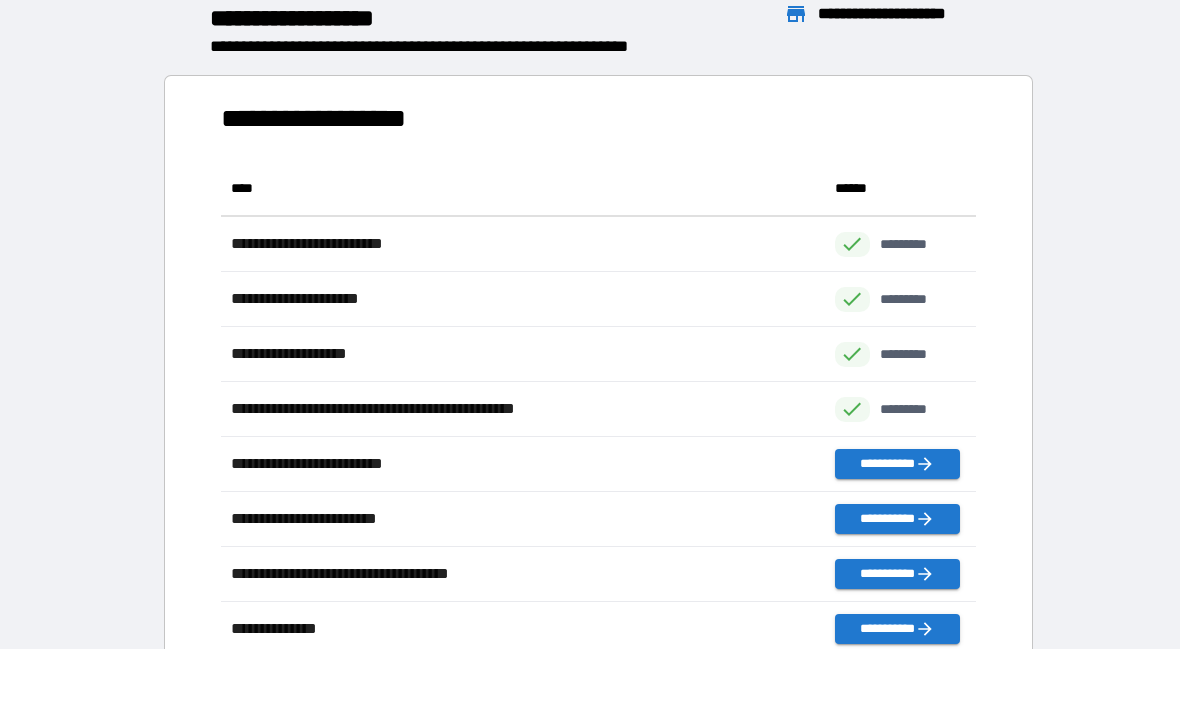 scroll, scrollTop: 1, scrollLeft: 1, axis: both 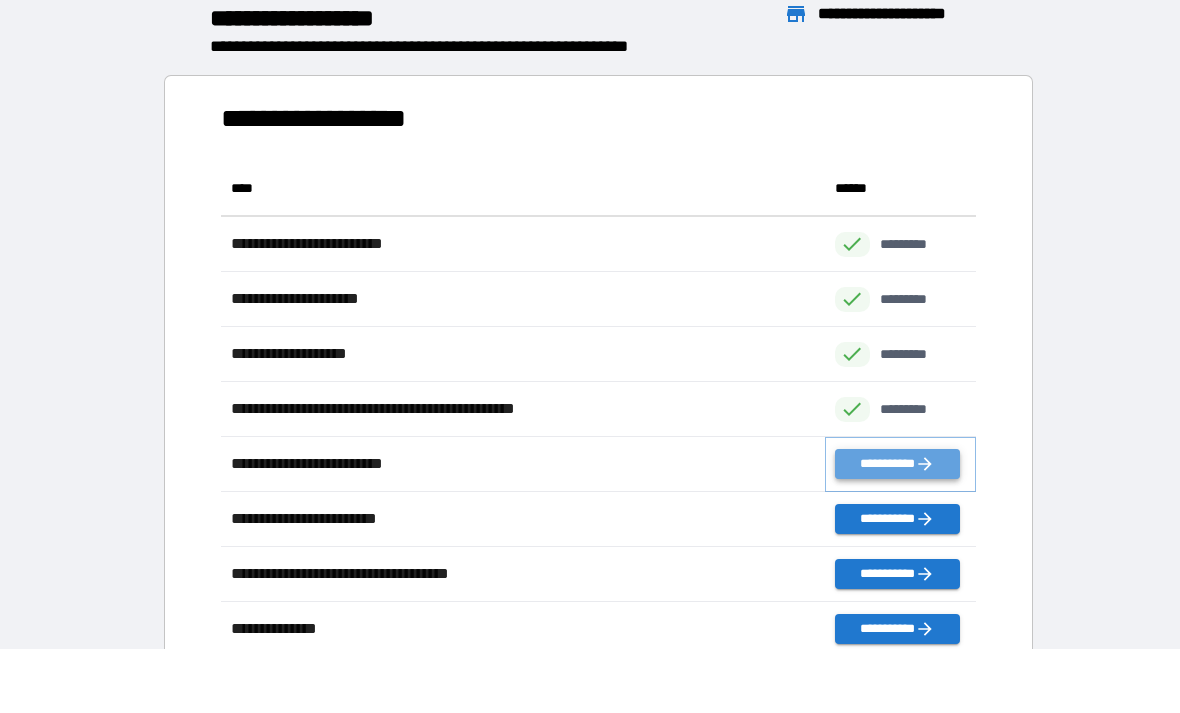click on "**********" at bounding box center (897, 464) 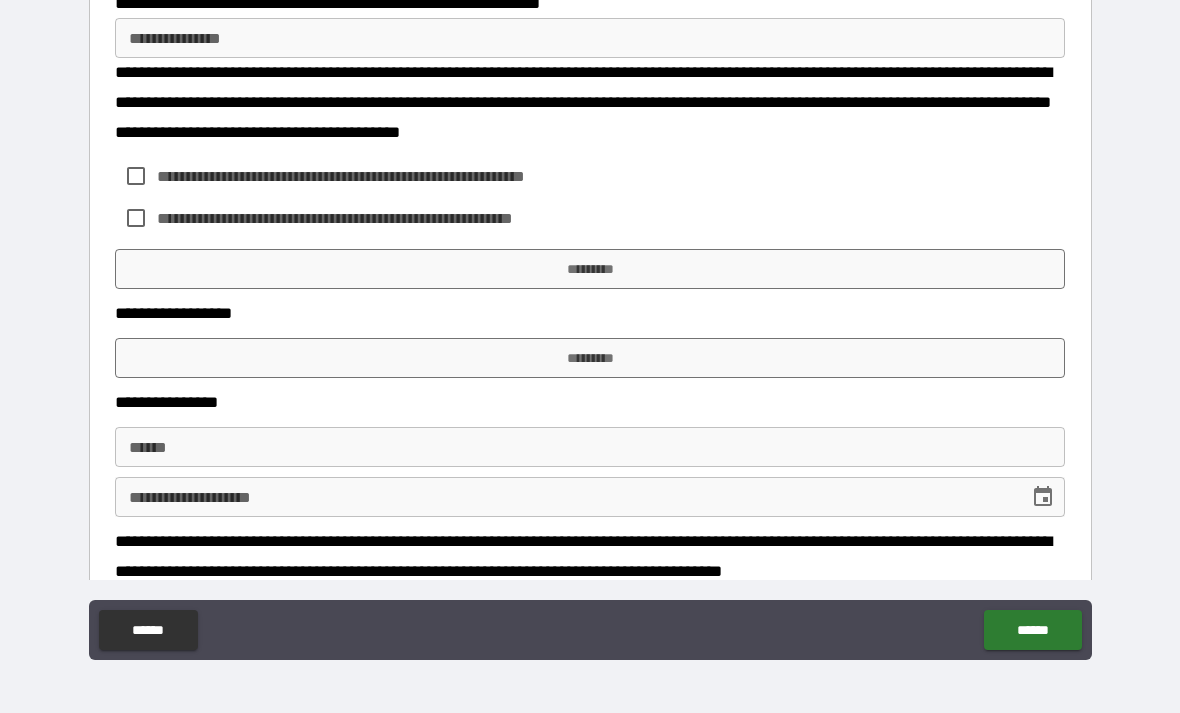 scroll, scrollTop: 0, scrollLeft: 0, axis: both 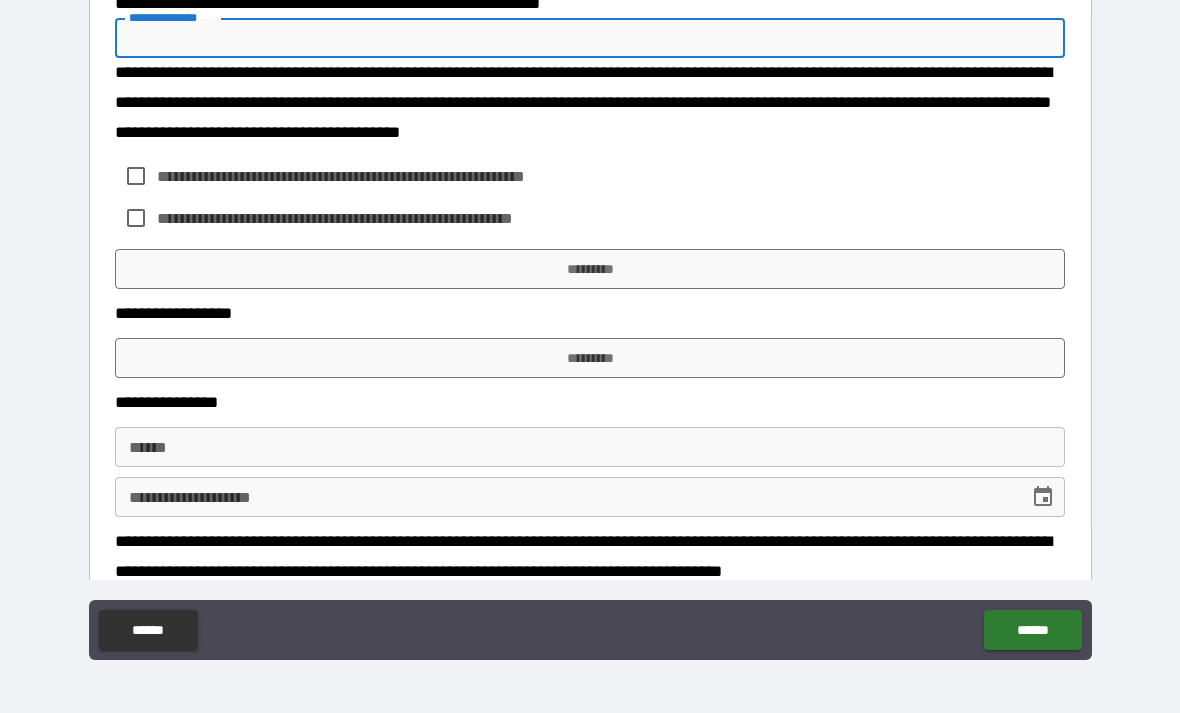 click on "**********" at bounding box center (590, 38) 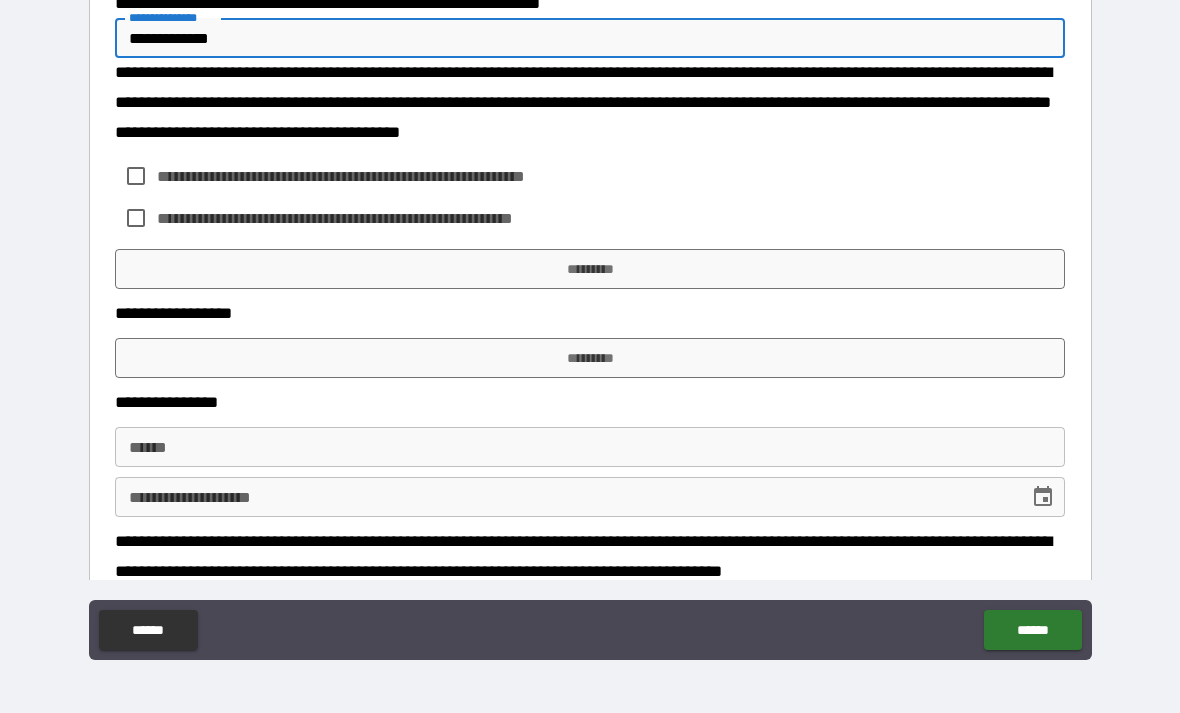type on "**********" 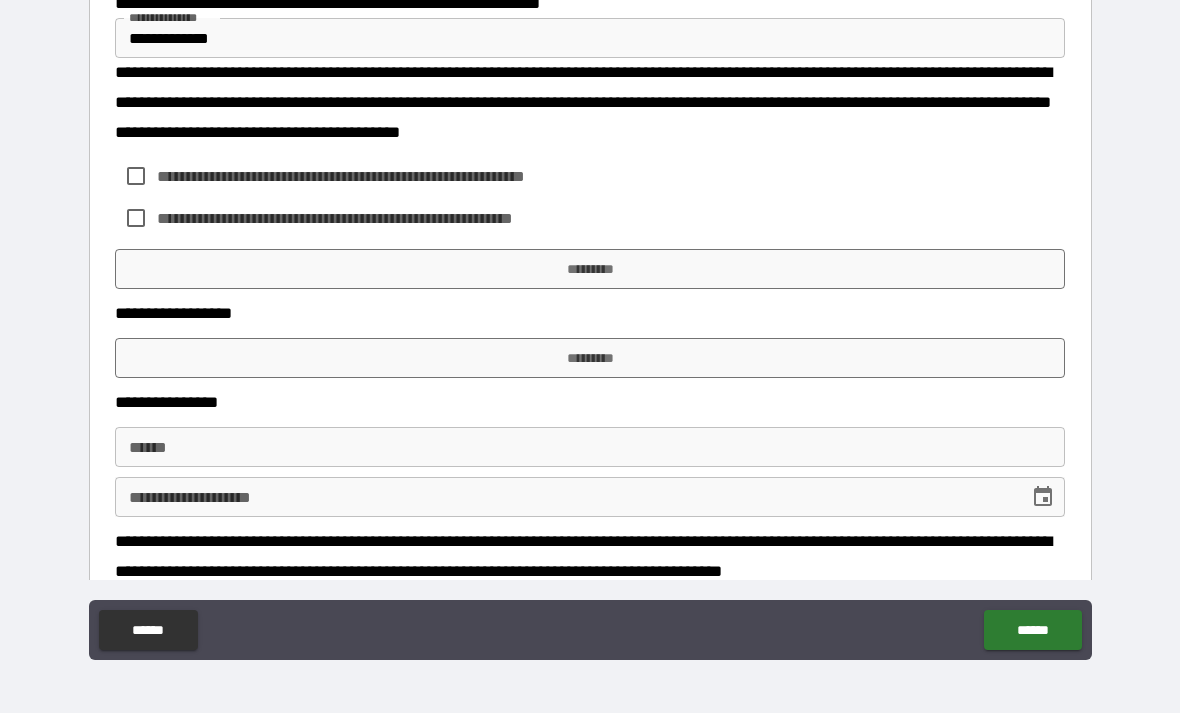 click on "**********" at bounding box center (372, 218) 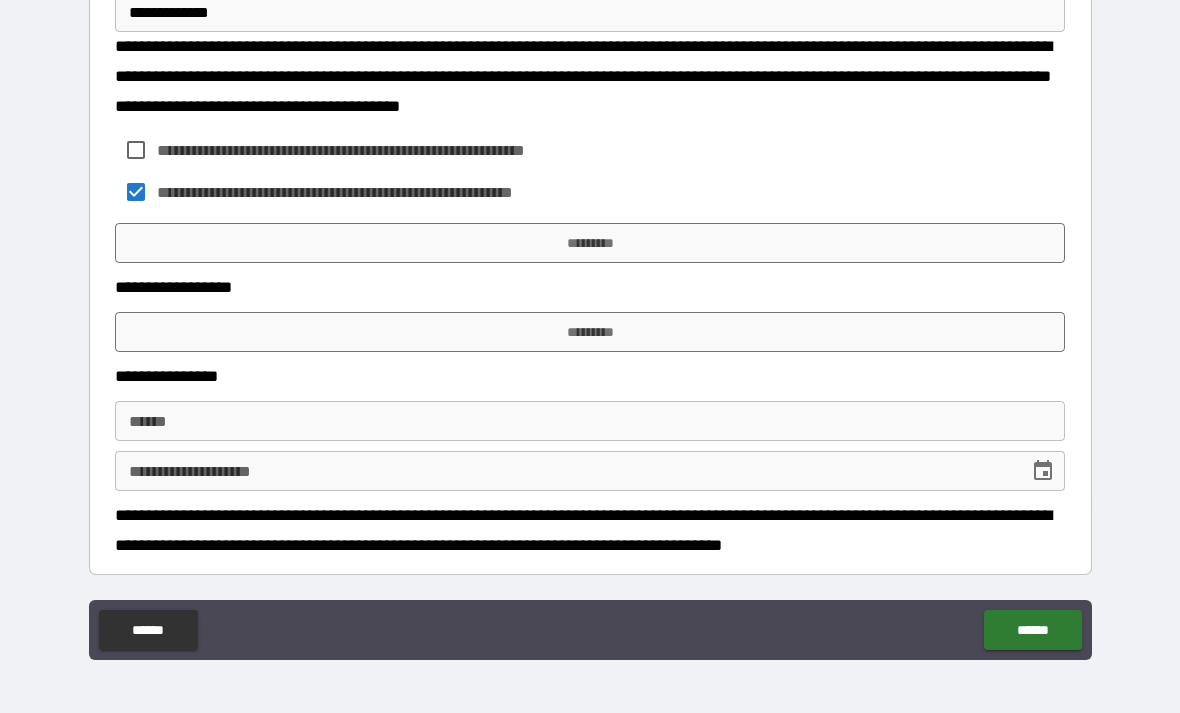 scroll, scrollTop: 26, scrollLeft: 0, axis: vertical 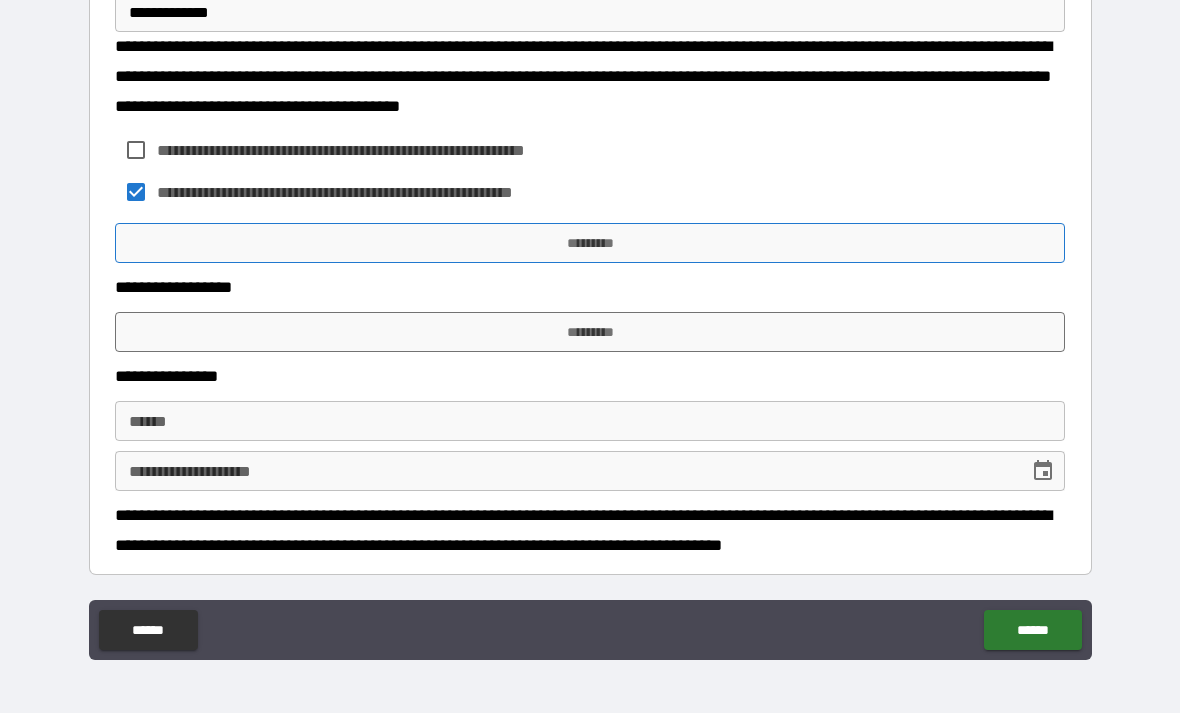 click on "*********" at bounding box center [590, 243] 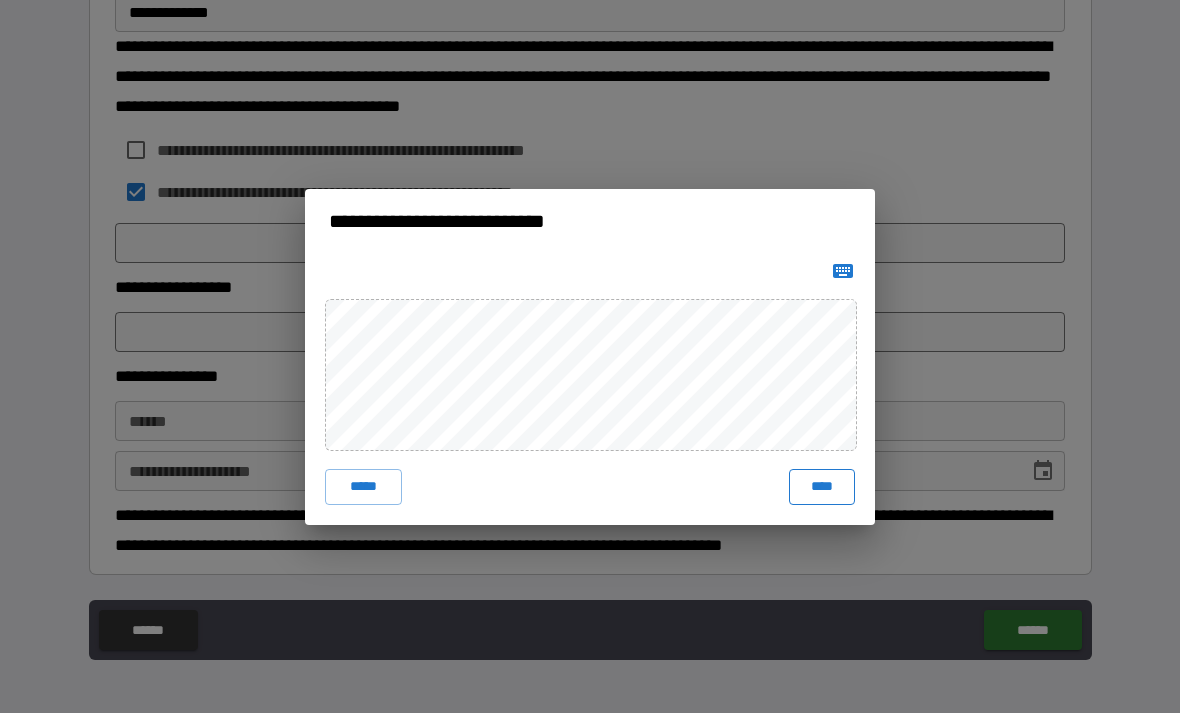 click on "****" at bounding box center (822, 487) 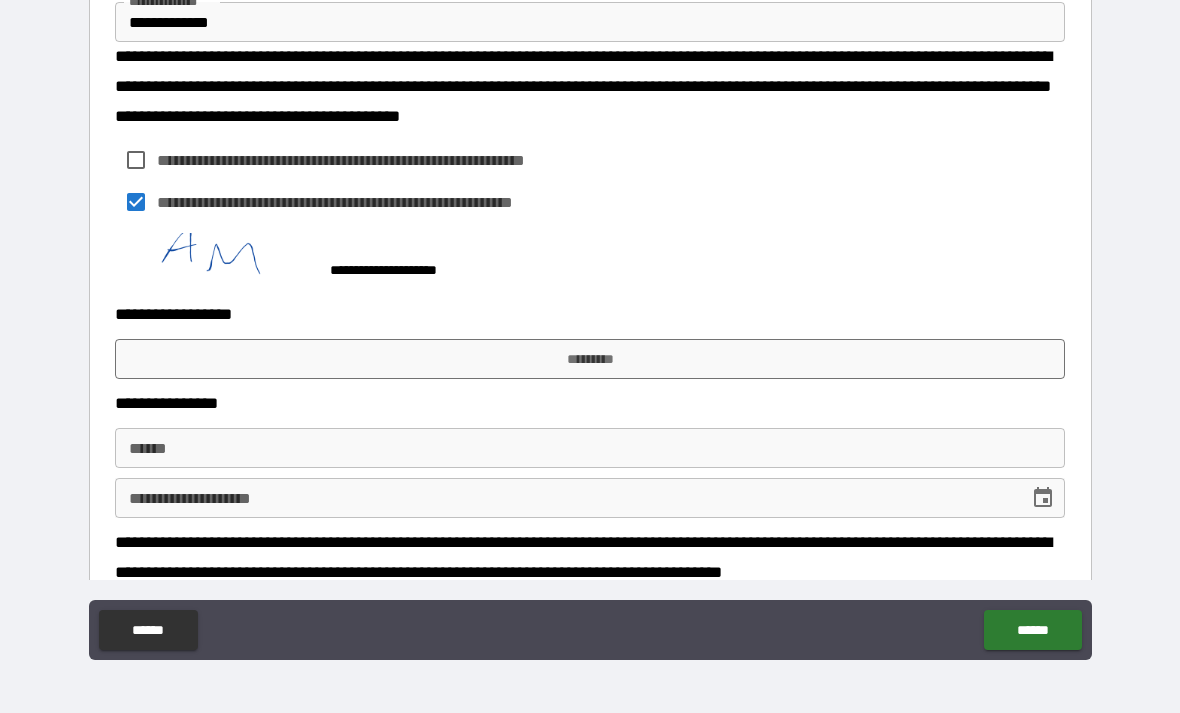 click on "****   *" at bounding box center (590, 448) 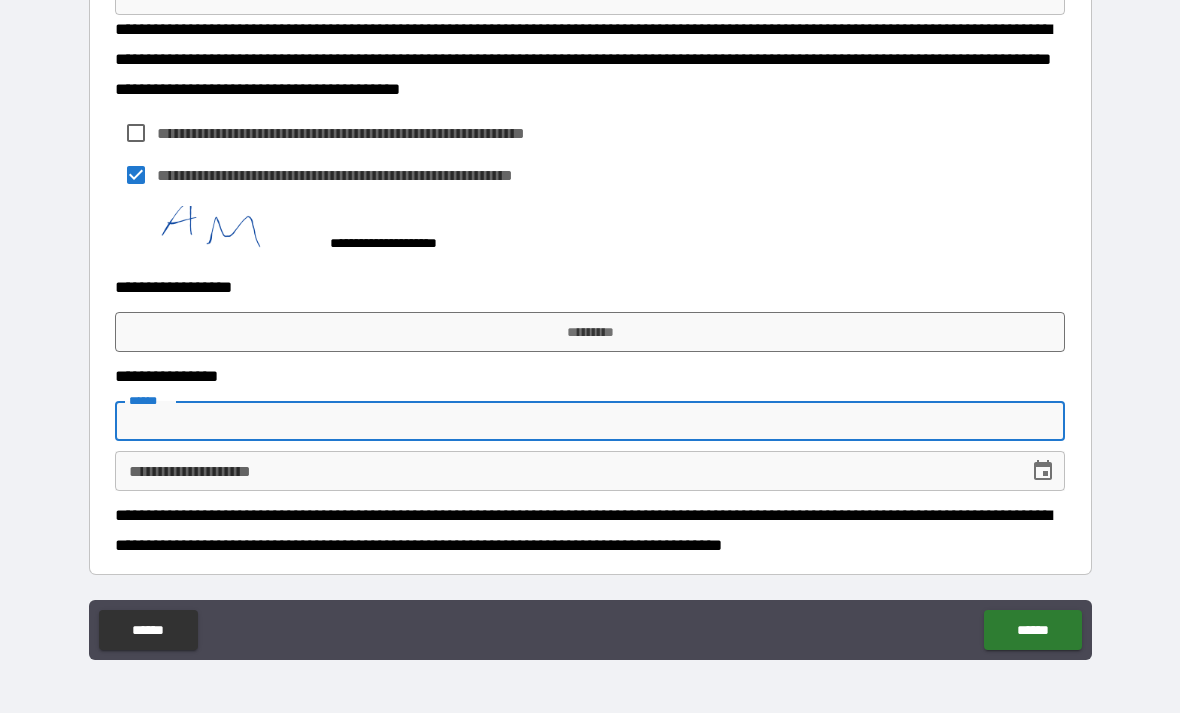 scroll, scrollTop: 43, scrollLeft: 0, axis: vertical 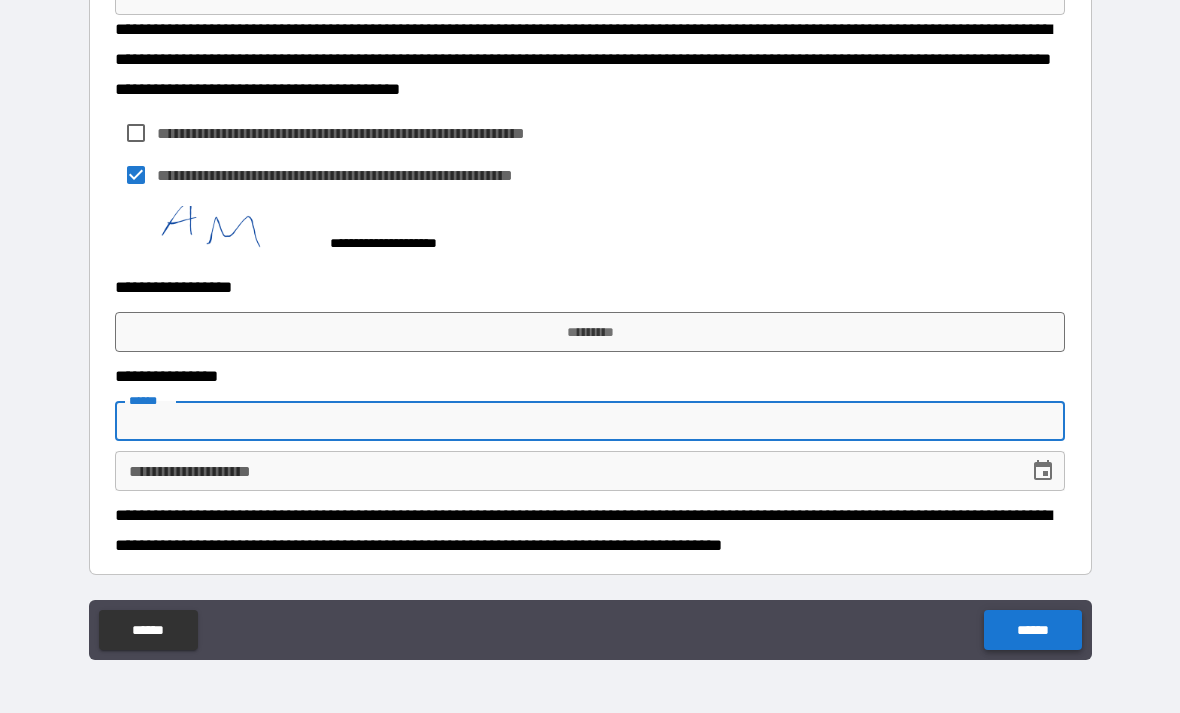 click on "******" at bounding box center [1032, 630] 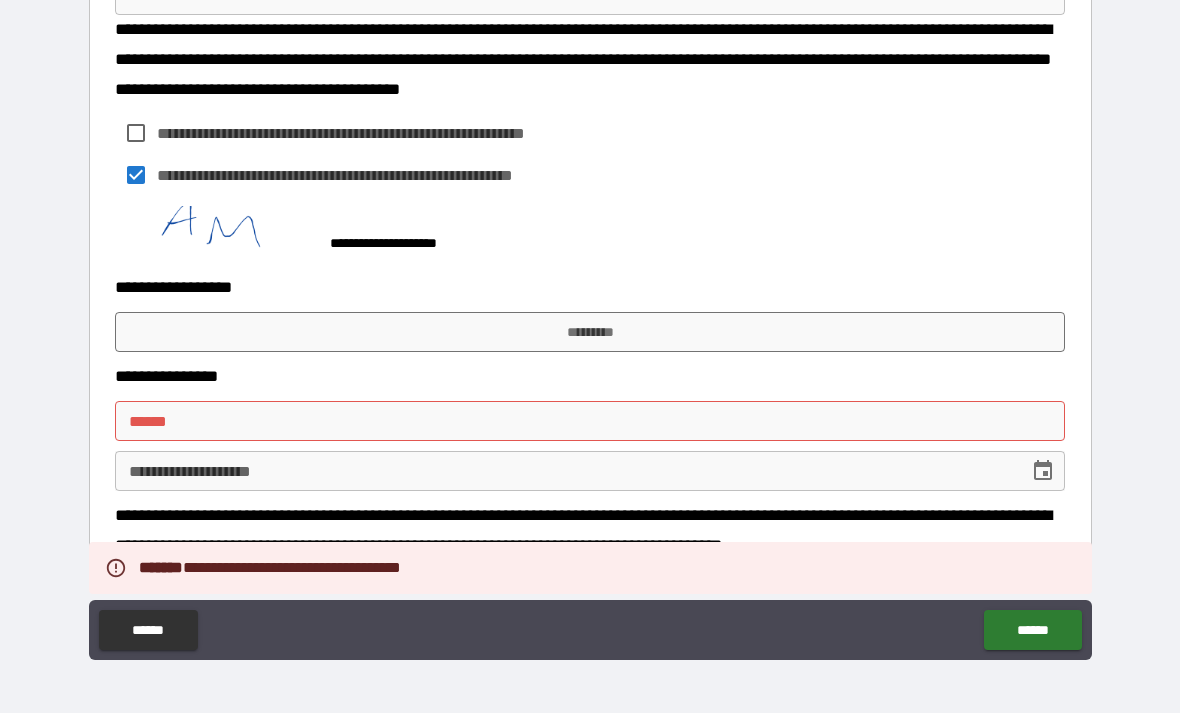 click on "****   *" at bounding box center [590, 421] 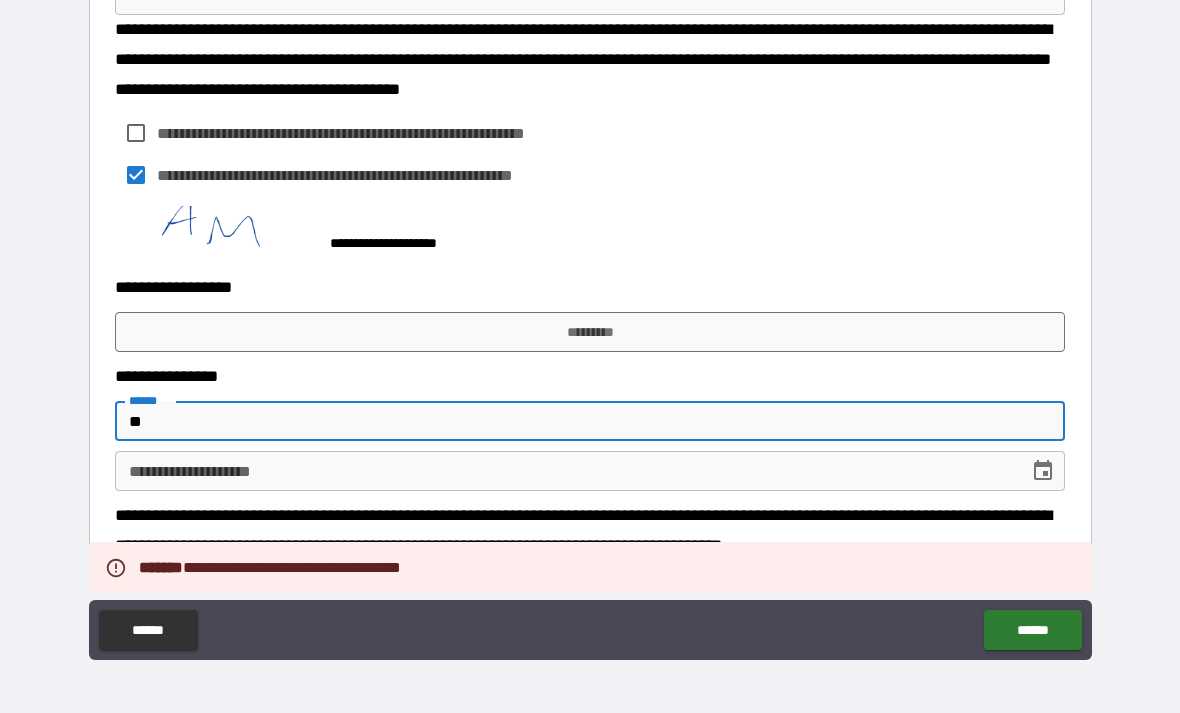type on "*" 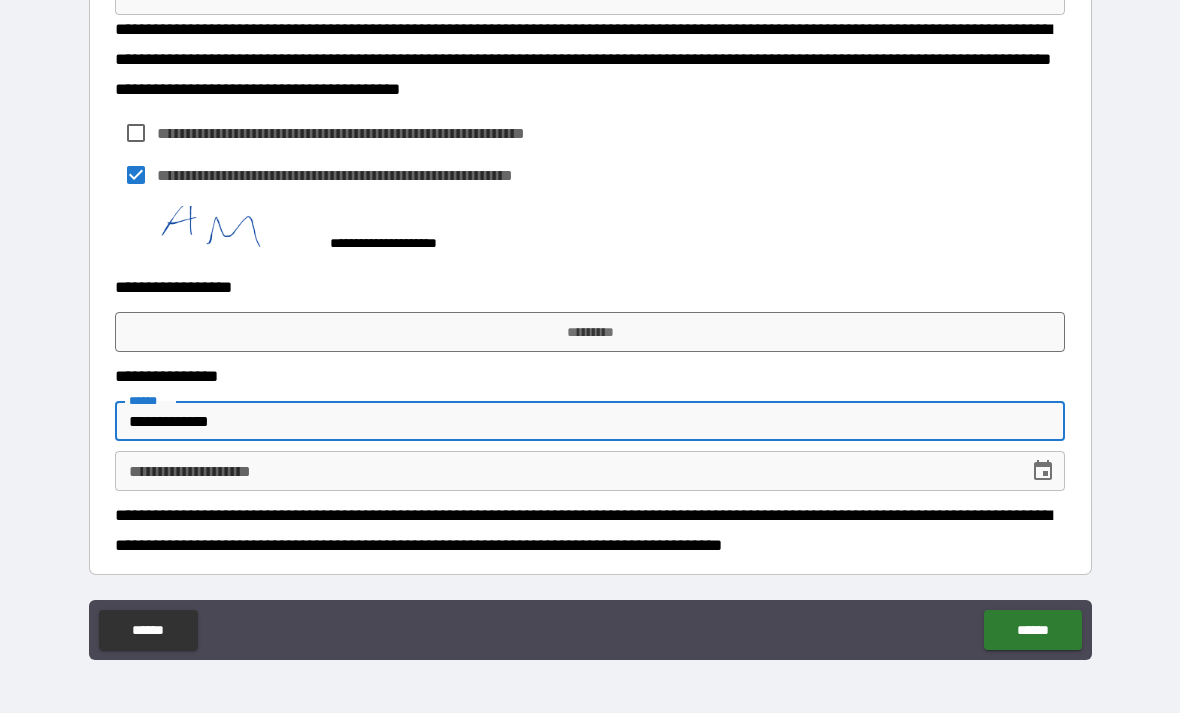 type on "**********" 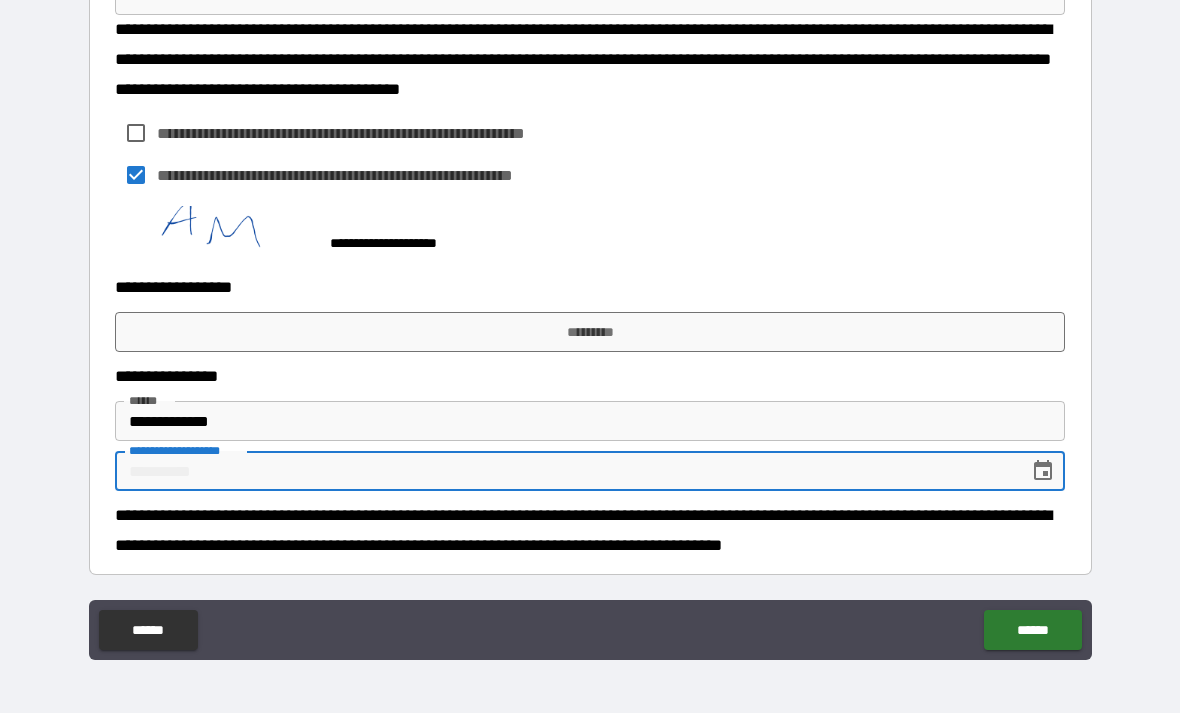 click on "**********" at bounding box center (565, 471) 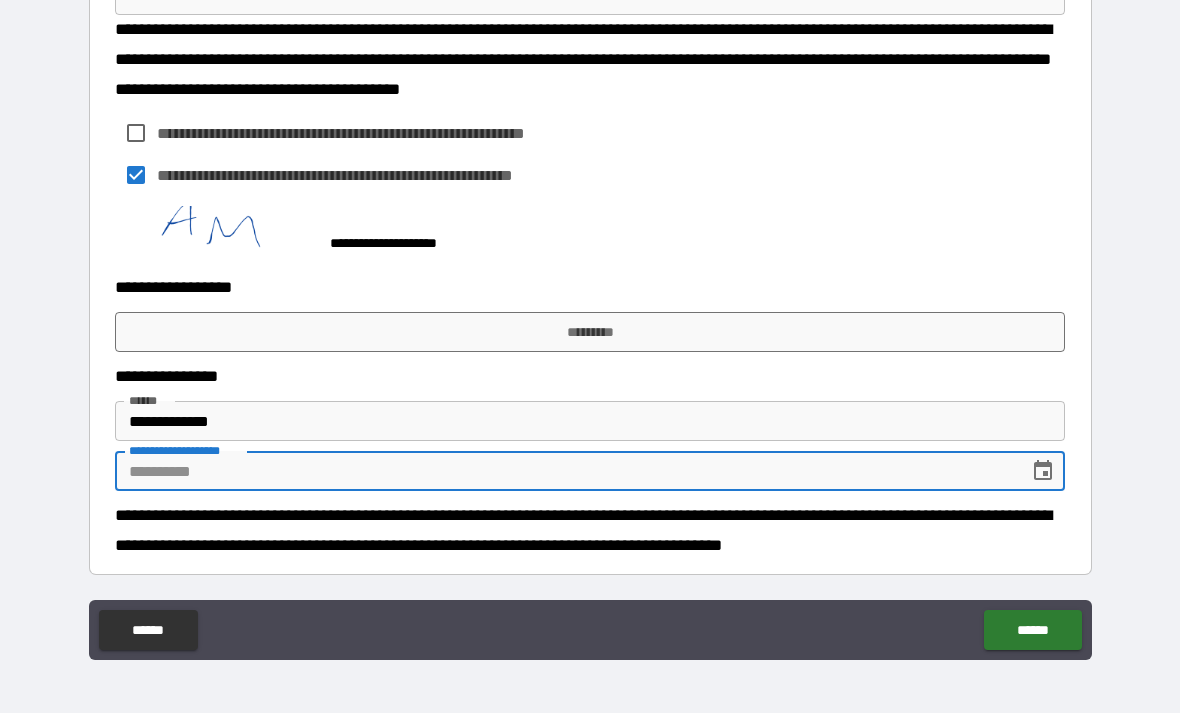 click on "**********" at bounding box center (565, 471) 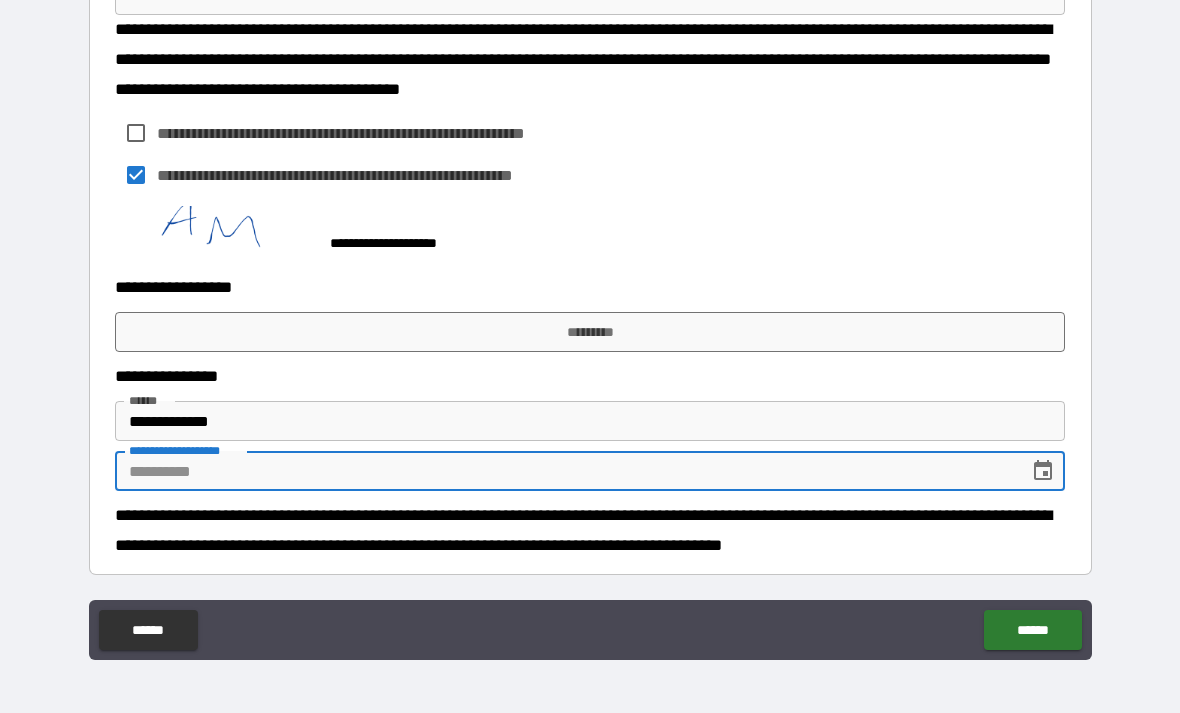 click on "**********" at bounding box center (590, 530) 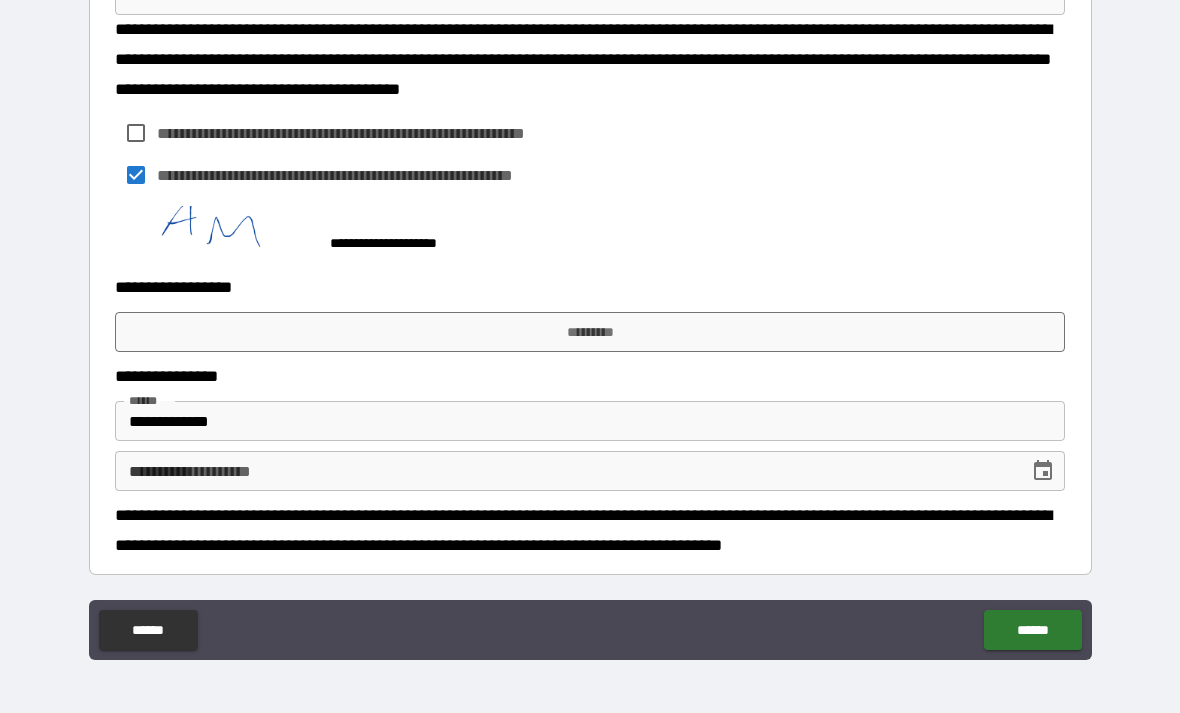 click on "**********" at bounding box center (590, 530) 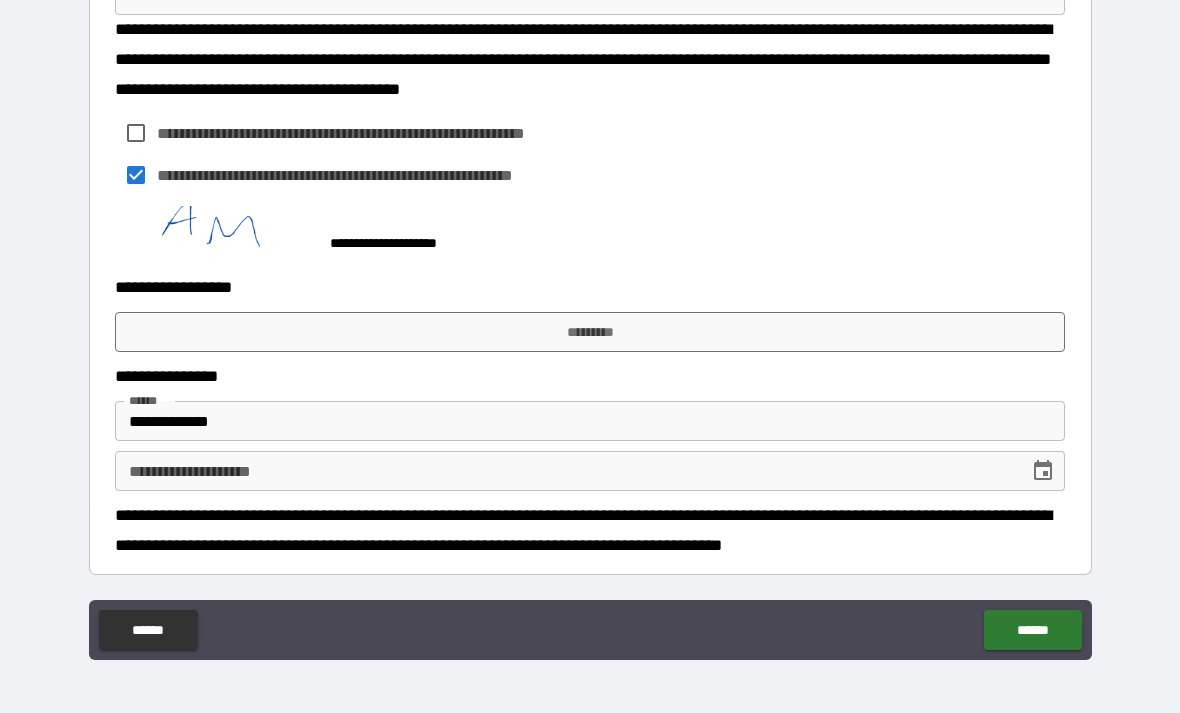 click on "**********" at bounding box center [565, 471] 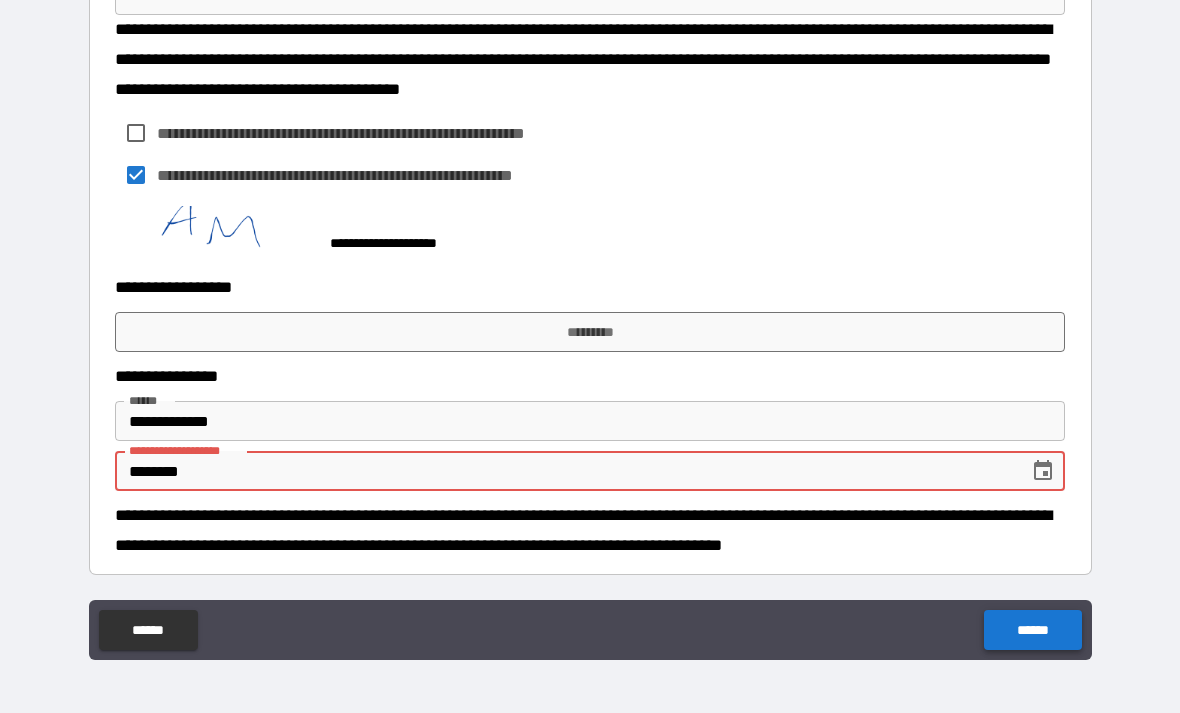 click on "******" at bounding box center (1032, 630) 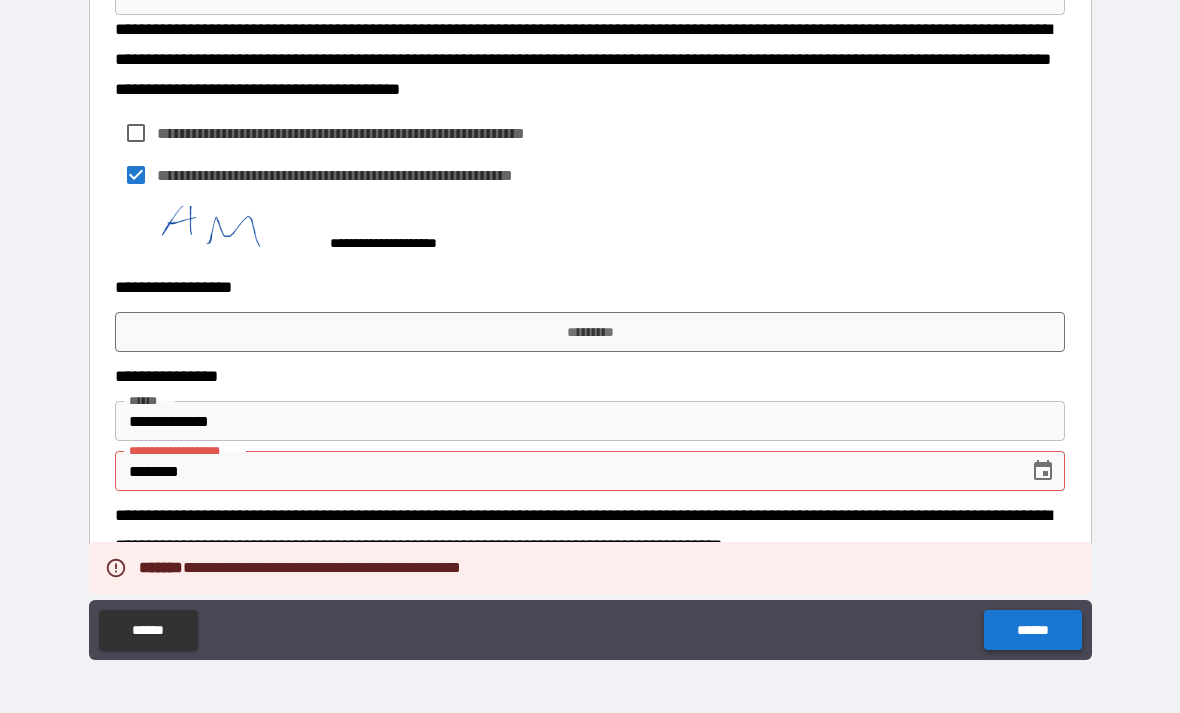 scroll, scrollTop: 43, scrollLeft: 0, axis: vertical 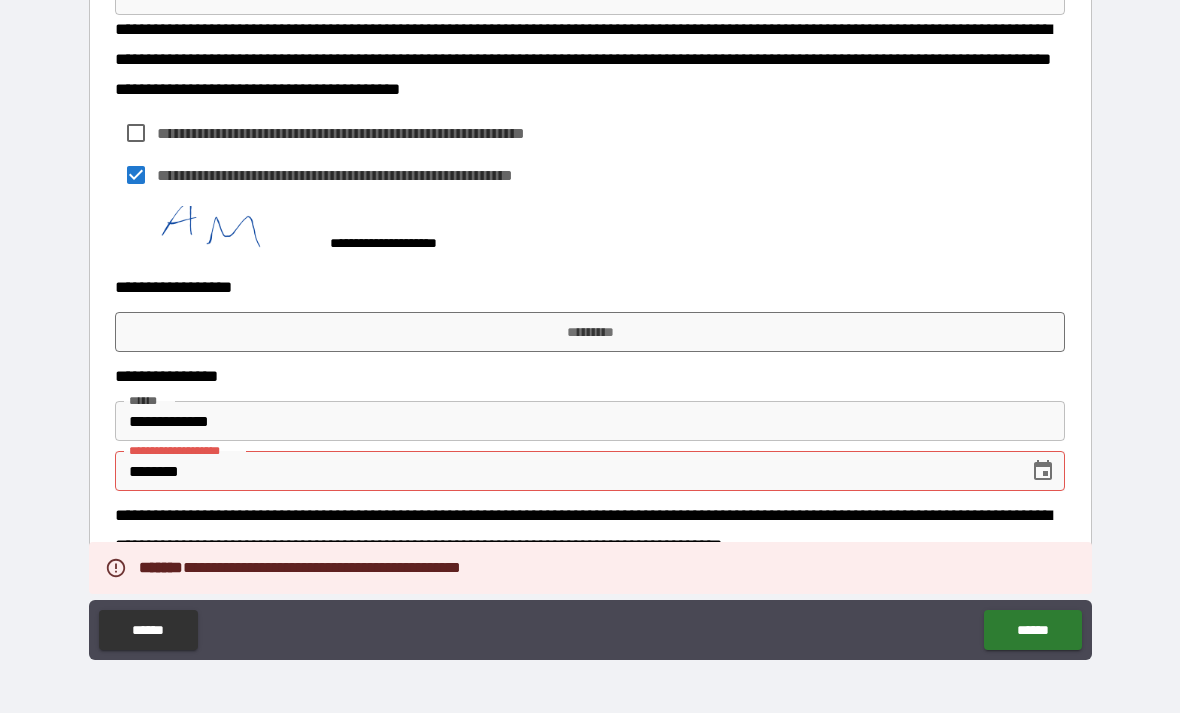 click on "********" at bounding box center (565, 471) 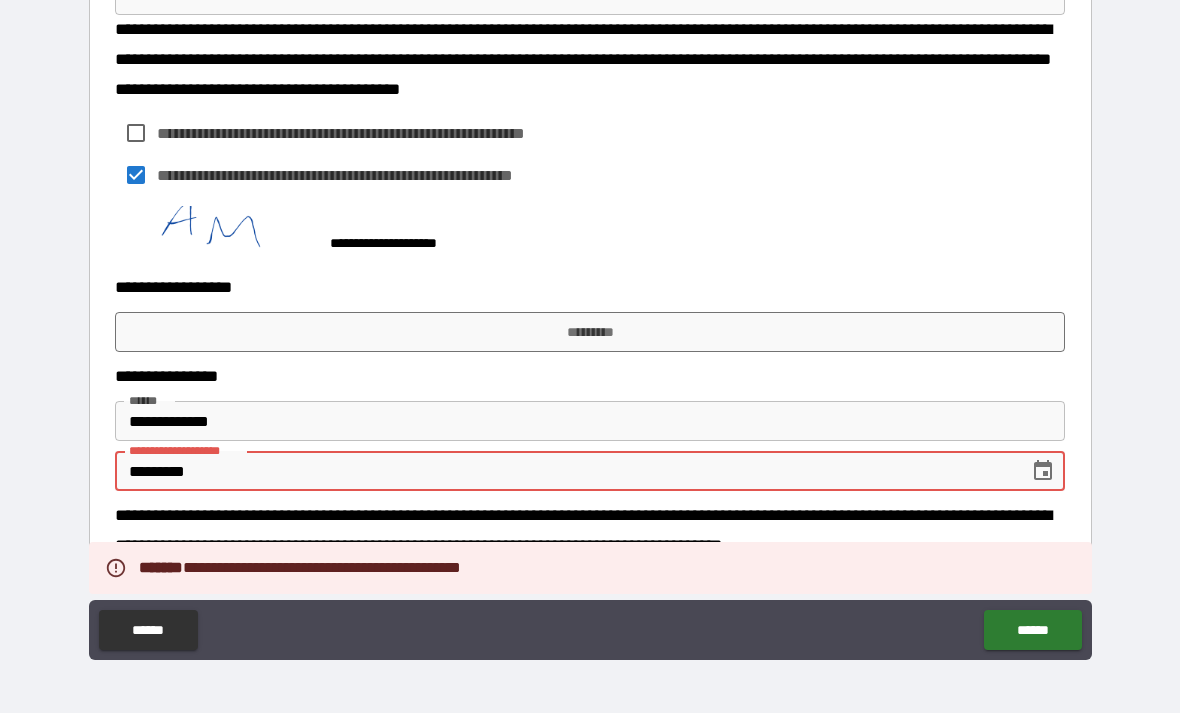 type on "**********" 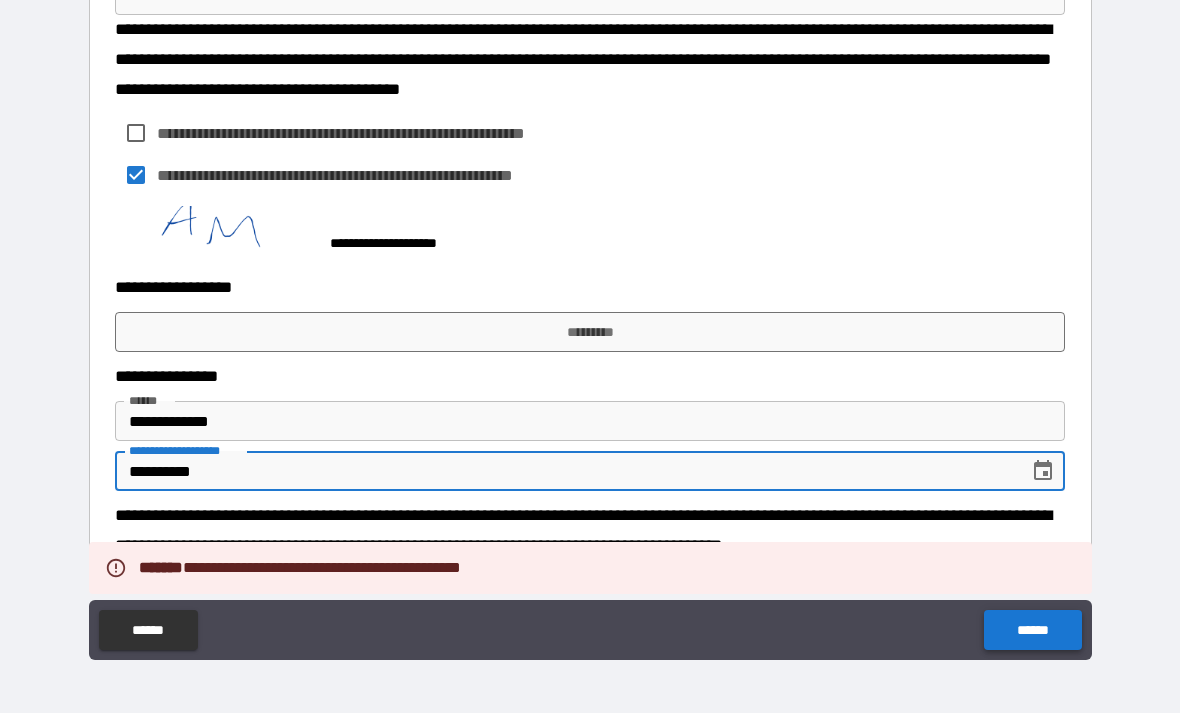 click on "******" at bounding box center [1032, 630] 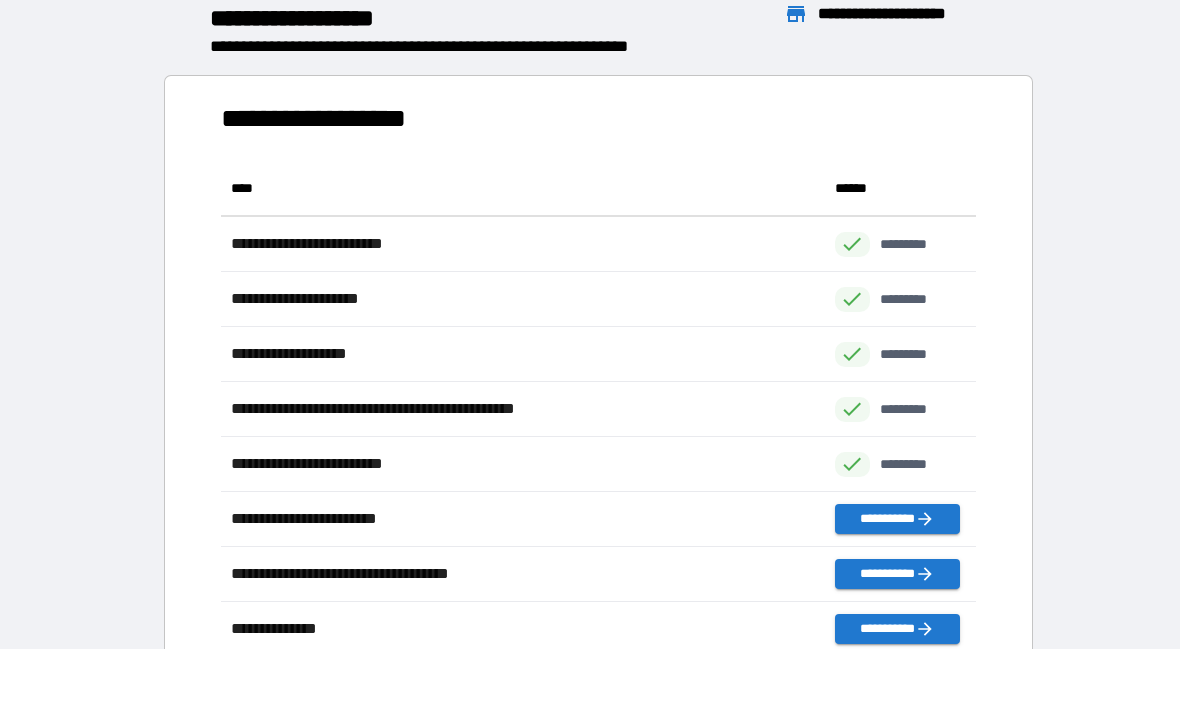 scroll, scrollTop: 1, scrollLeft: 1, axis: both 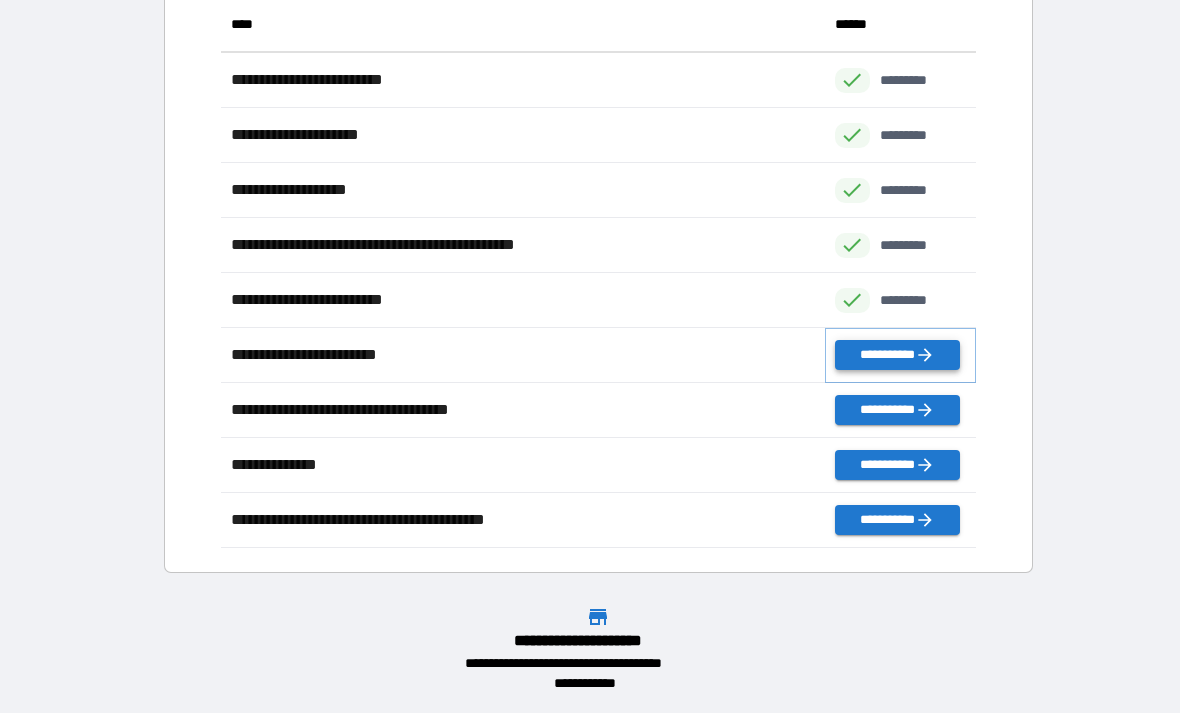 click 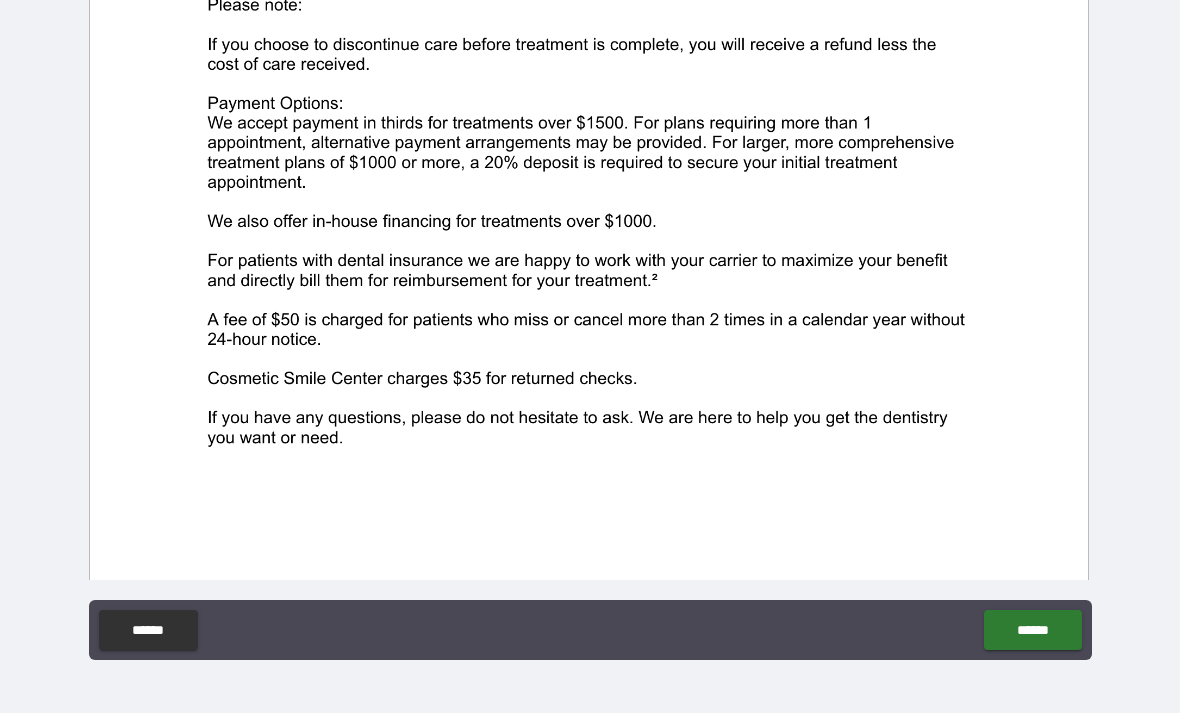 scroll, scrollTop: 622, scrollLeft: 0, axis: vertical 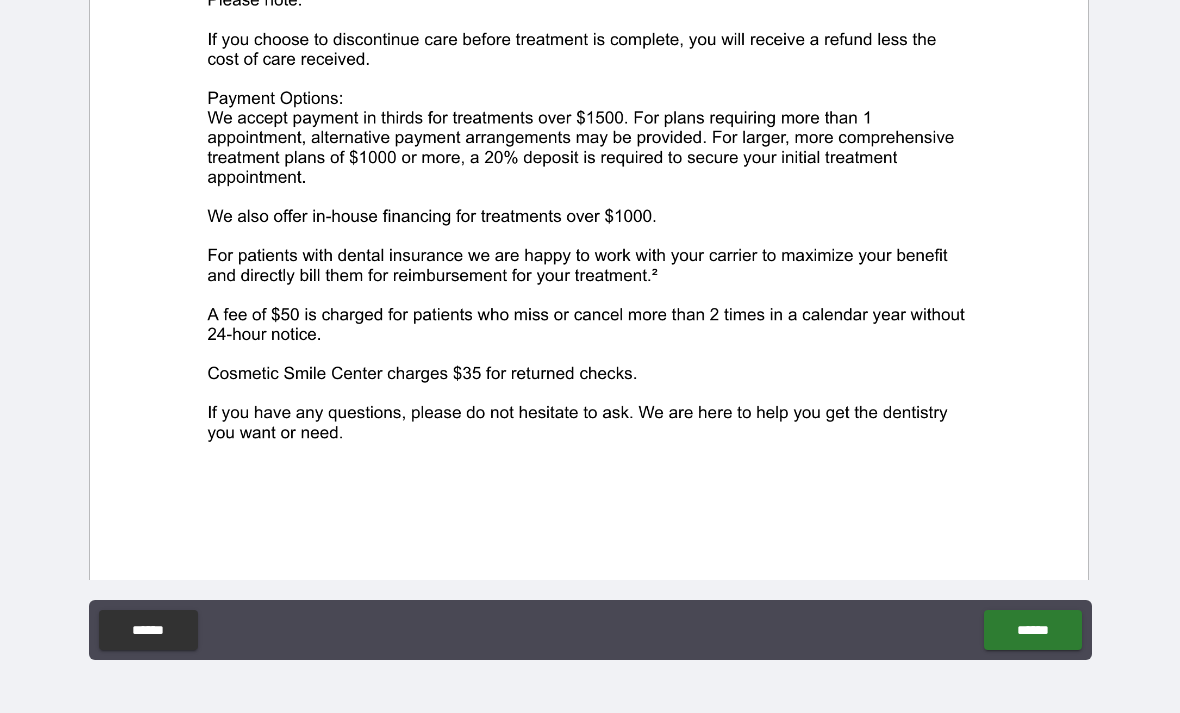 click on "******" at bounding box center (1032, 630) 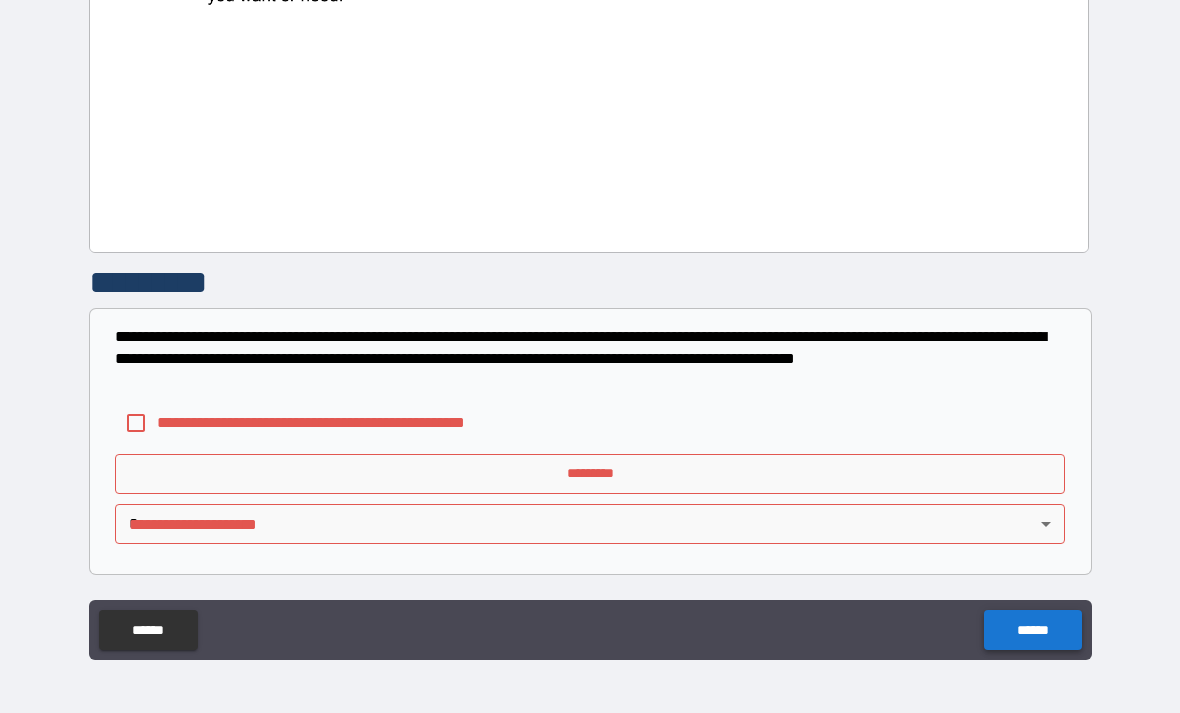 scroll, scrollTop: 1059, scrollLeft: 0, axis: vertical 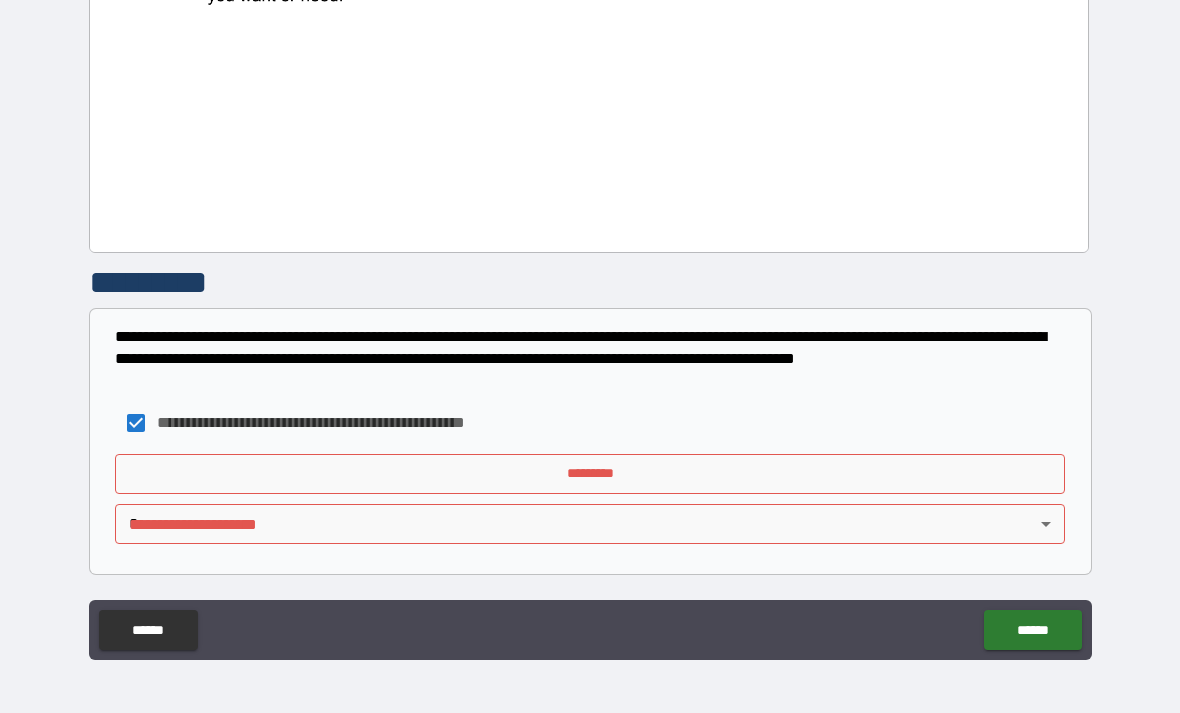 click on "*********" at bounding box center [590, 474] 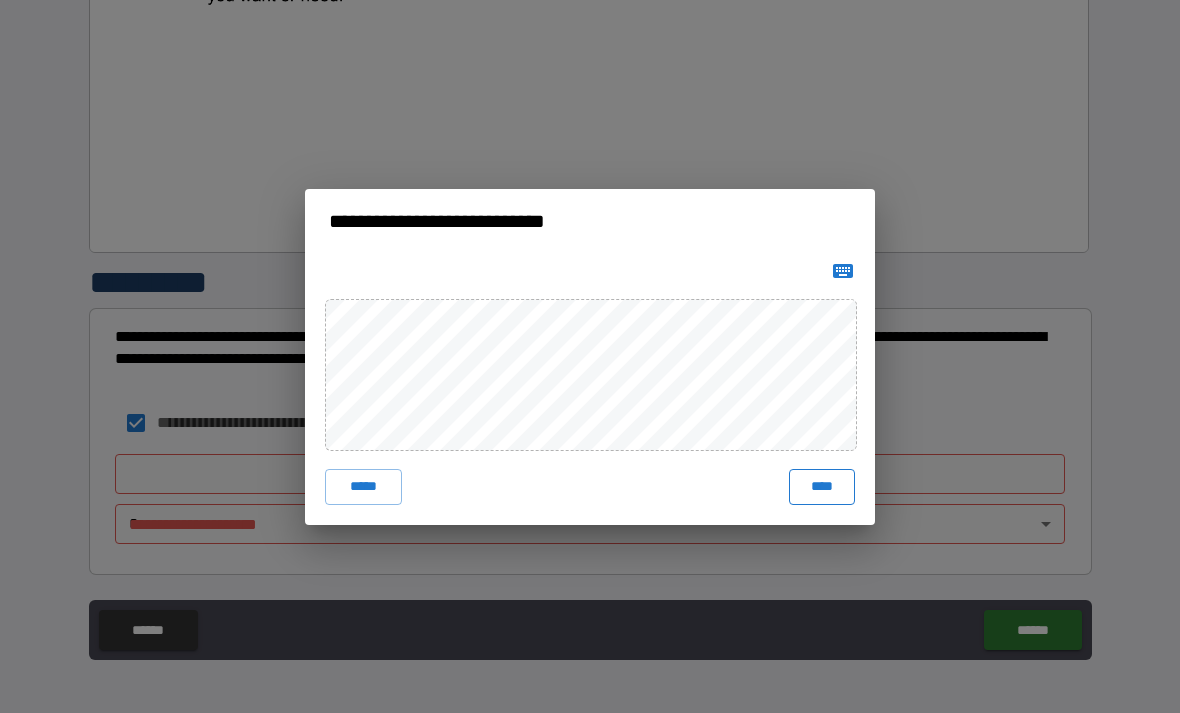 click on "****" at bounding box center [822, 487] 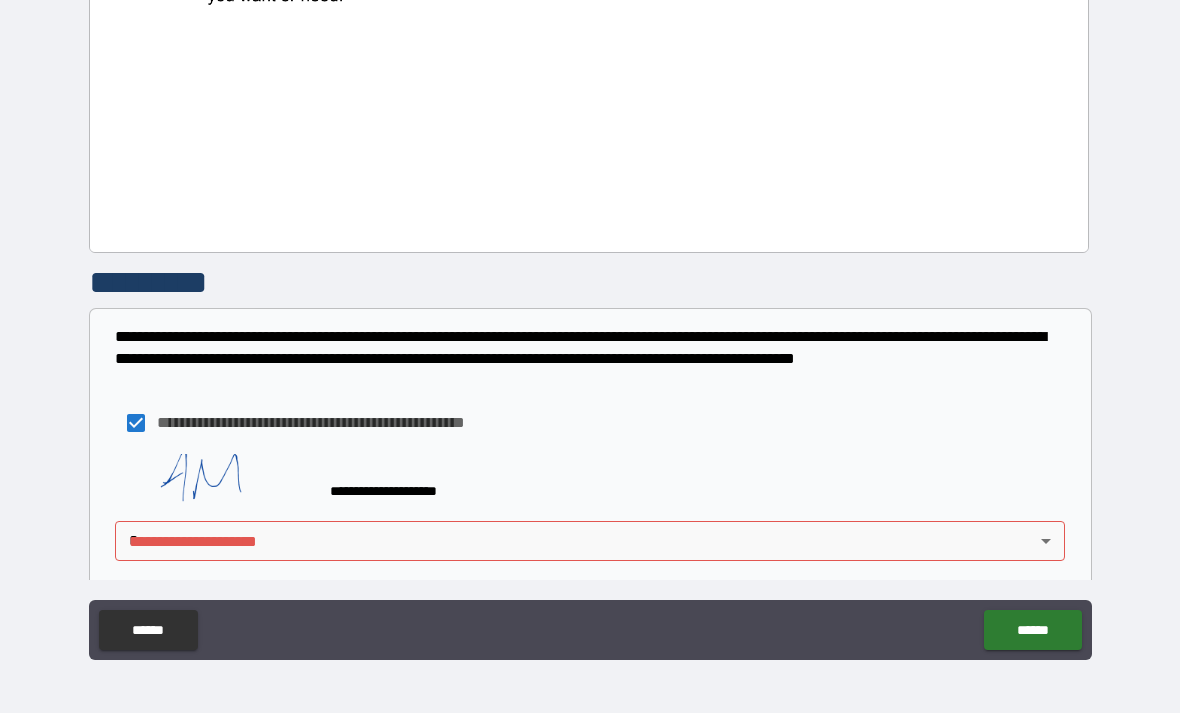 scroll, scrollTop: 1049, scrollLeft: 0, axis: vertical 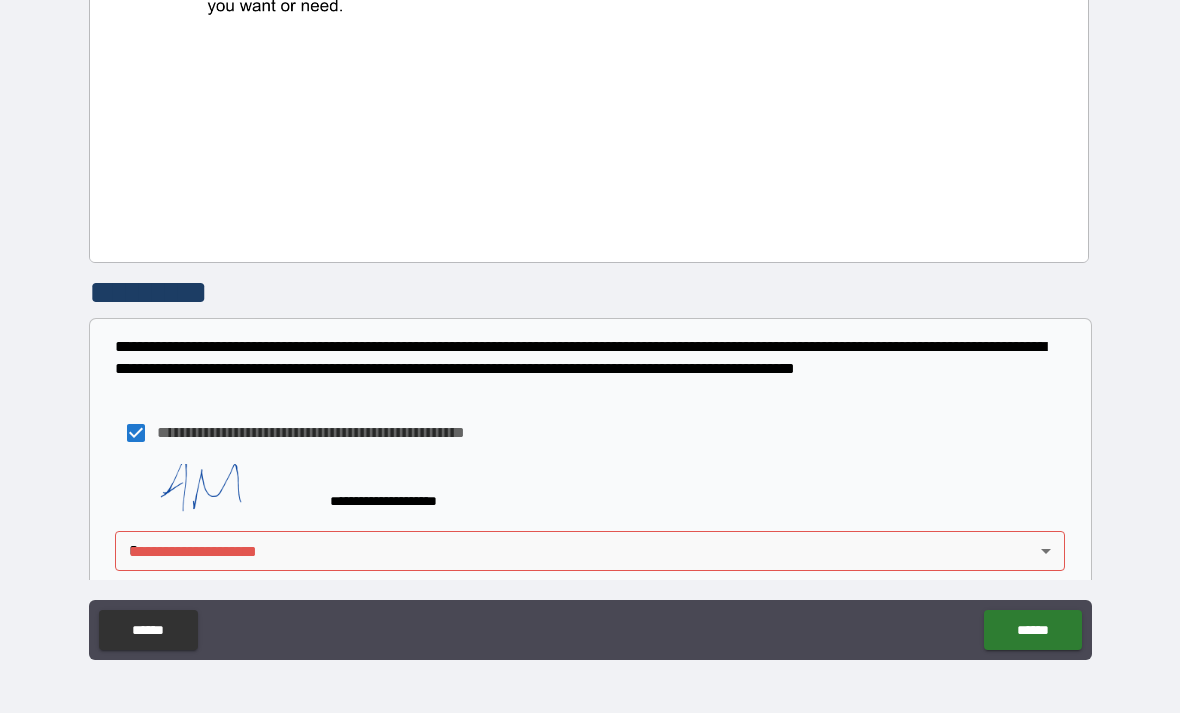 click on "**********" at bounding box center (590, 324) 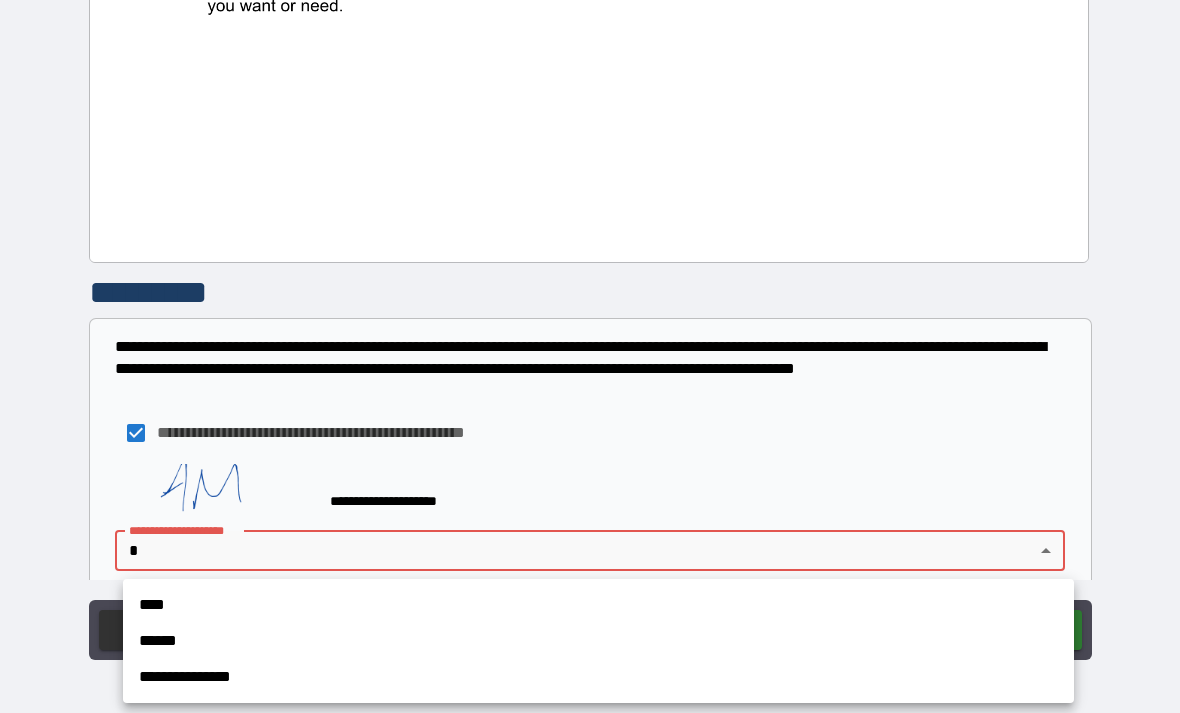 click on "****" at bounding box center (598, 605) 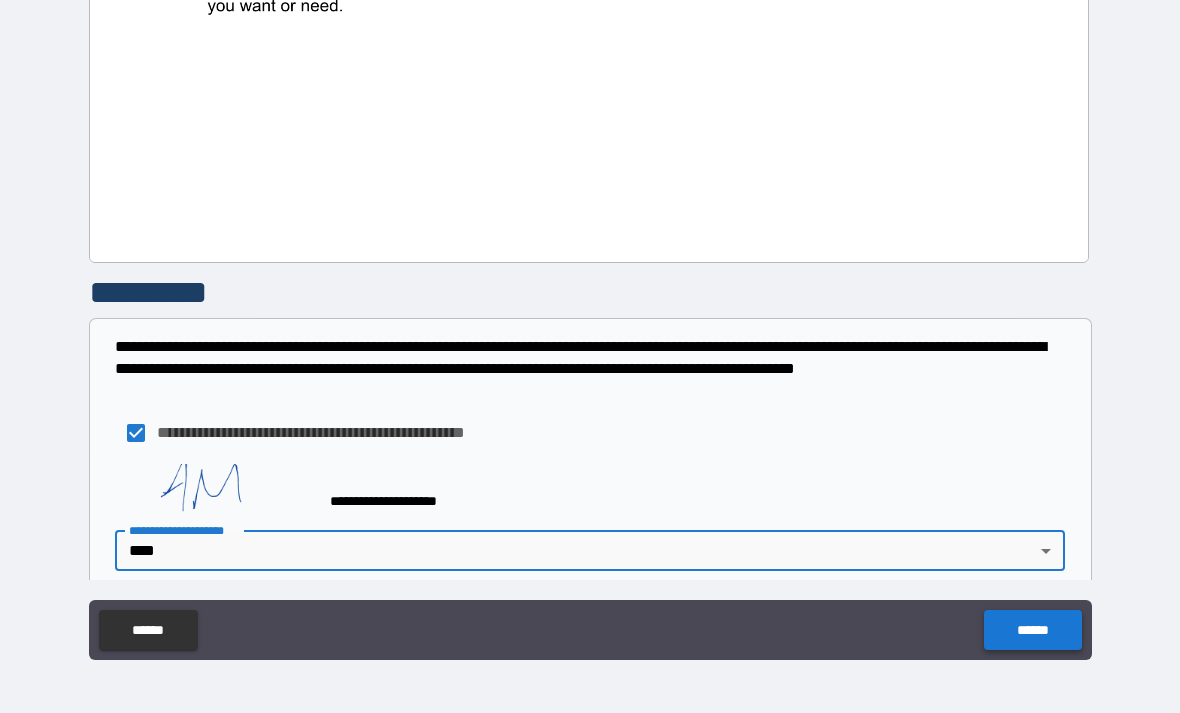 click on "******" at bounding box center (1032, 630) 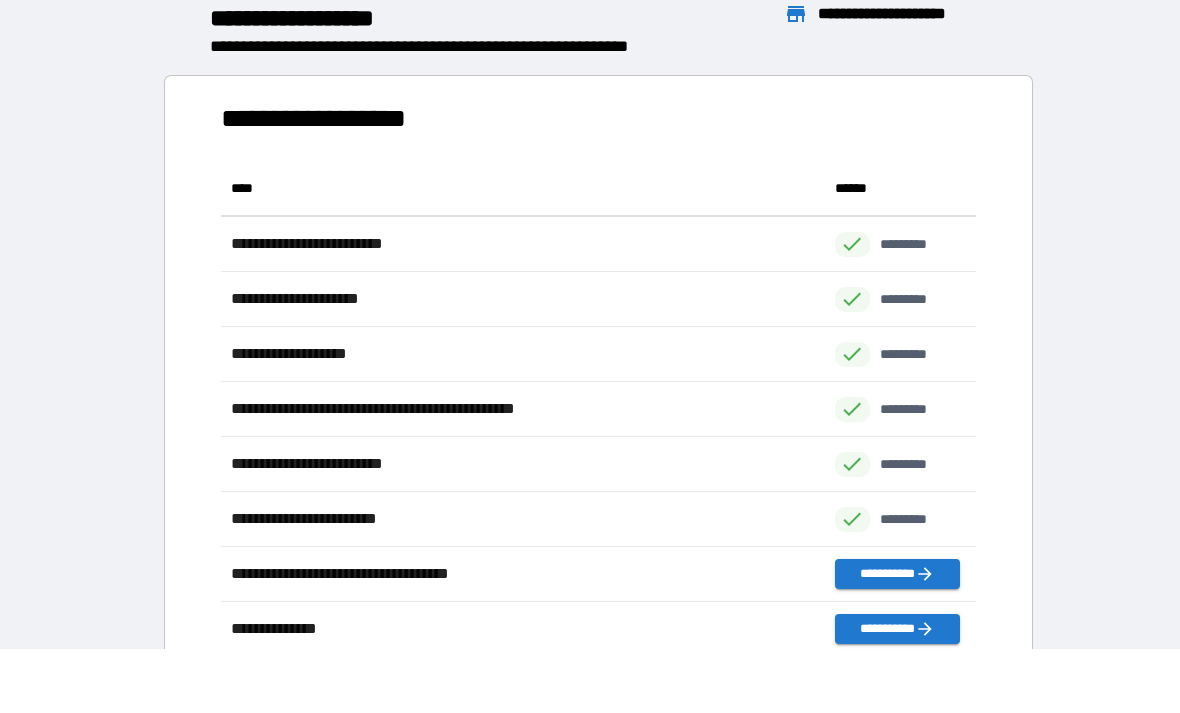 scroll, scrollTop: 551, scrollLeft: 755, axis: both 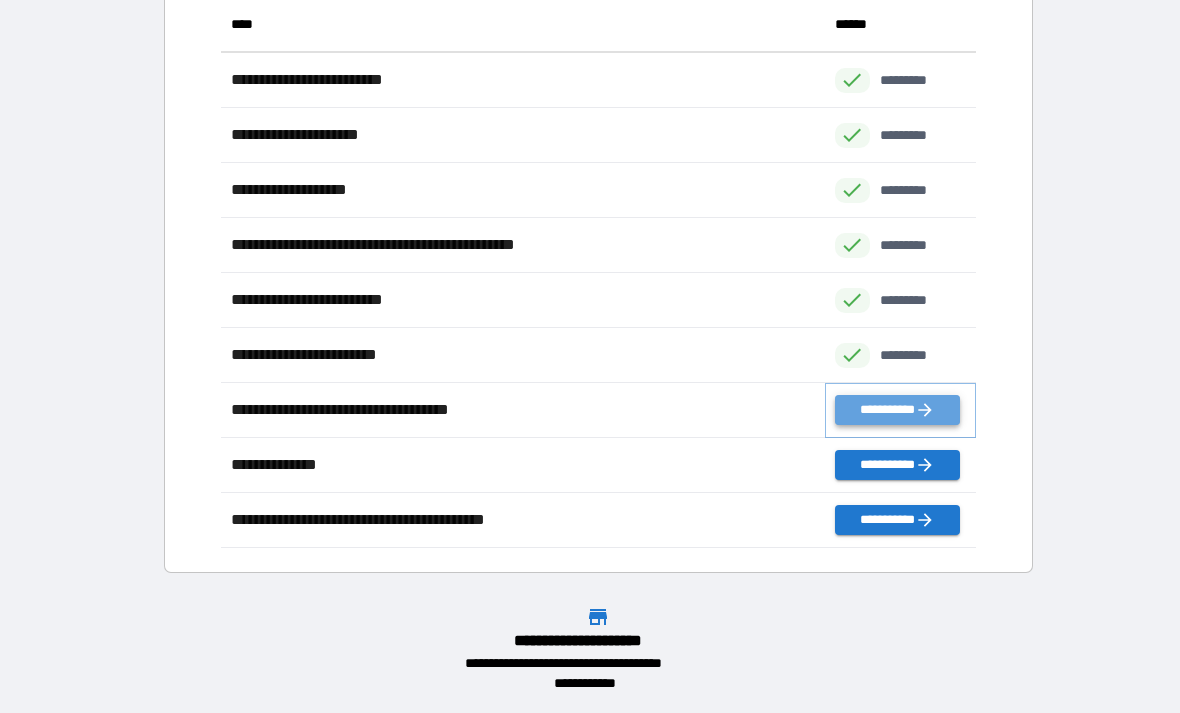 click on "**********" at bounding box center (897, 410) 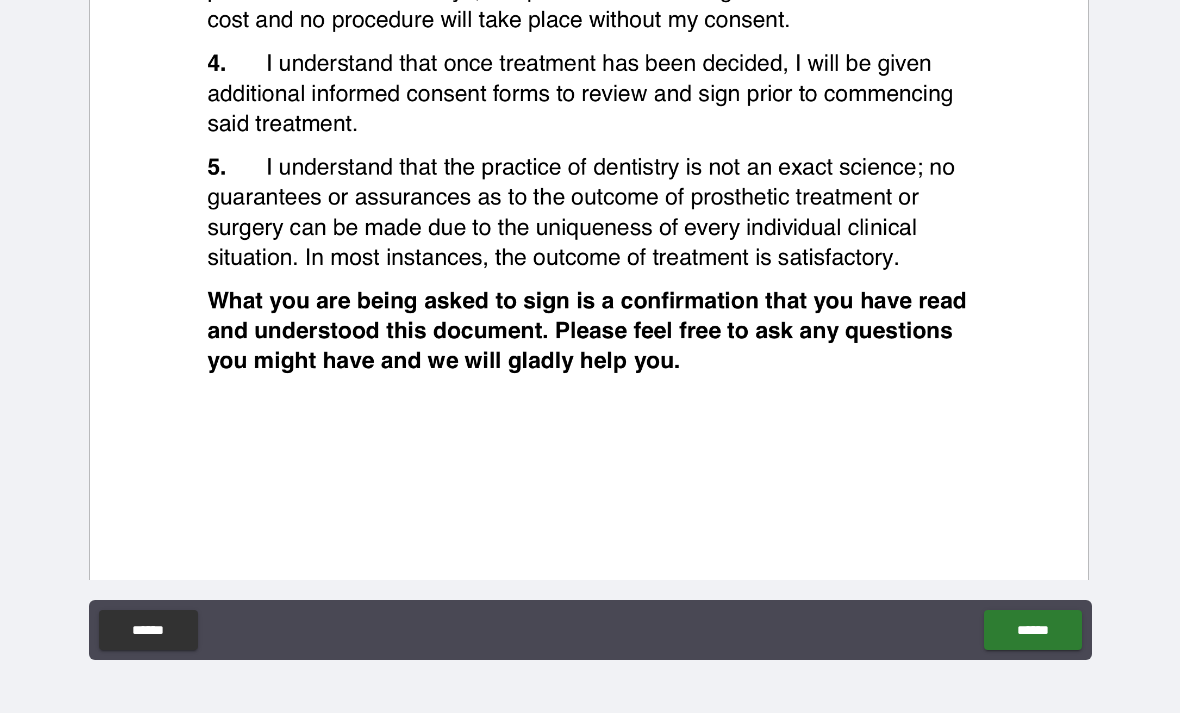 scroll, scrollTop: 717, scrollLeft: 0, axis: vertical 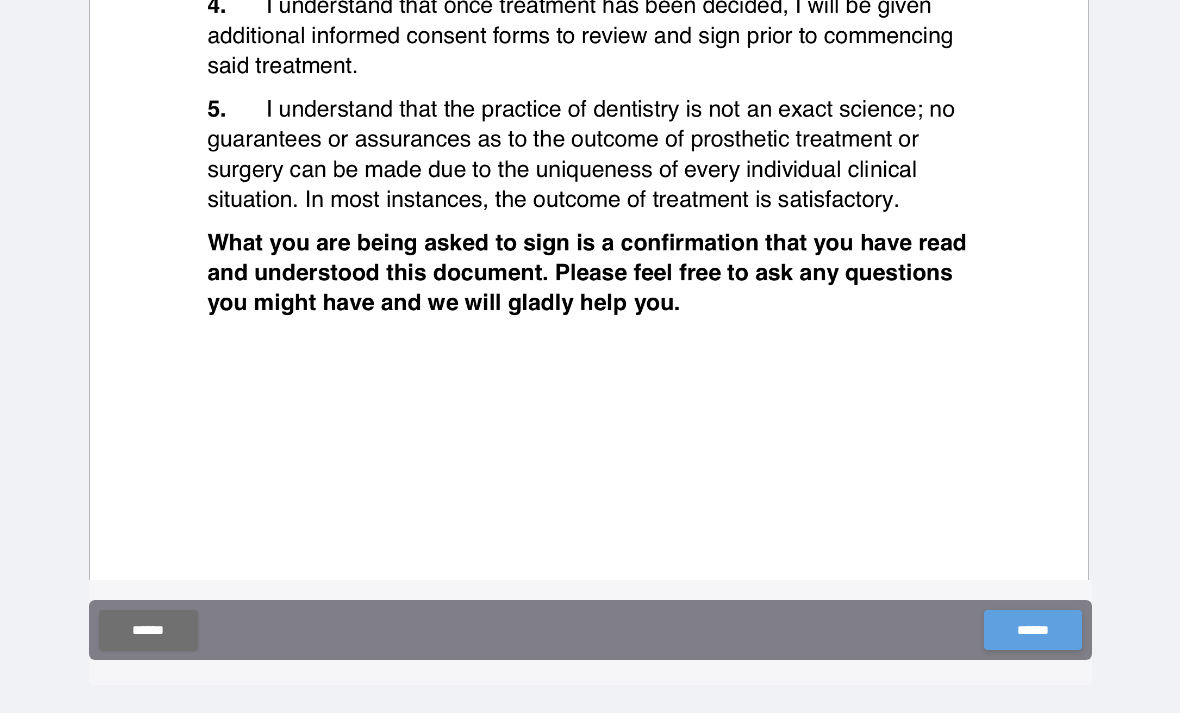click on "******" at bounding box center (1032, 630) 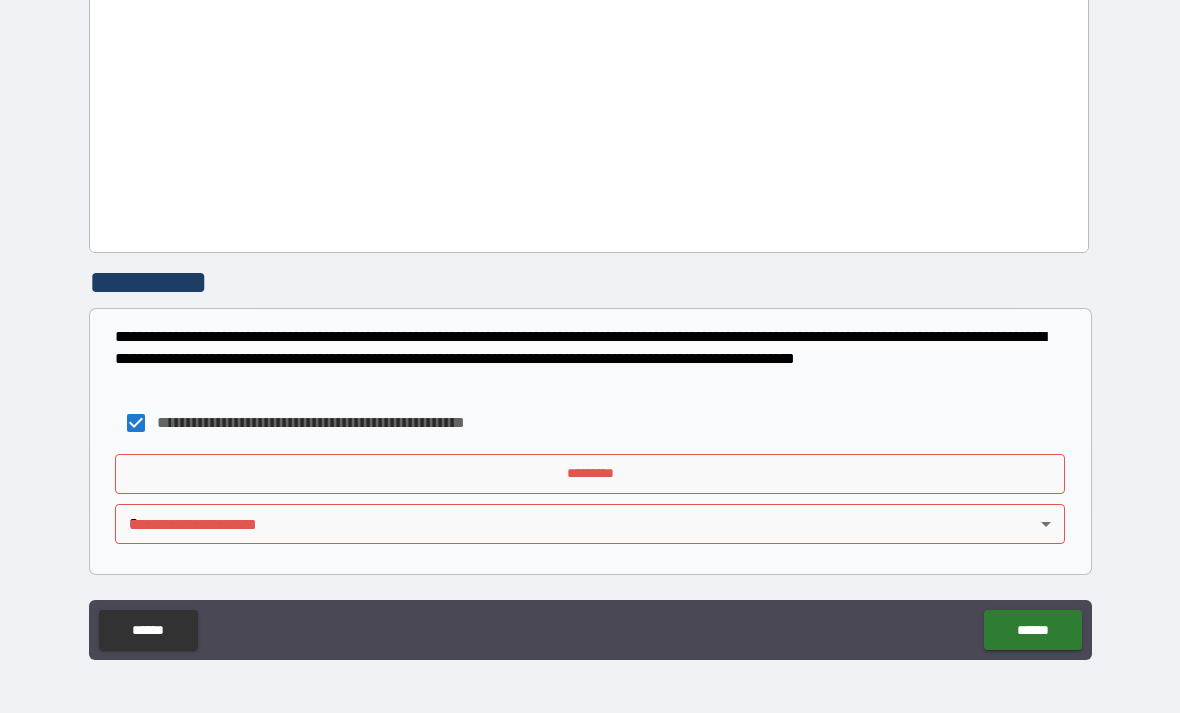 scroll, scrollTop: 1059, scrollLeft: 0, axis: vertical 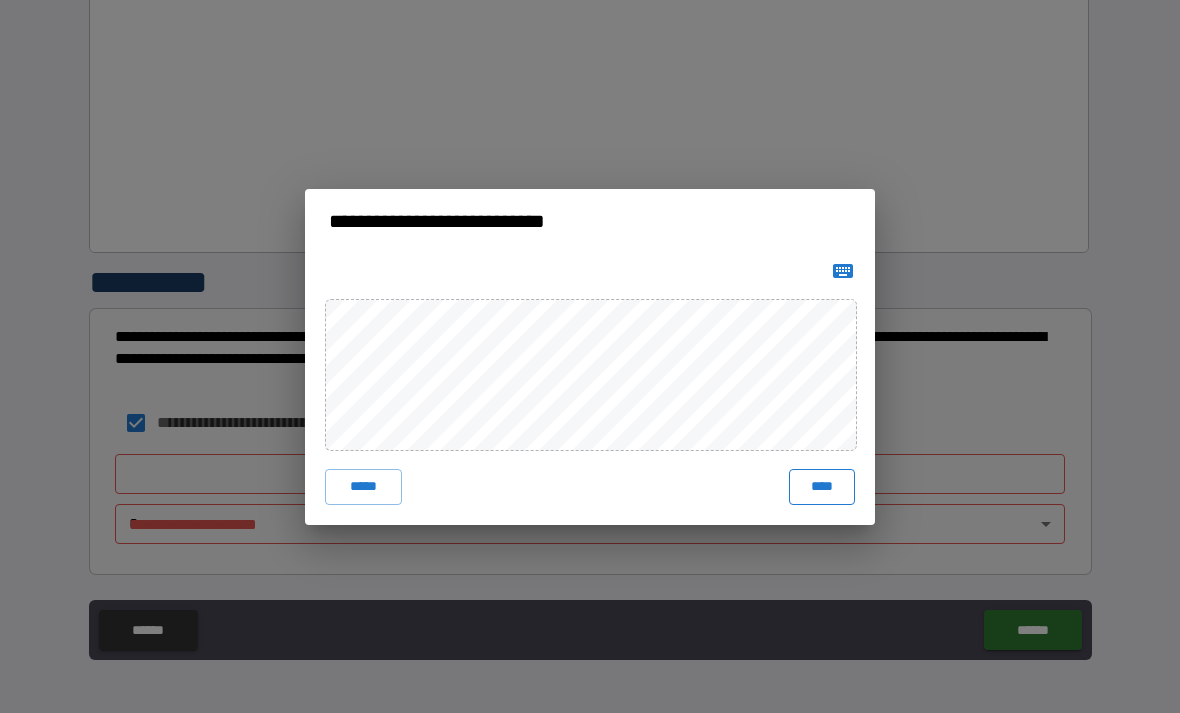click on "****" at bounding box center (822, 487) 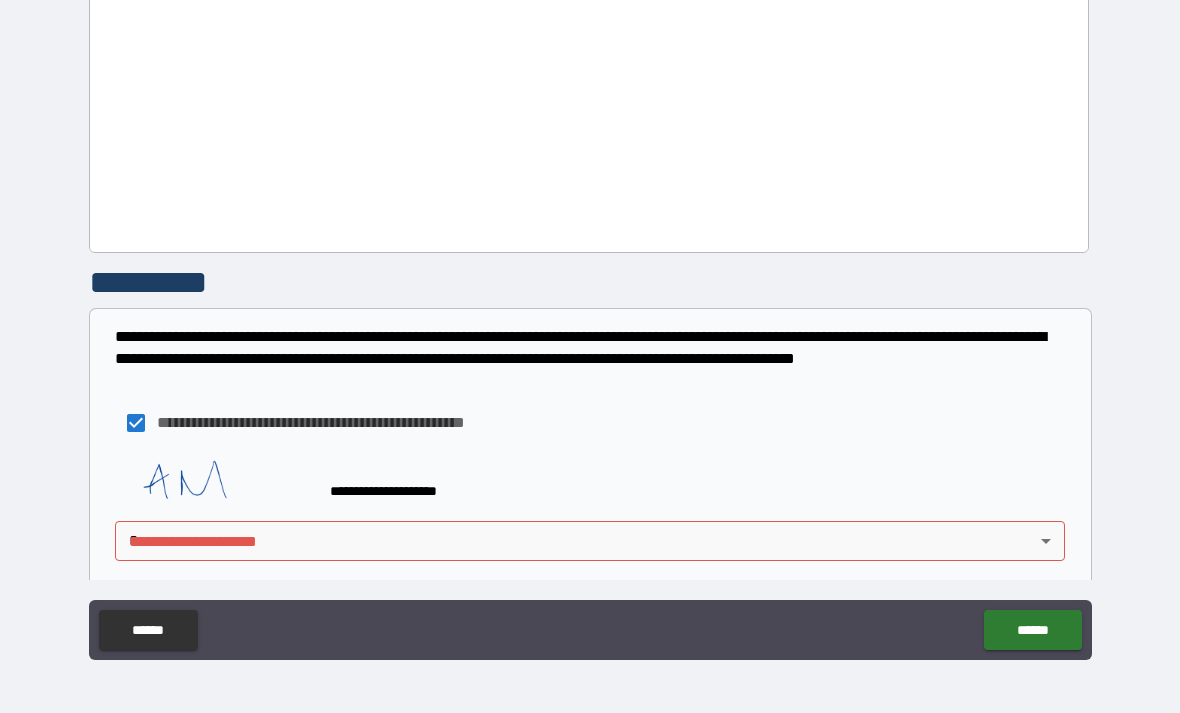 scroll, scrollTop: 1049, scrollLeft: 0, axis: vertical 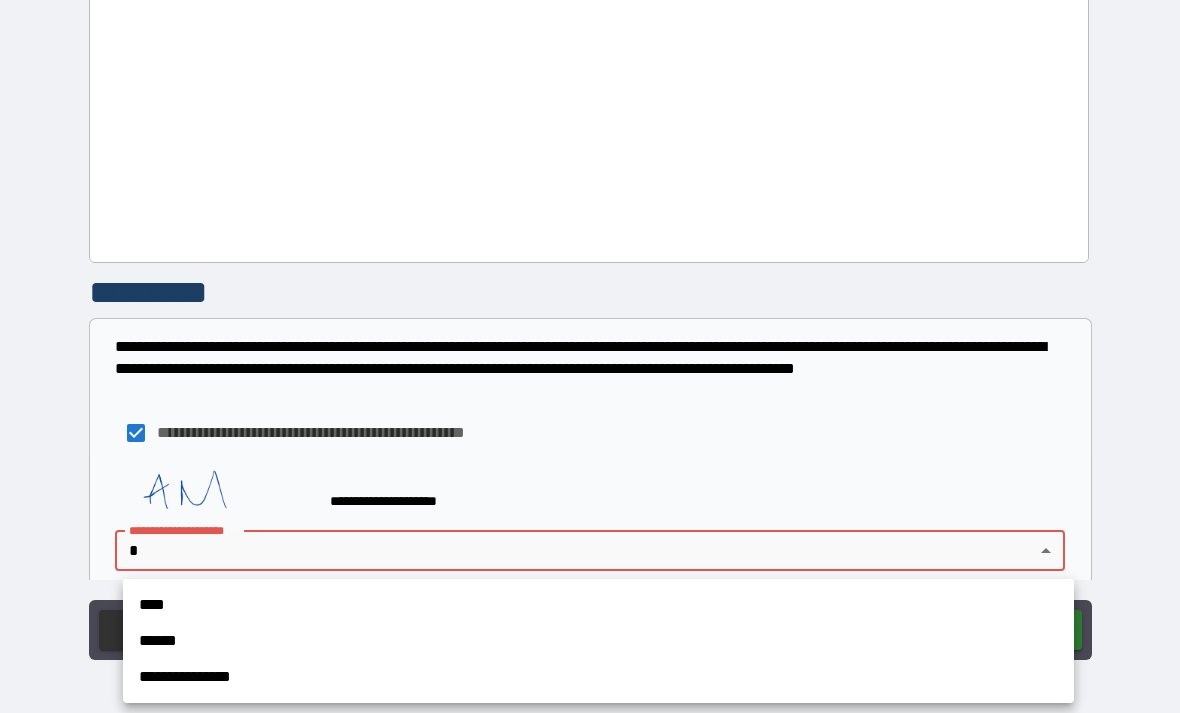 click on "**********" at bounding box center (590, 324) 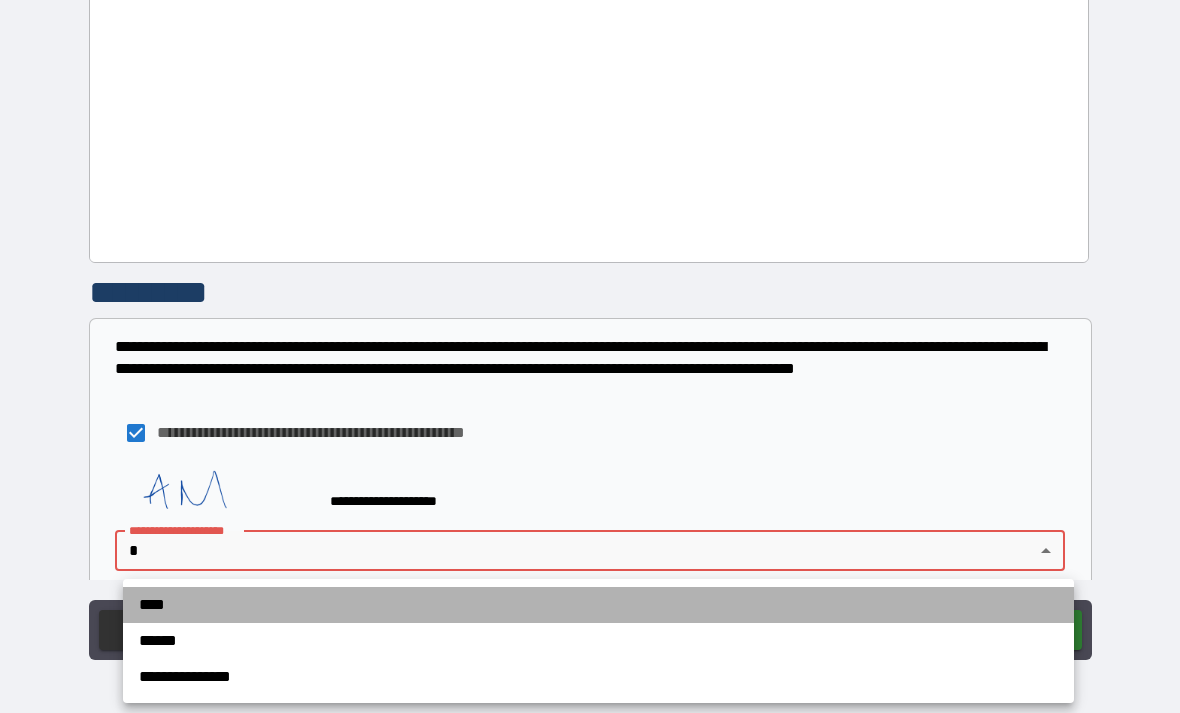 click on "****" at bounding box center (598, 605) 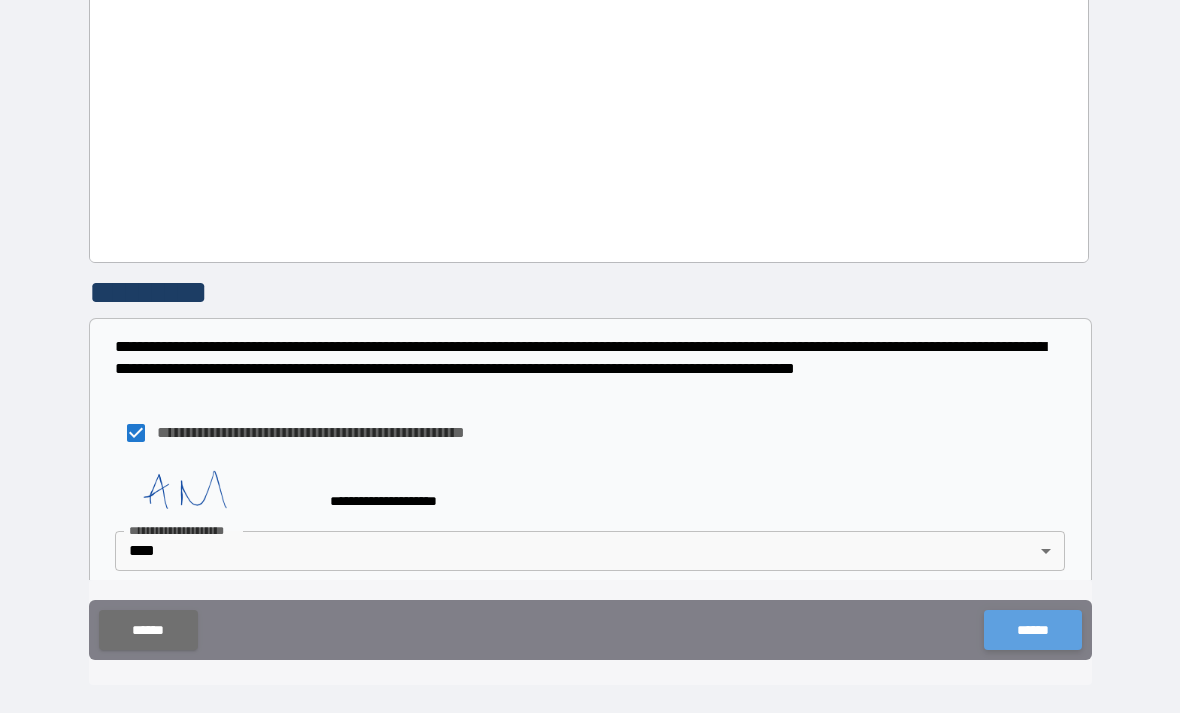 click on "******" at bounding box center [1032, 630] 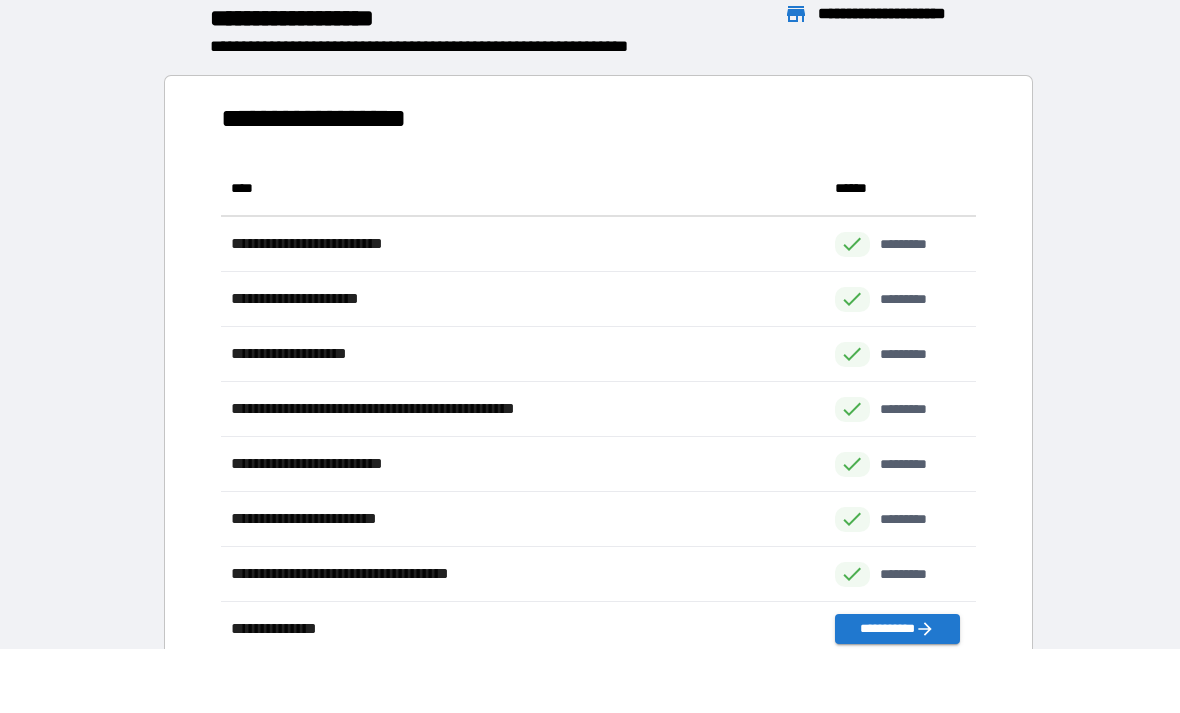 scroll, scrollTop: 1, scrollLeft: 1, axis: both 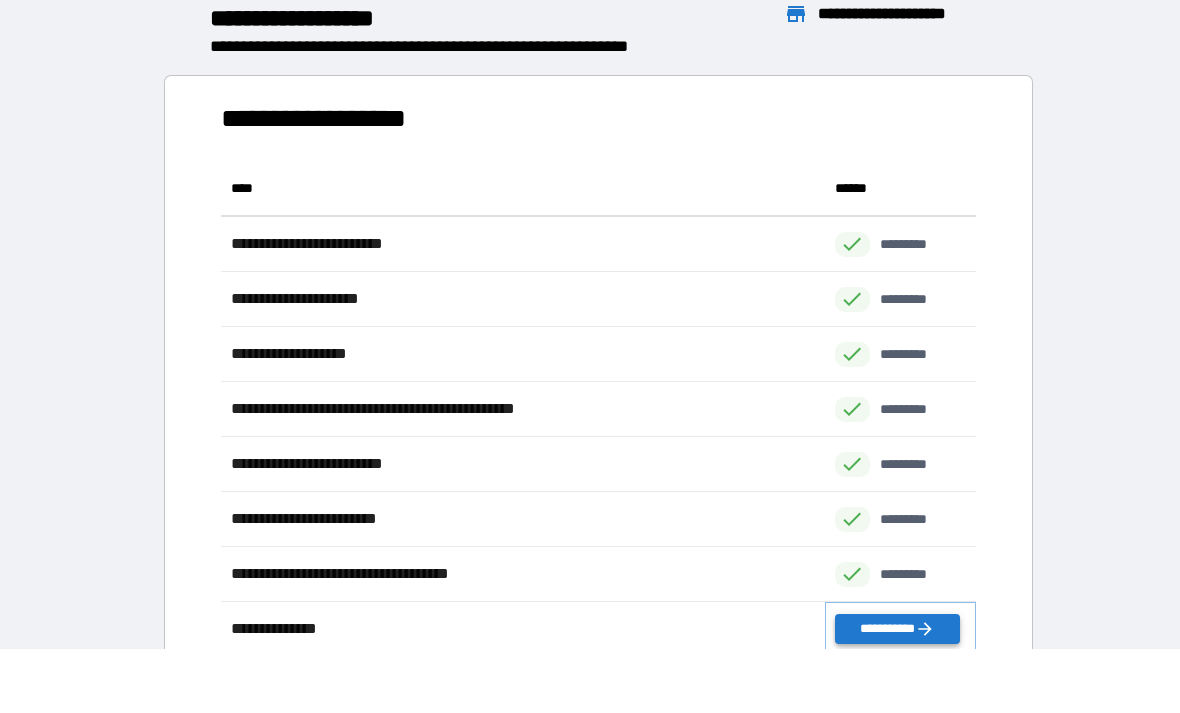click on "**********" at bounding box center [897, 629] 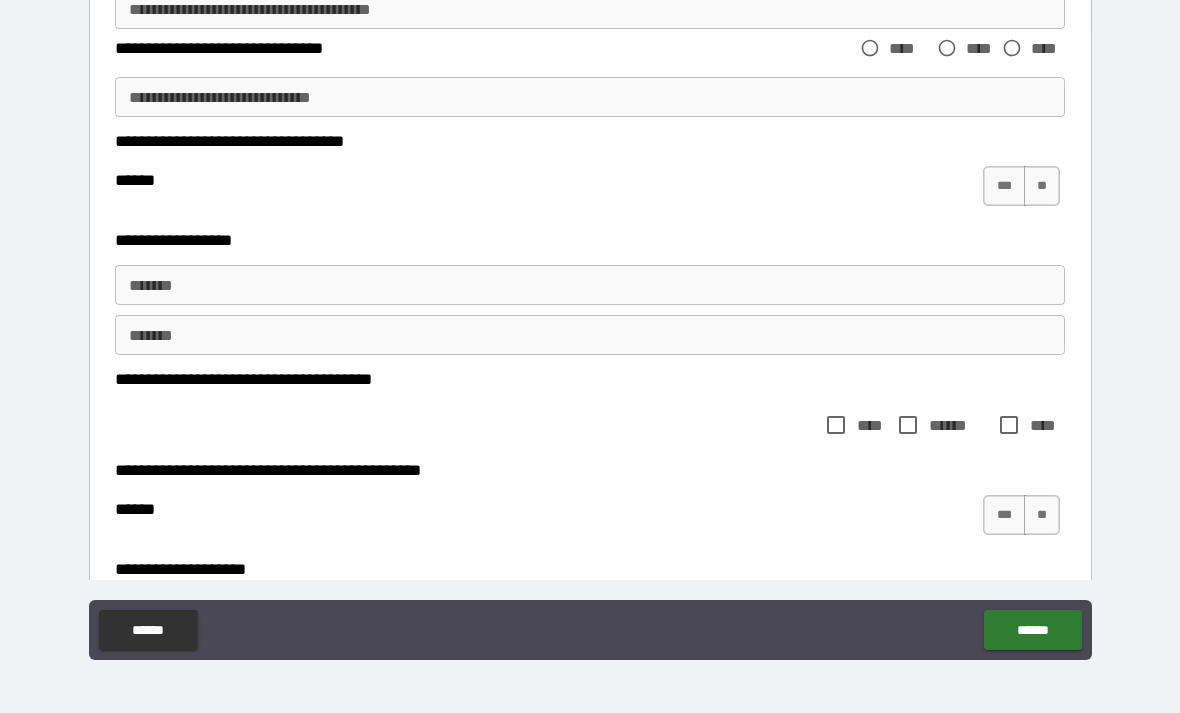 scroll, scrollTop: 0, scrollLeft: 0, axis: both 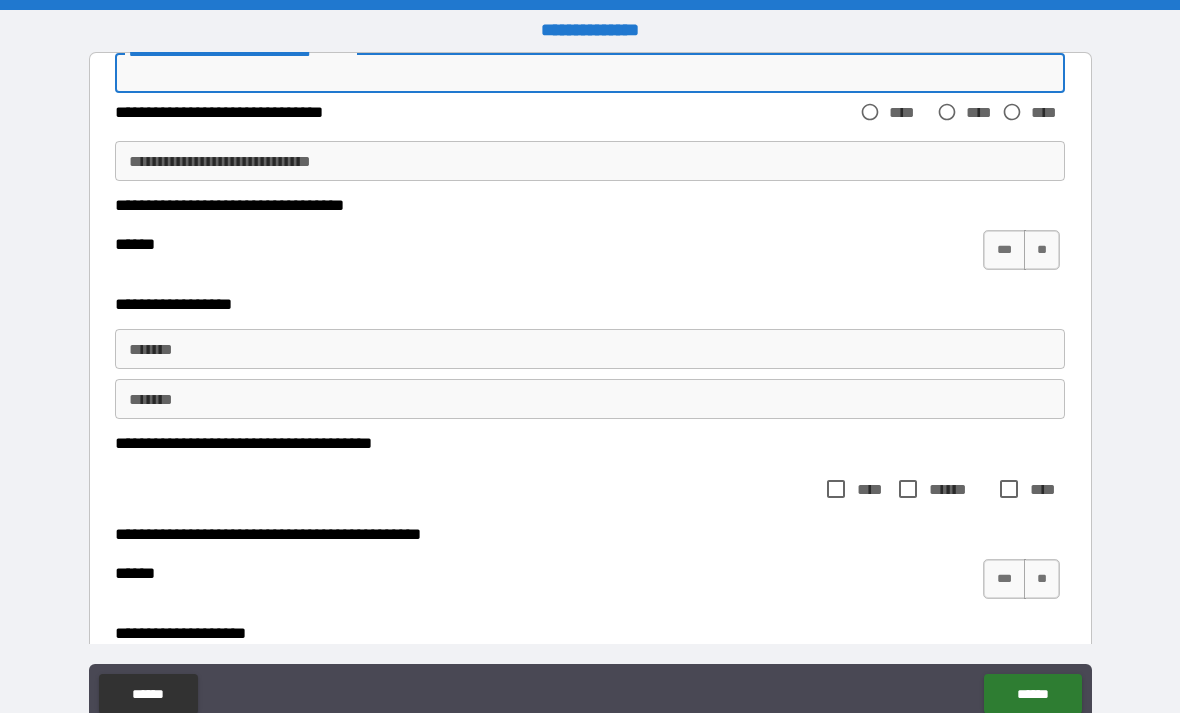 click on "**********" at bounding box center (590, 73) 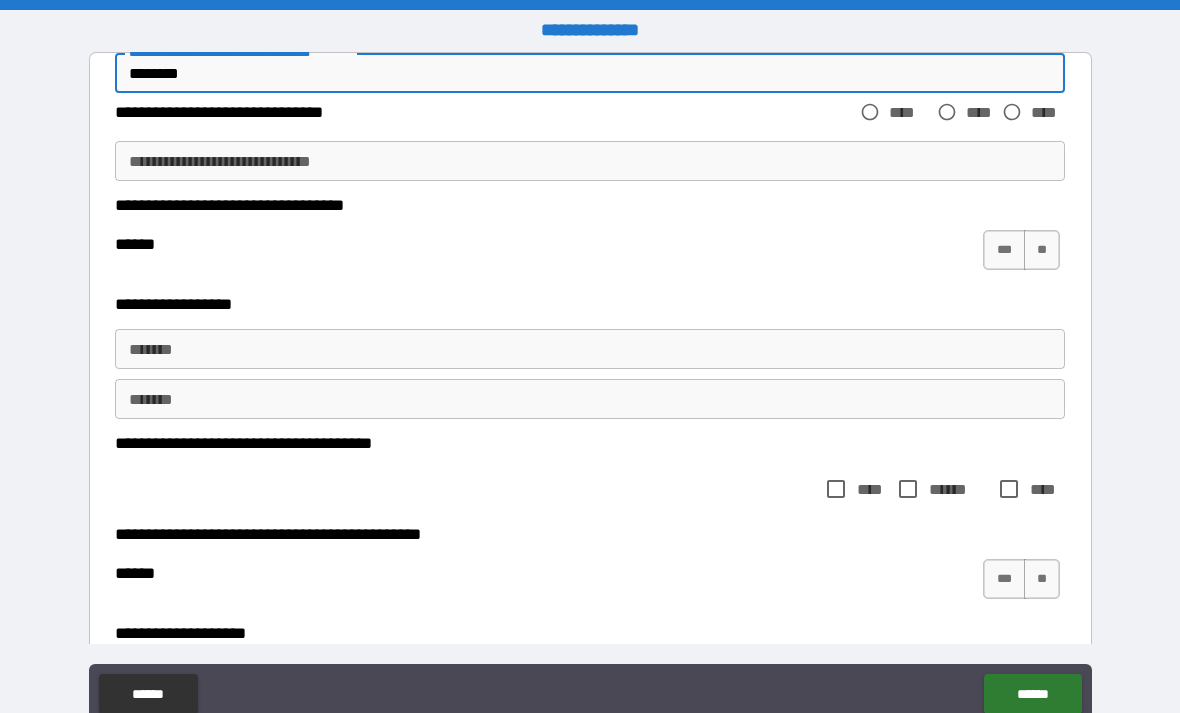 type on "********" 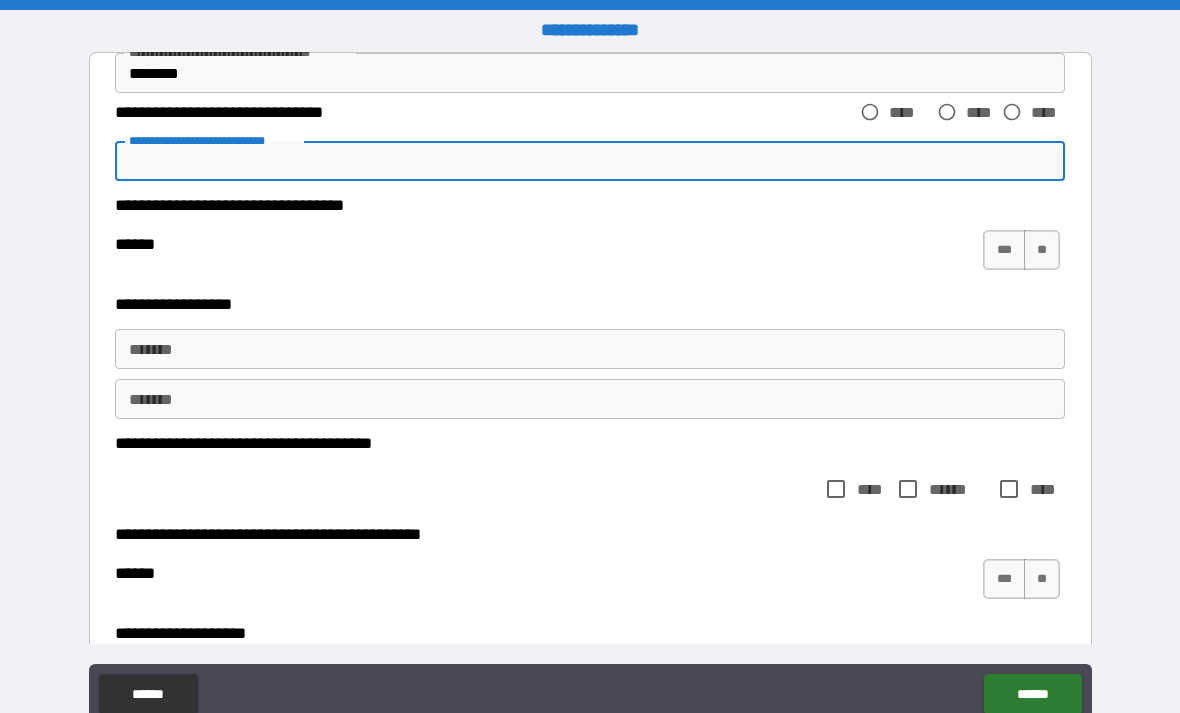 click on "**********" at bounding box center [590, 161] 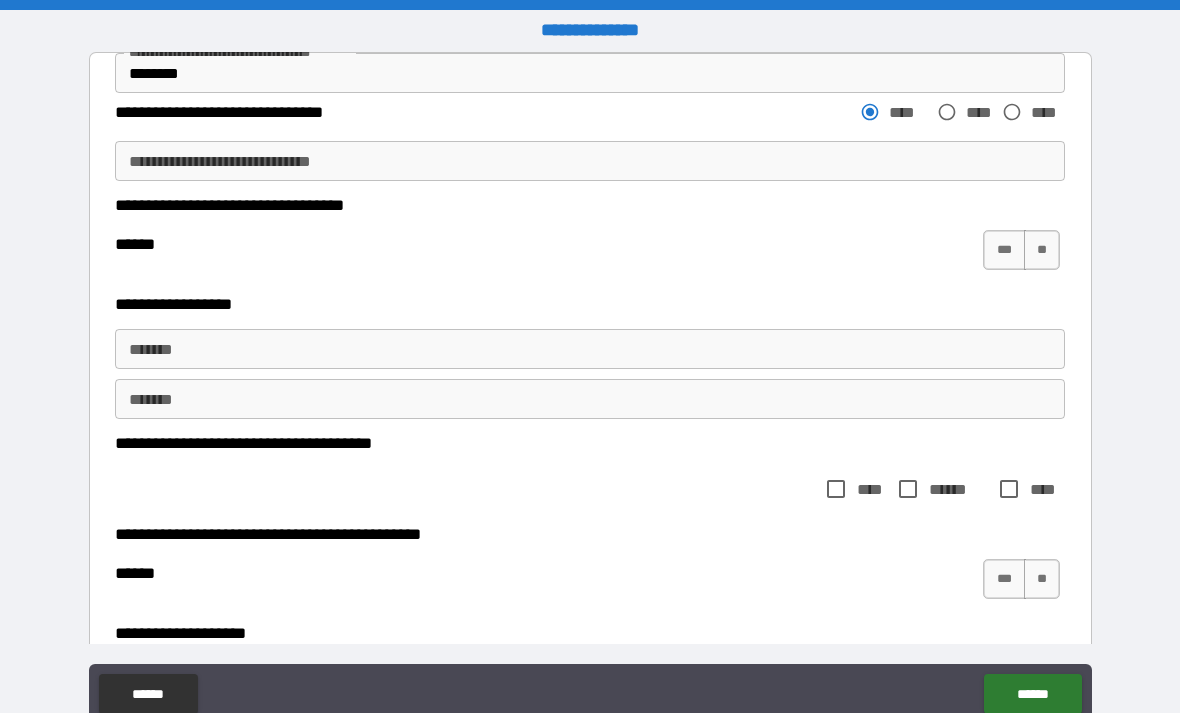 click on "**********" at bounding box center [590, 161] 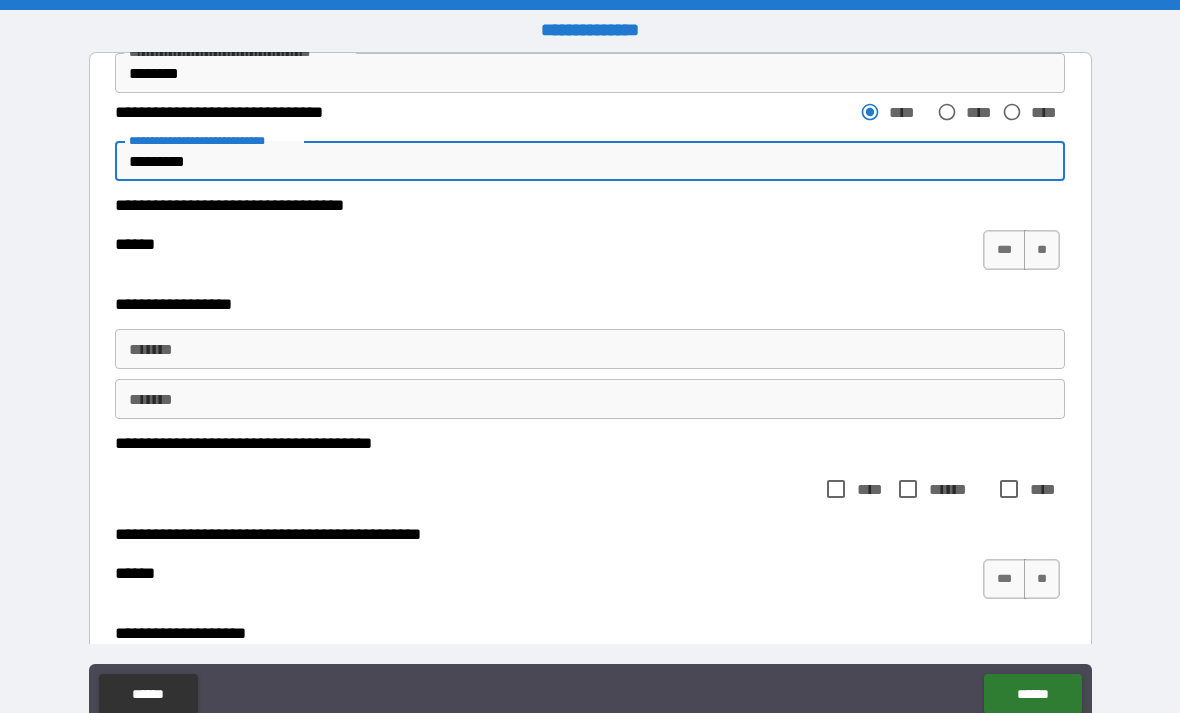 type on "*********" 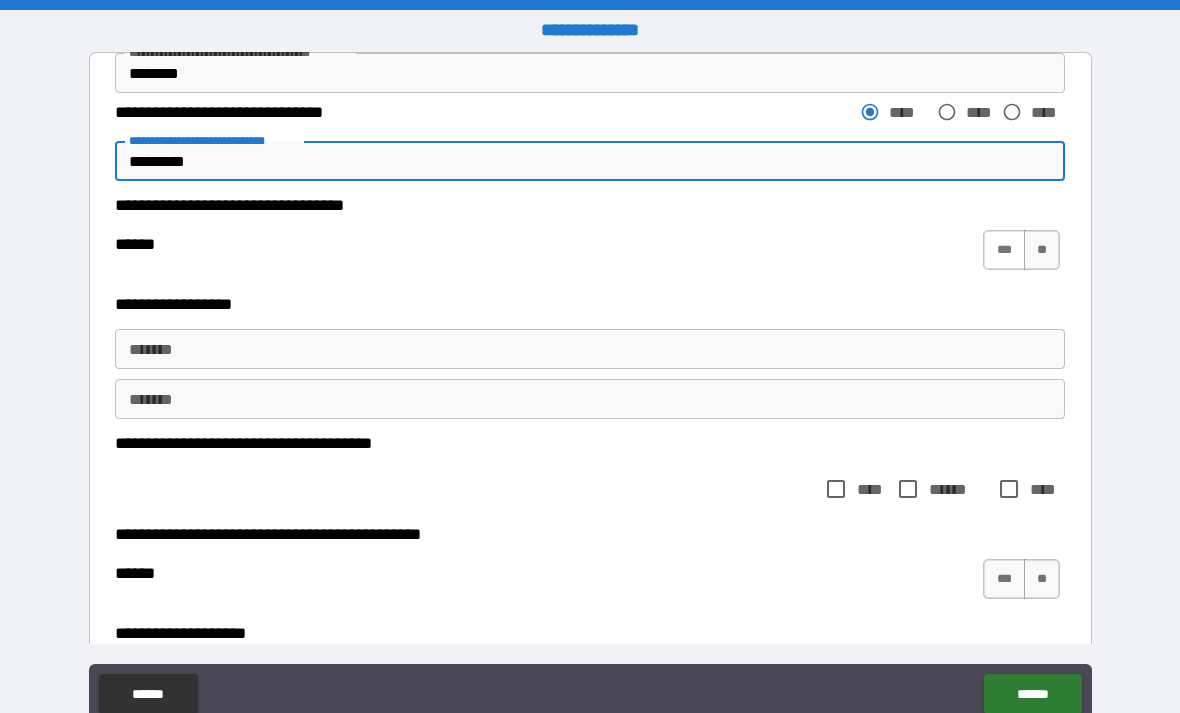 click on "***" at bounding box center [1004, 250] 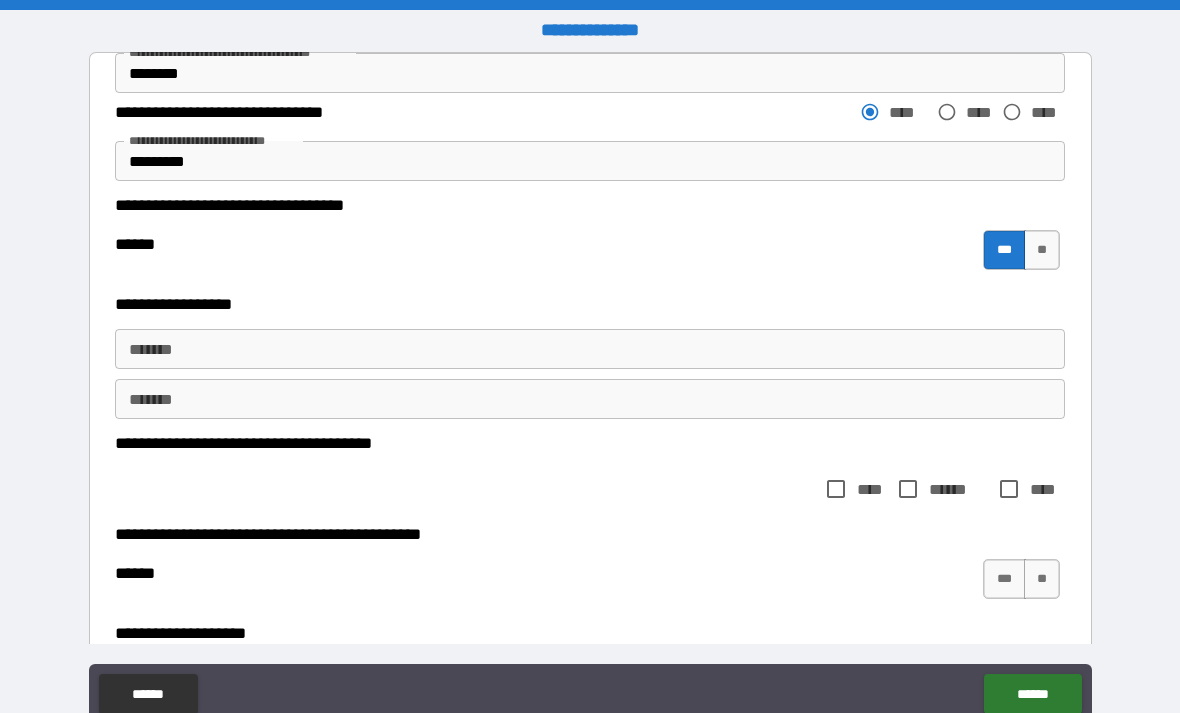 click on "*****   *" at bounding box center (590, 349) 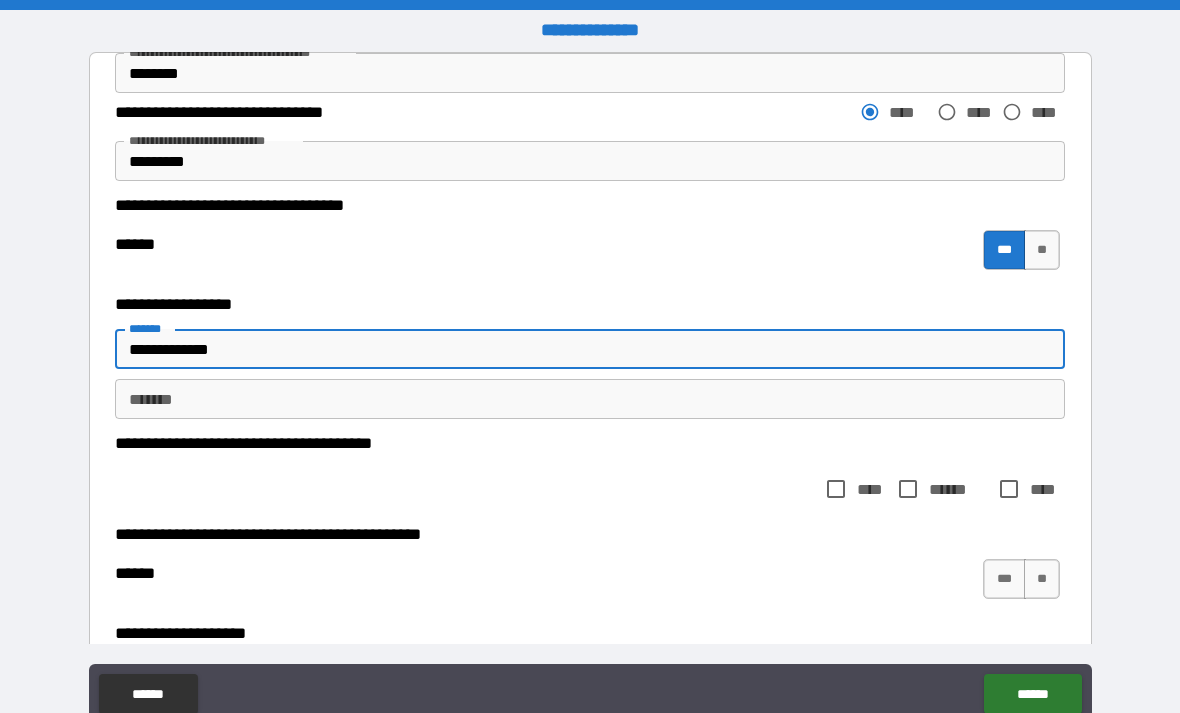type on "**********" 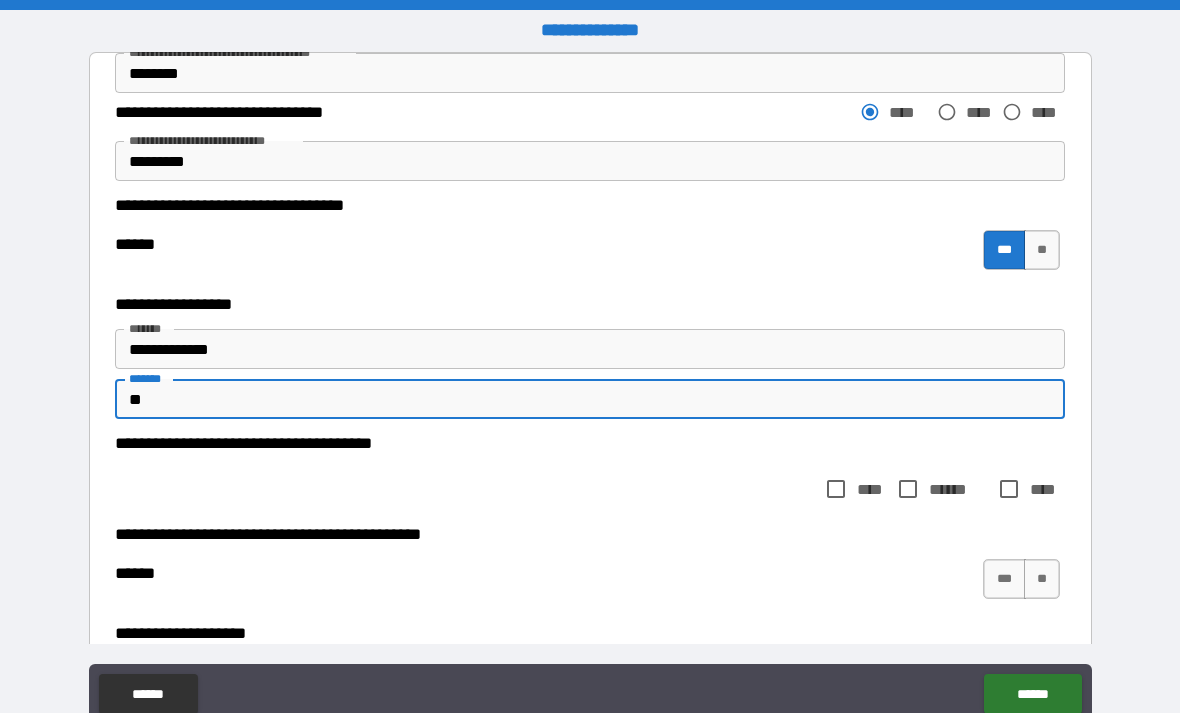 type on "*" 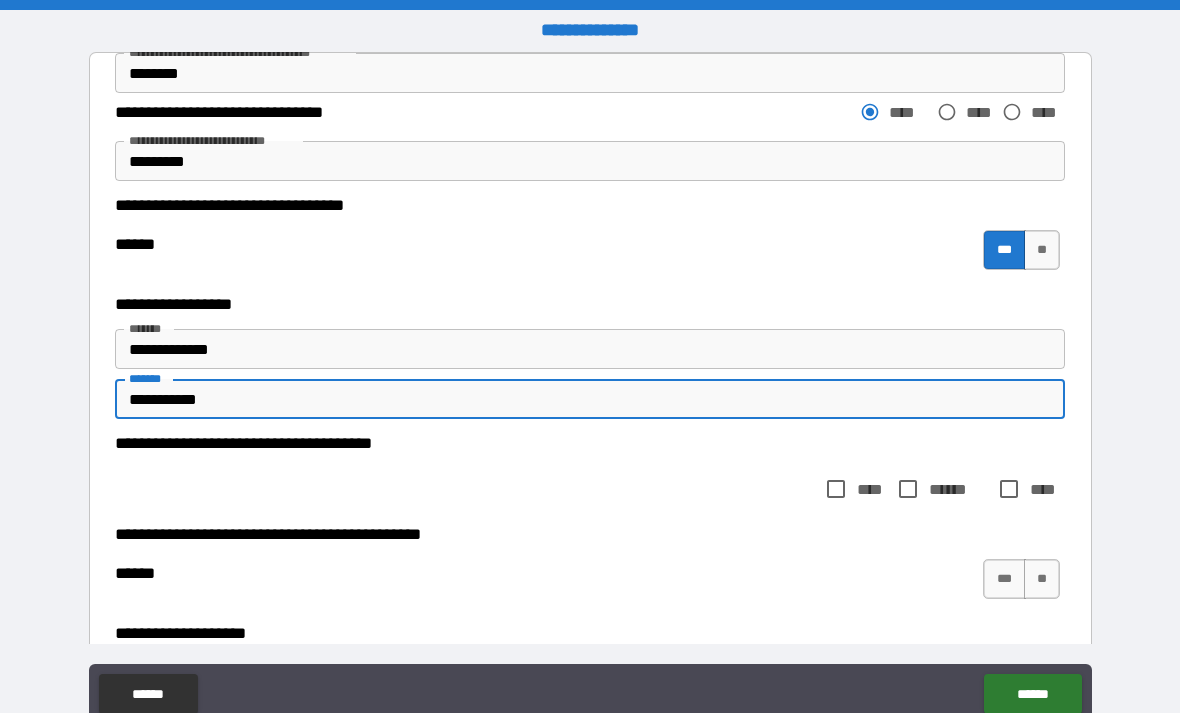 type on "**********" 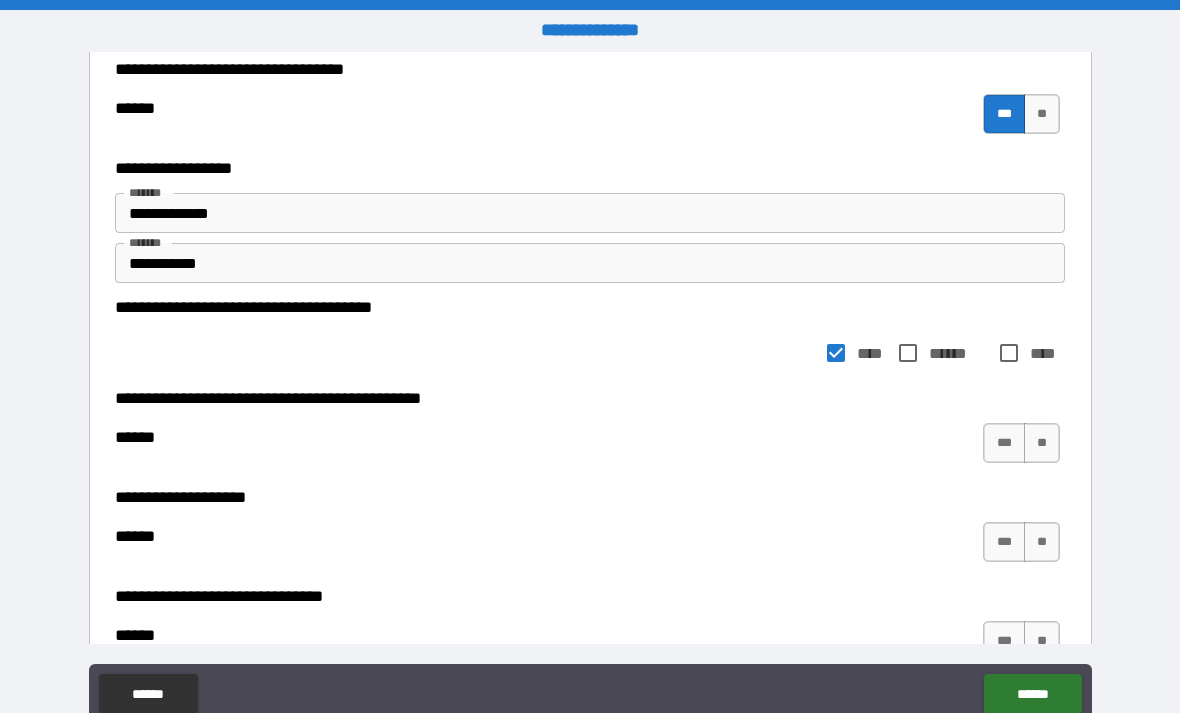 scroll, scrollTop: 138, scrollLeft: 0, axis: vertical 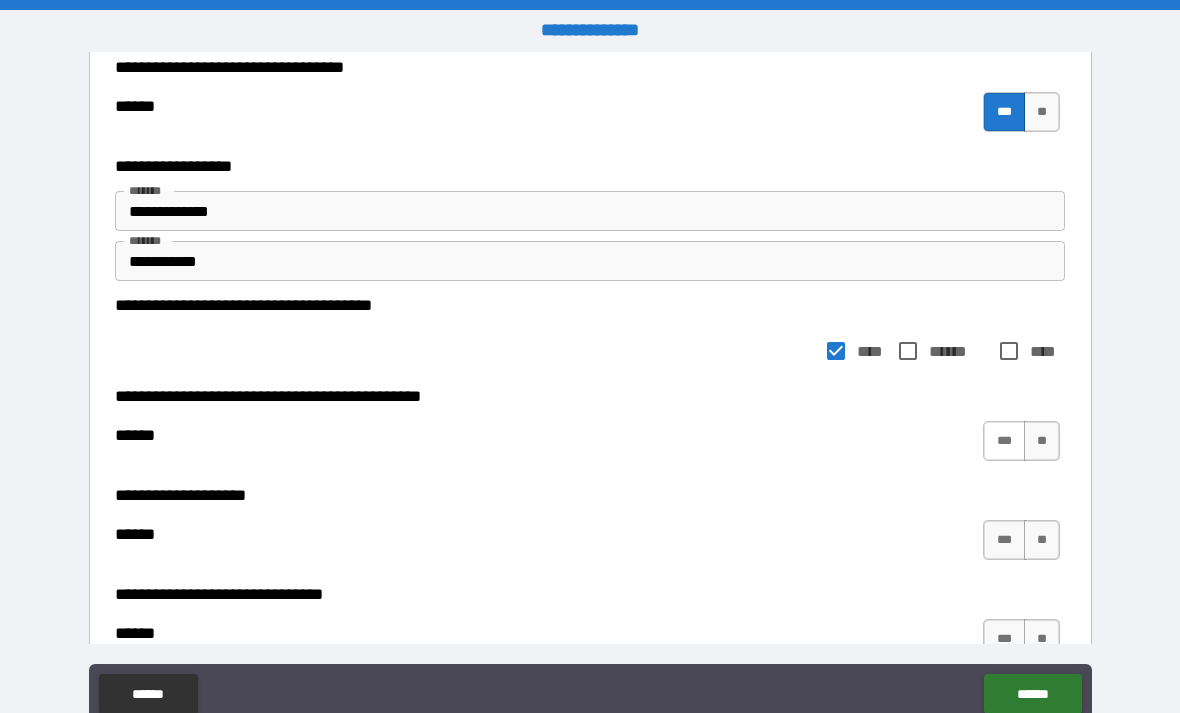 click on "***" at bounding box center (1004, 441) 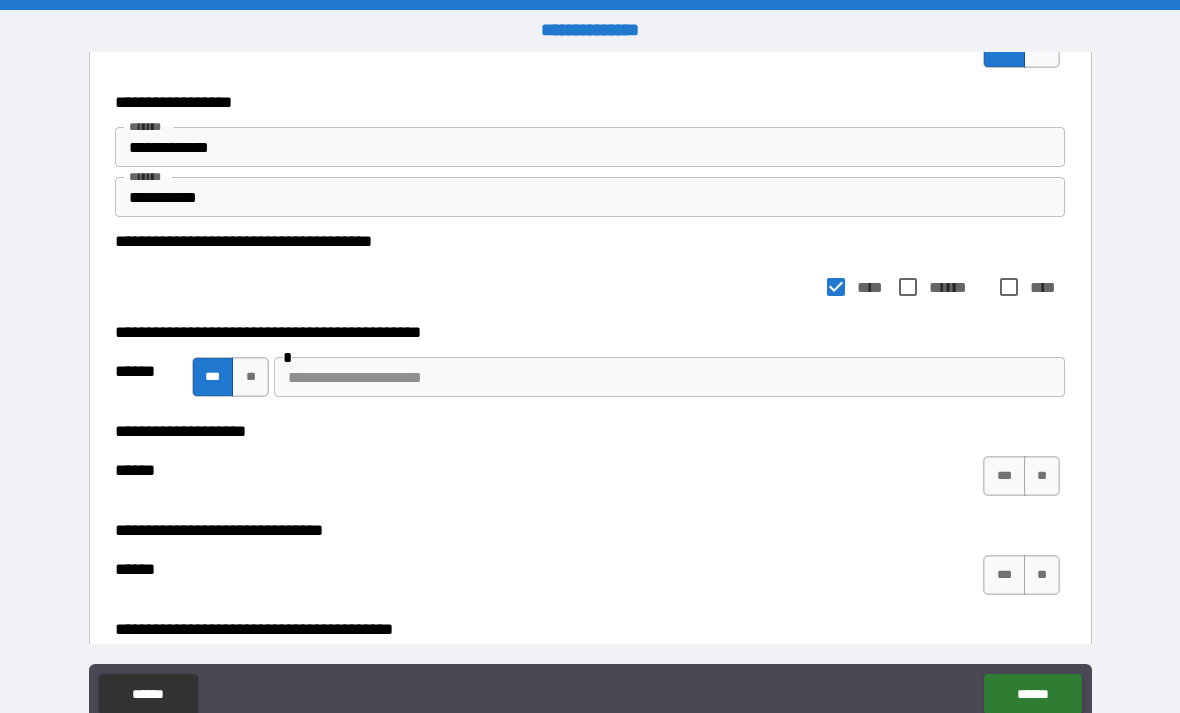 scroll, scrollTop: 216, scrollLeft: 0, axis: vertical 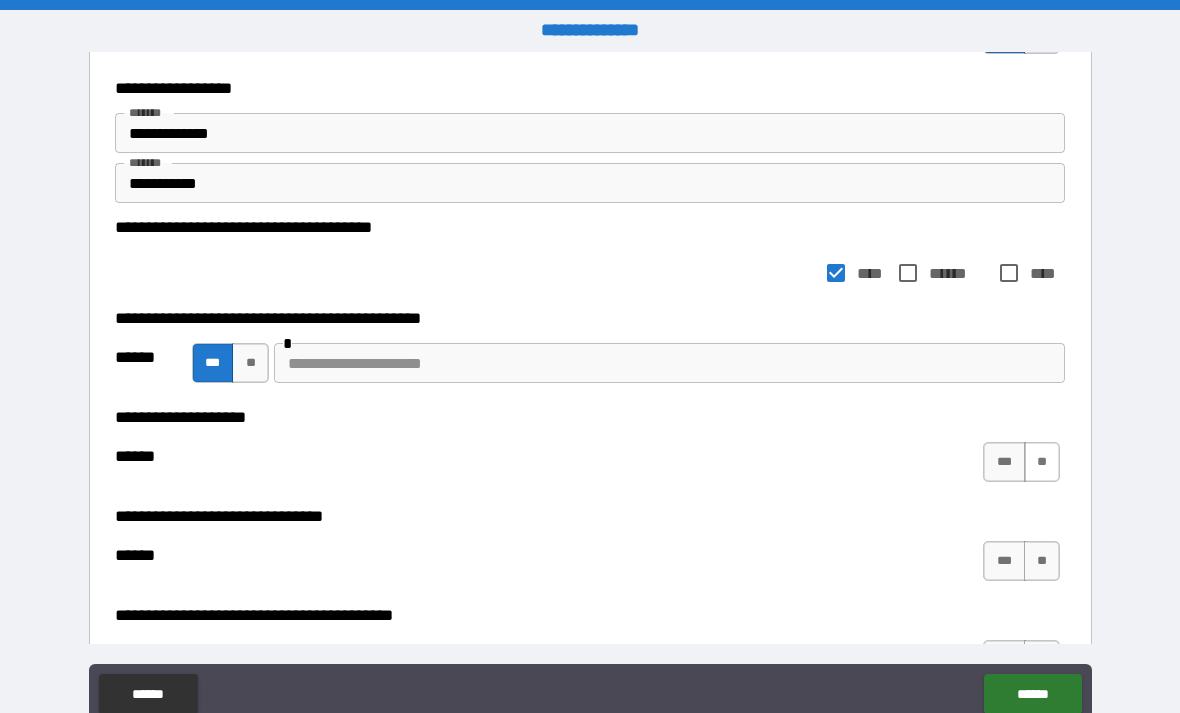 click on "**" at bounding box center (1042, 462) 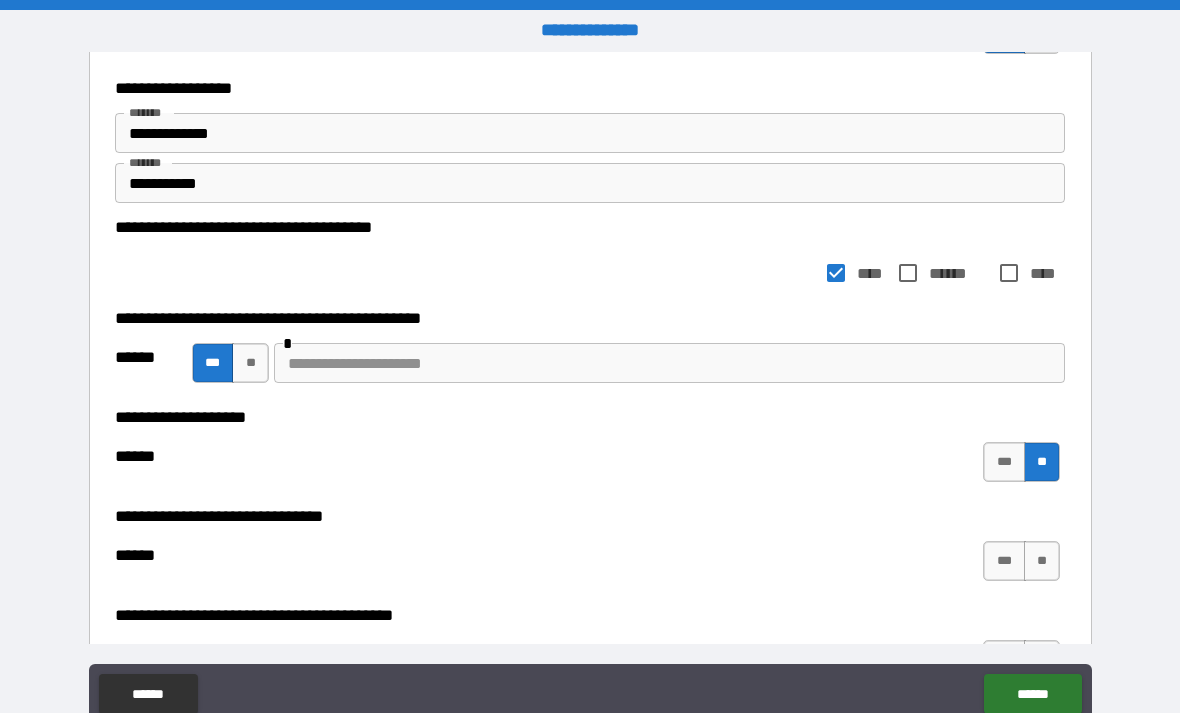 click at bounding box center (669, 363) 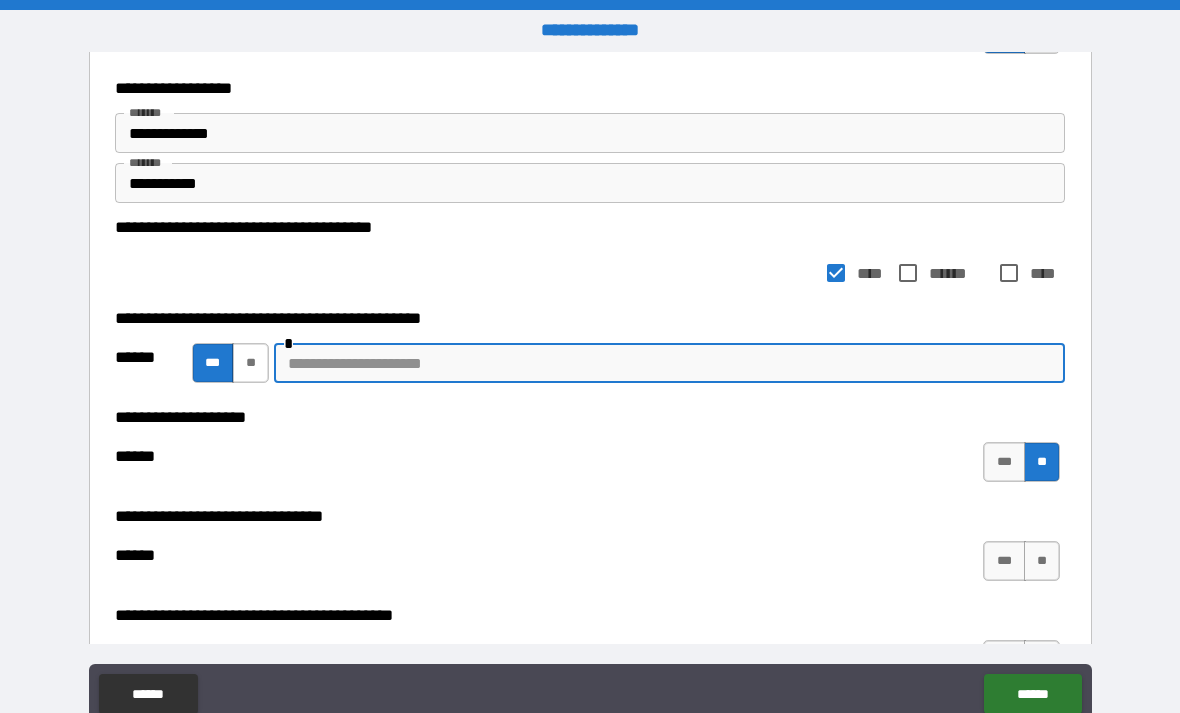 click on "**" at bounding box center (250, 363) 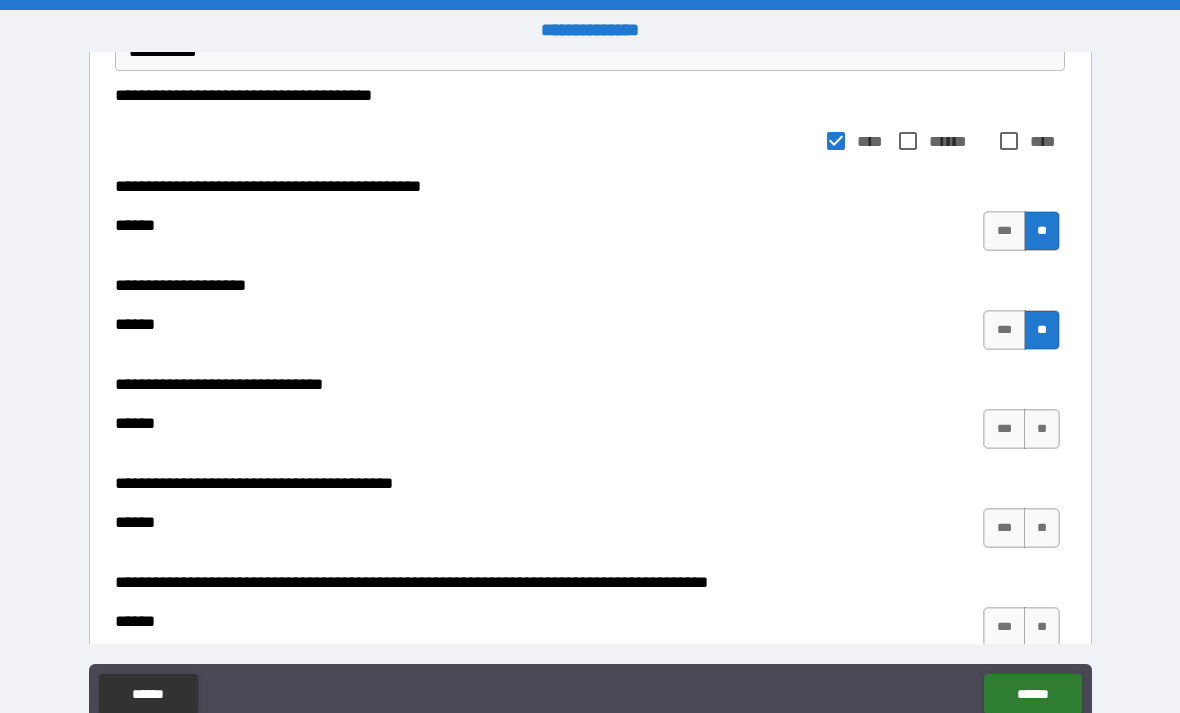 scroll, scrollTop: 350, scrollLeft: 0, axis: vertical 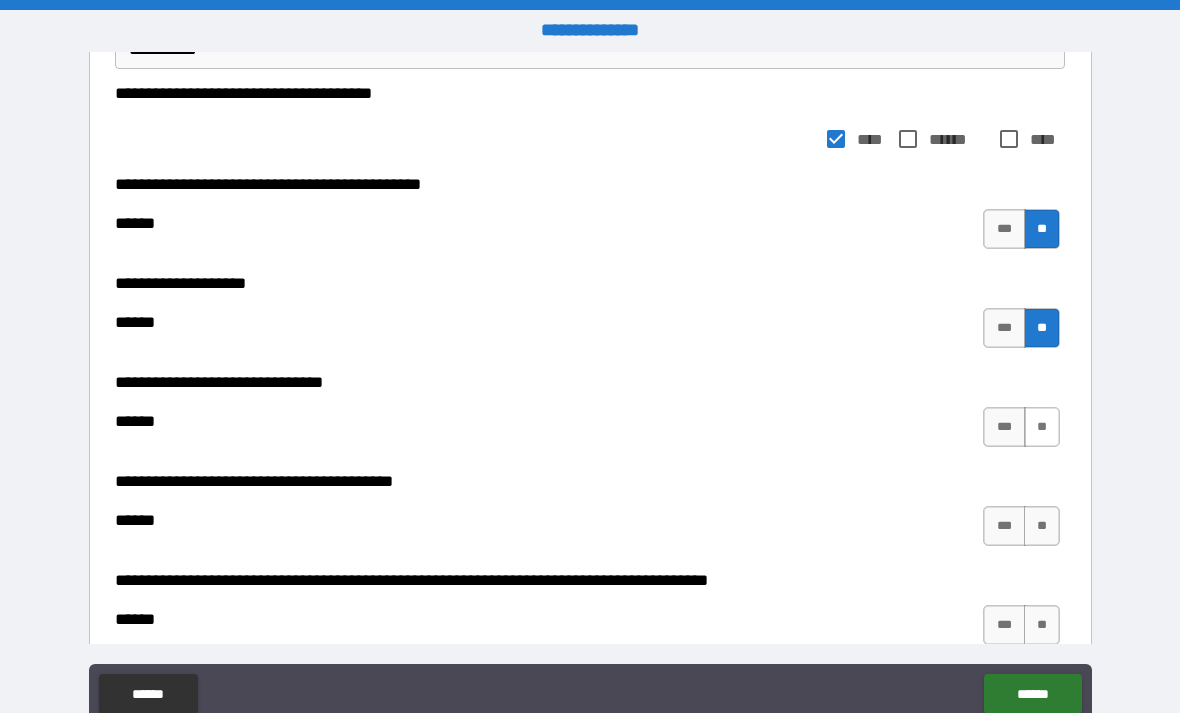 click on "**" at bounding box center (1042, 427) 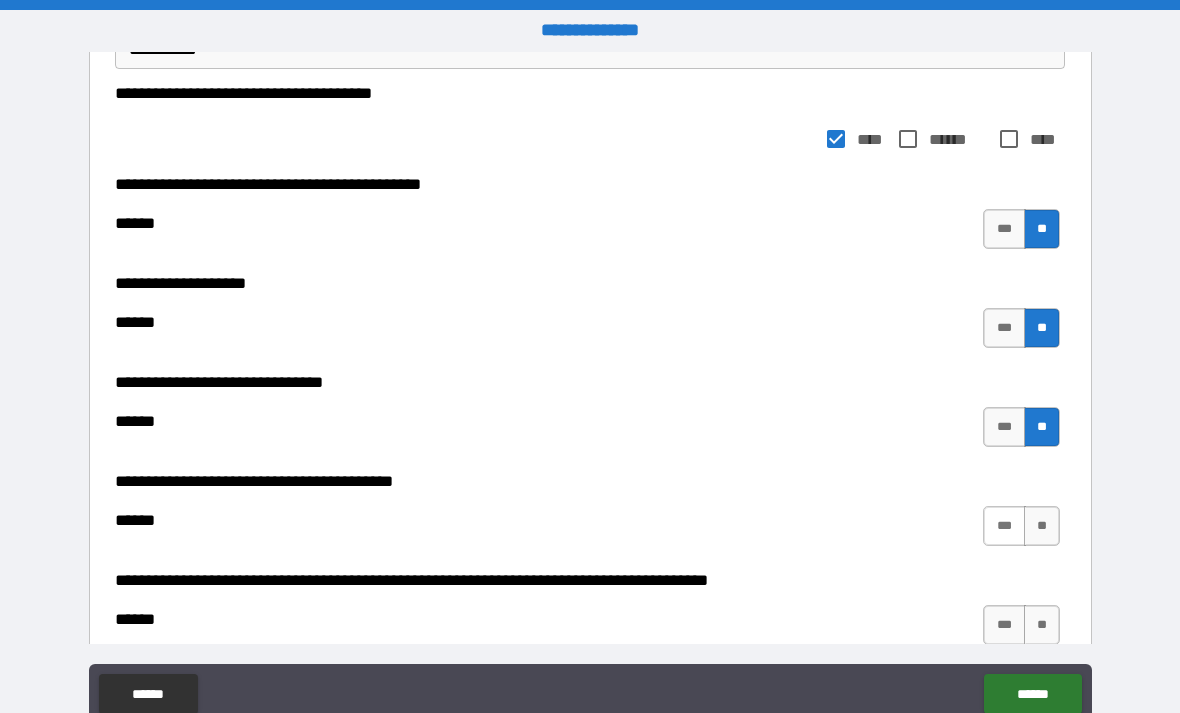 click on "***" at bounding box center [1004, 526] 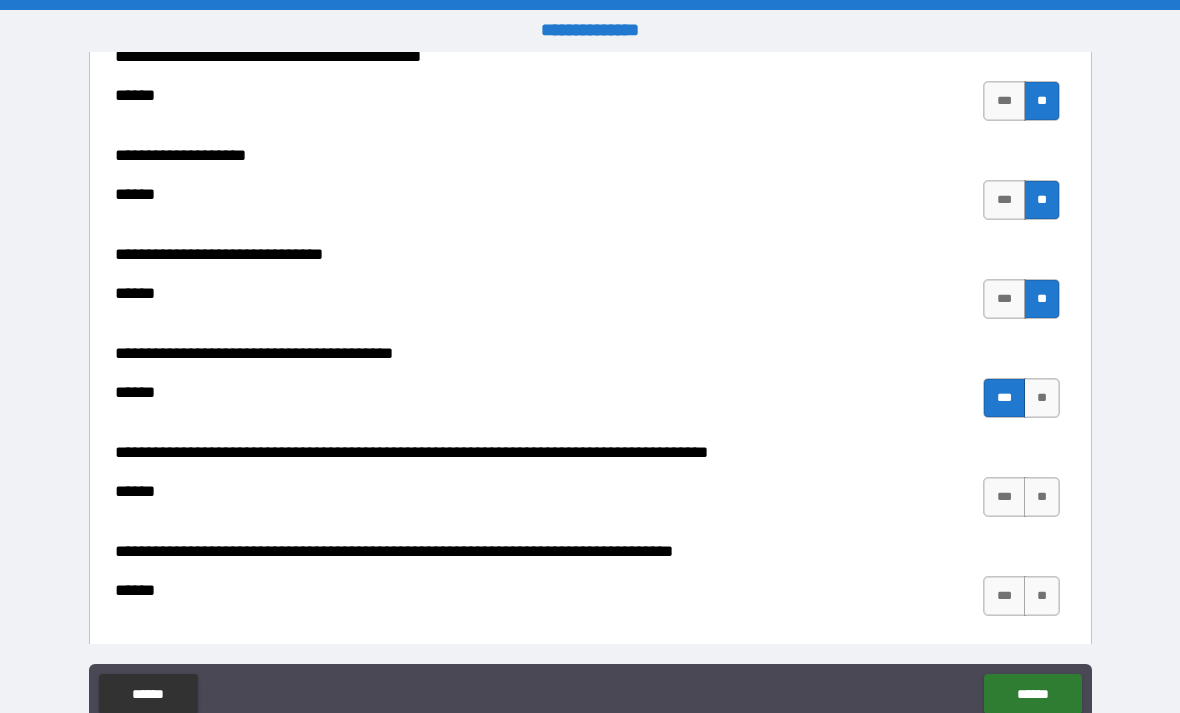 scroll, scrollTop: 479, scrollLeft: 0, axis: vertical 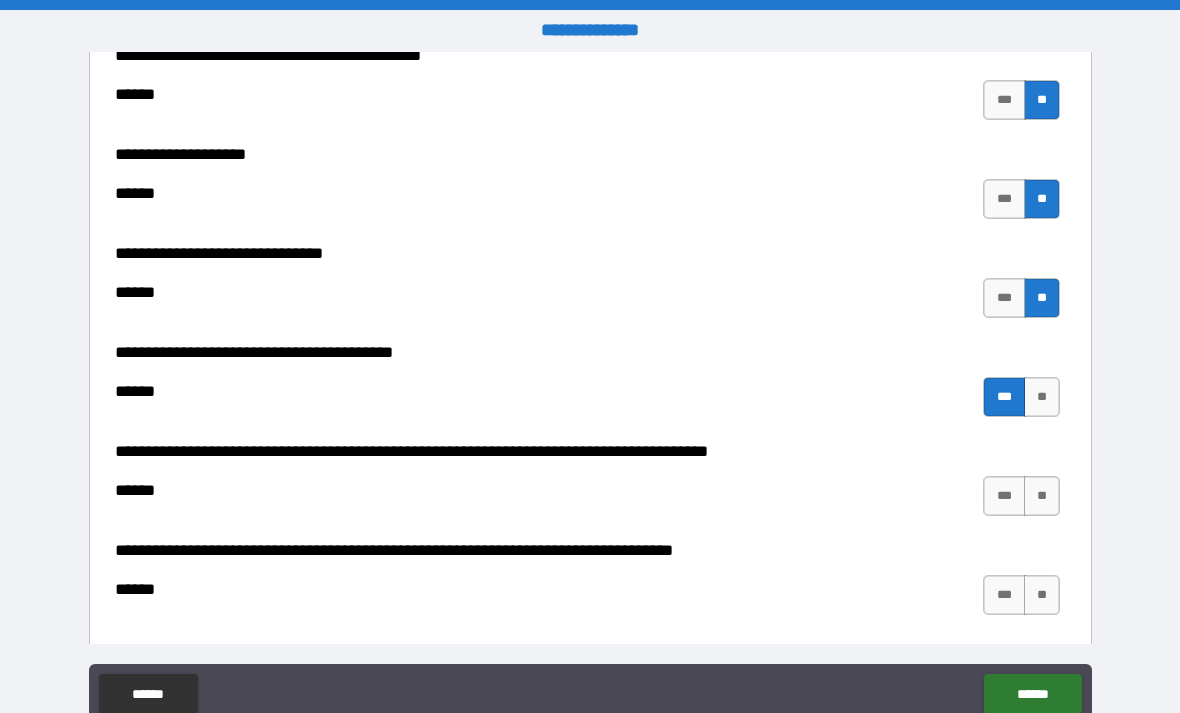click on "**" at bounding box center (1042, 496) 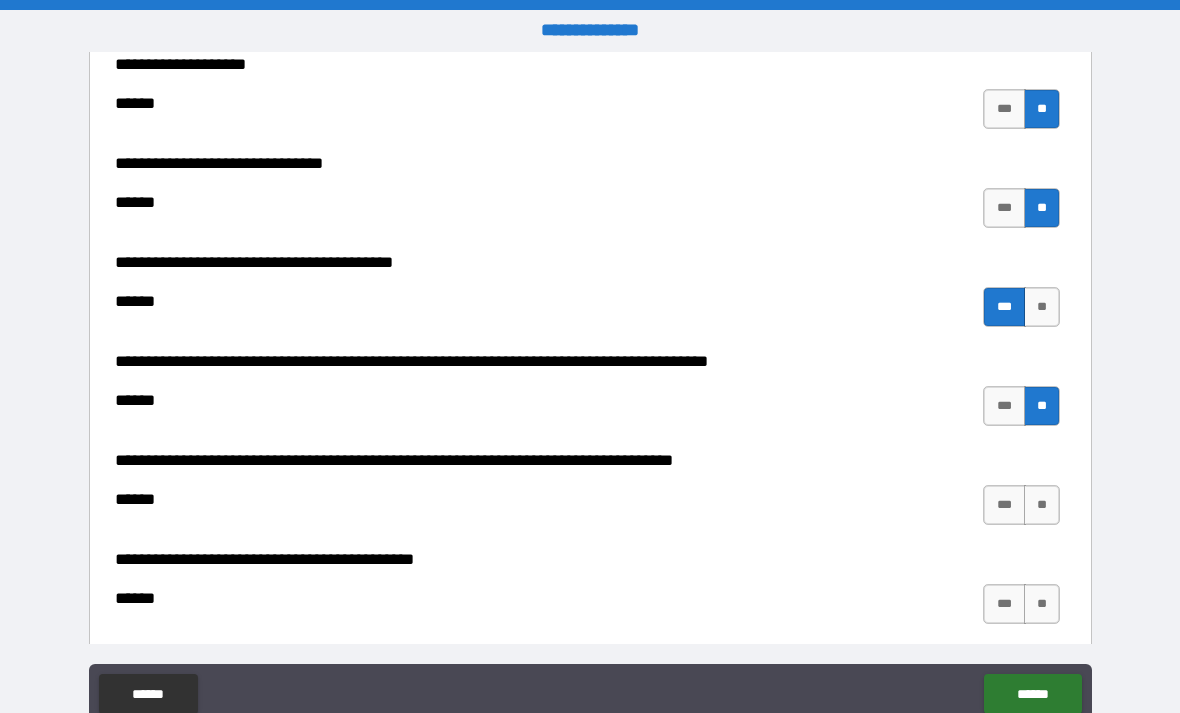 scroll, scrollTop: 581, scrollLeft: 0, axis: vertical 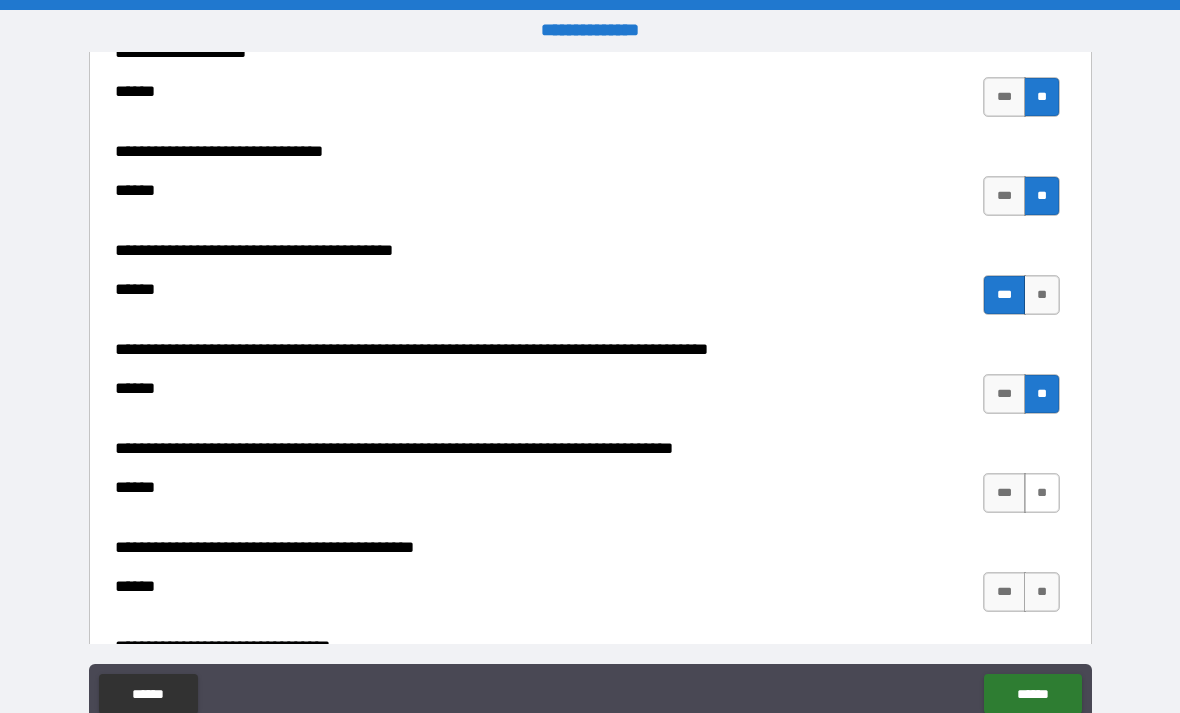 click on "**" at bounding box center [1042, 493] 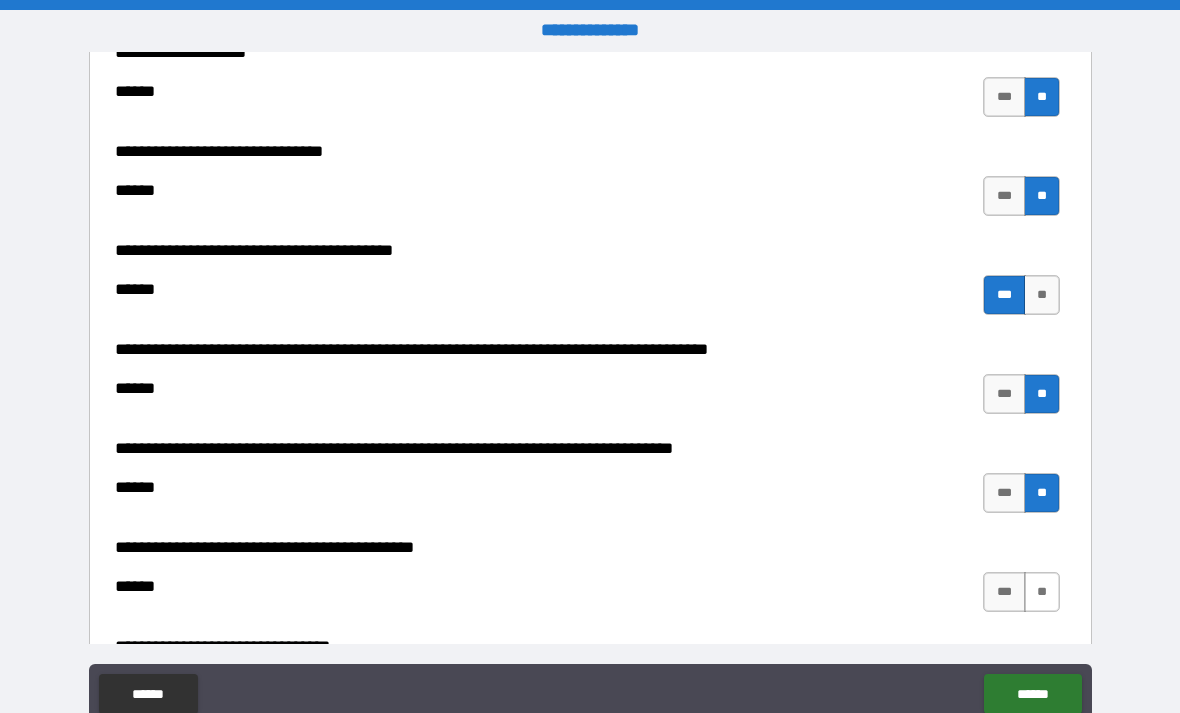 click on "**" at bounding box center (1042, 592) 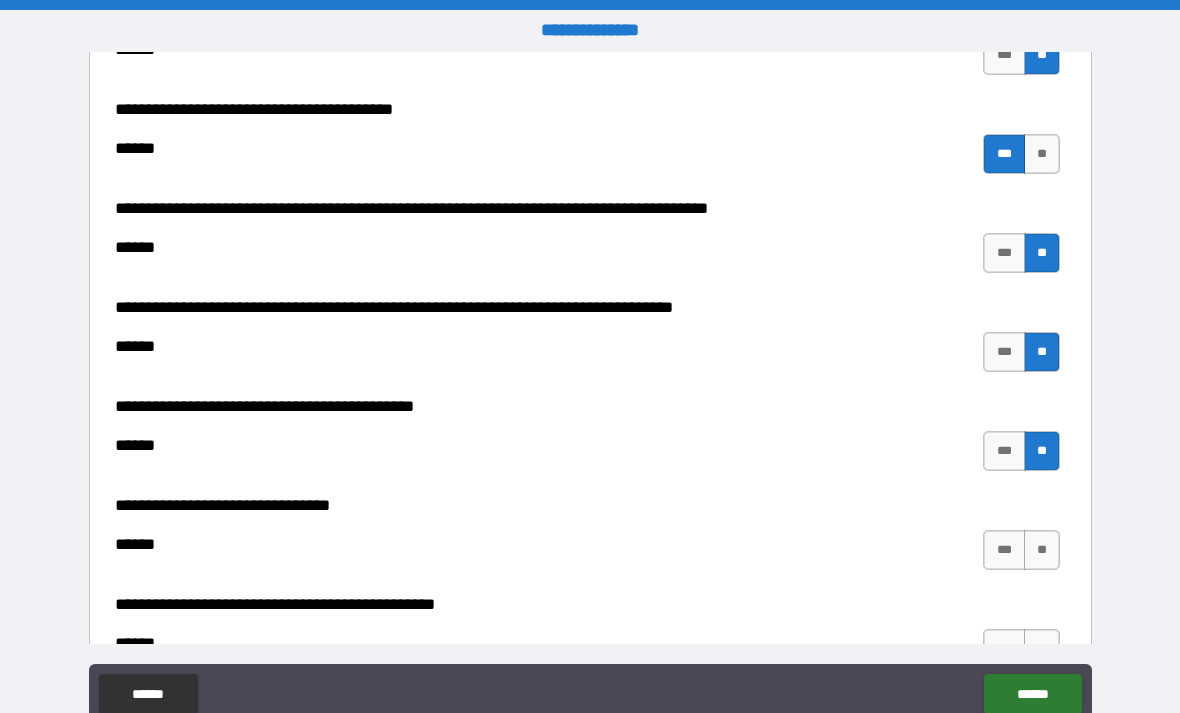 scroll, scrollTop: 743, scrollLeft: 0, axis: vertical 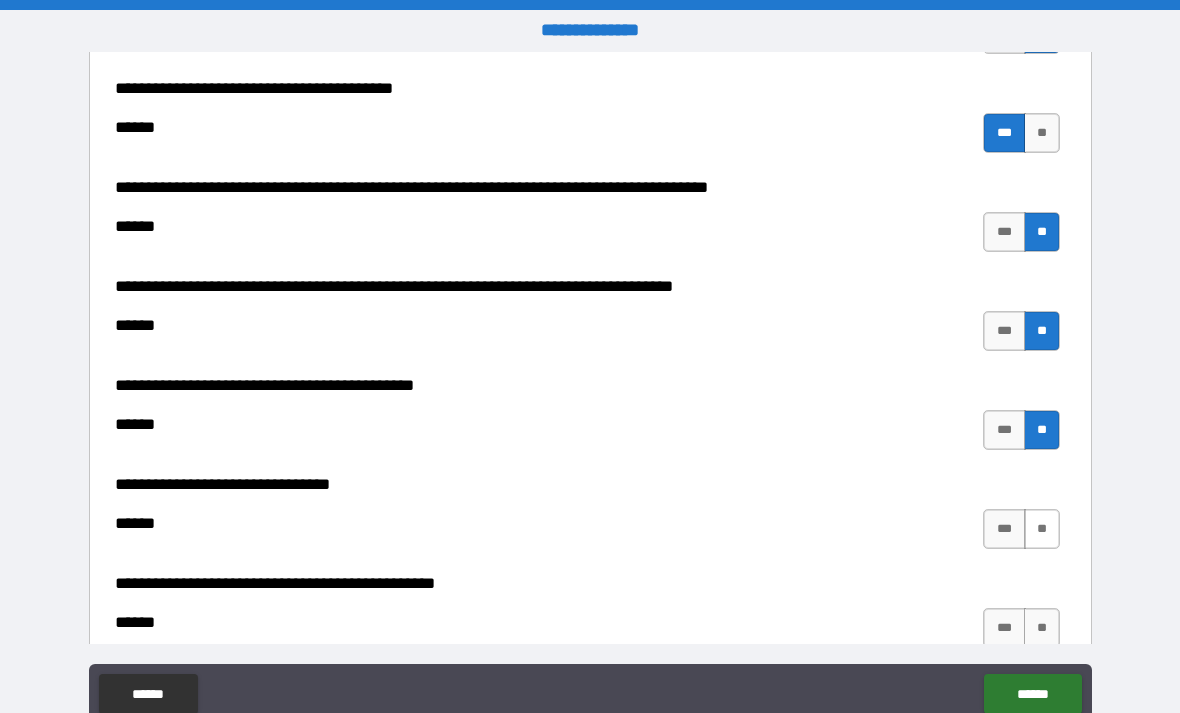 click on "**" at bounding box center [1042, 529] 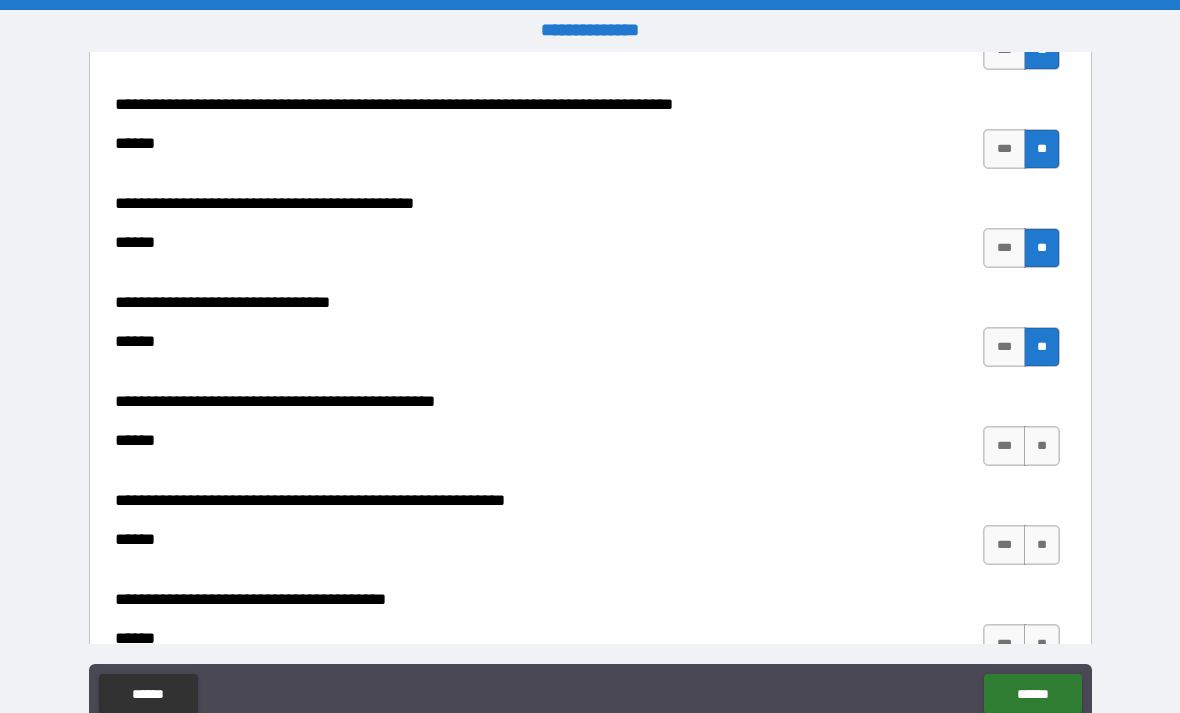 scroll, scrollTop: 939, scrollLeft: 0, axis: vertical 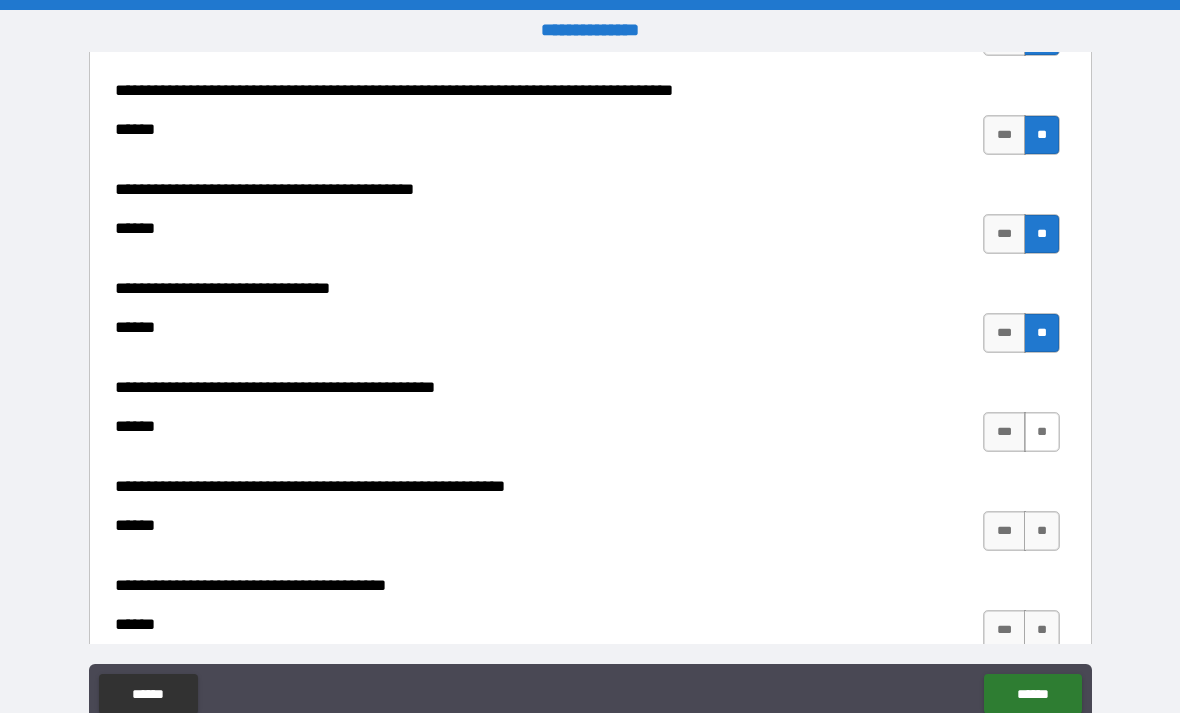 click on "**" at bounding box center (1042, 432) 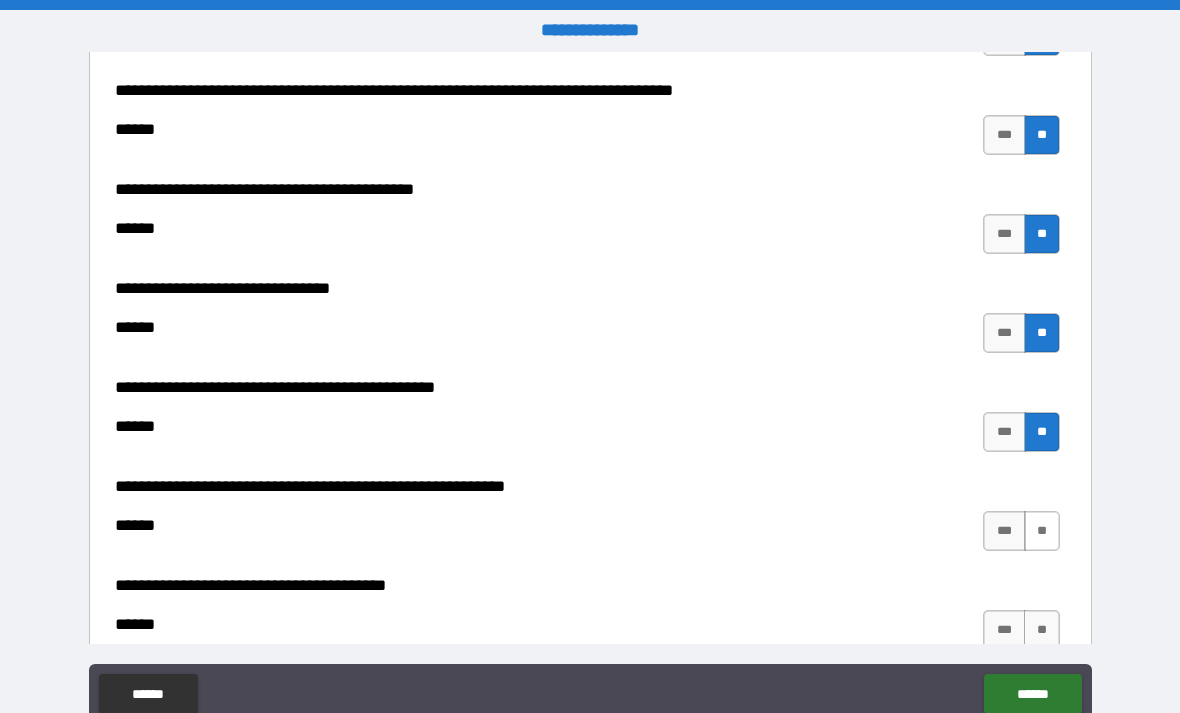 click on "**" at bounding box center [1042, 531] 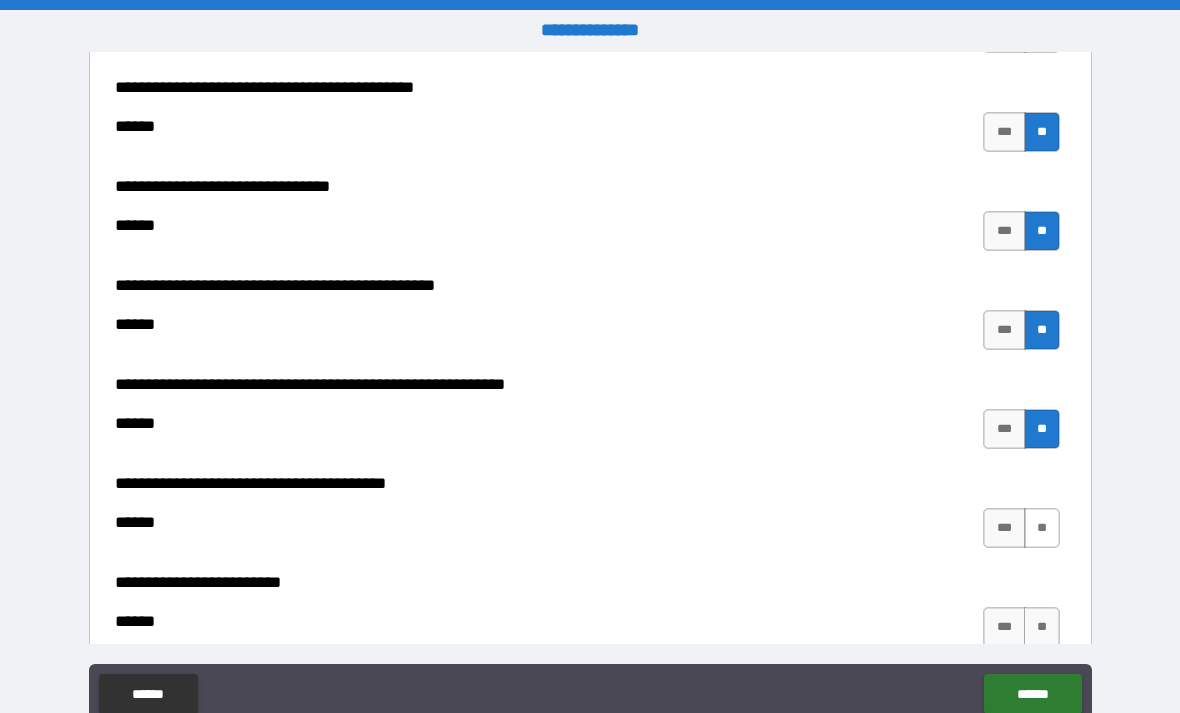click on "**" at bounding box center (1042, 528) 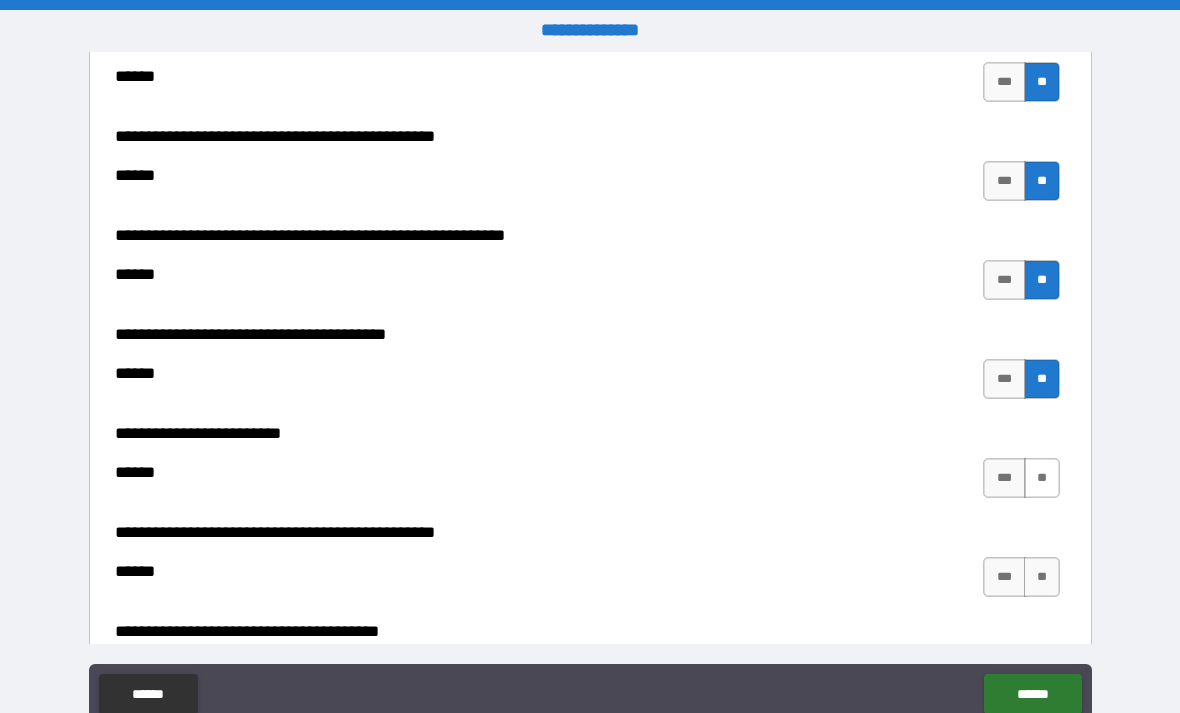 click on "**" at bounding box center (1042, 478) 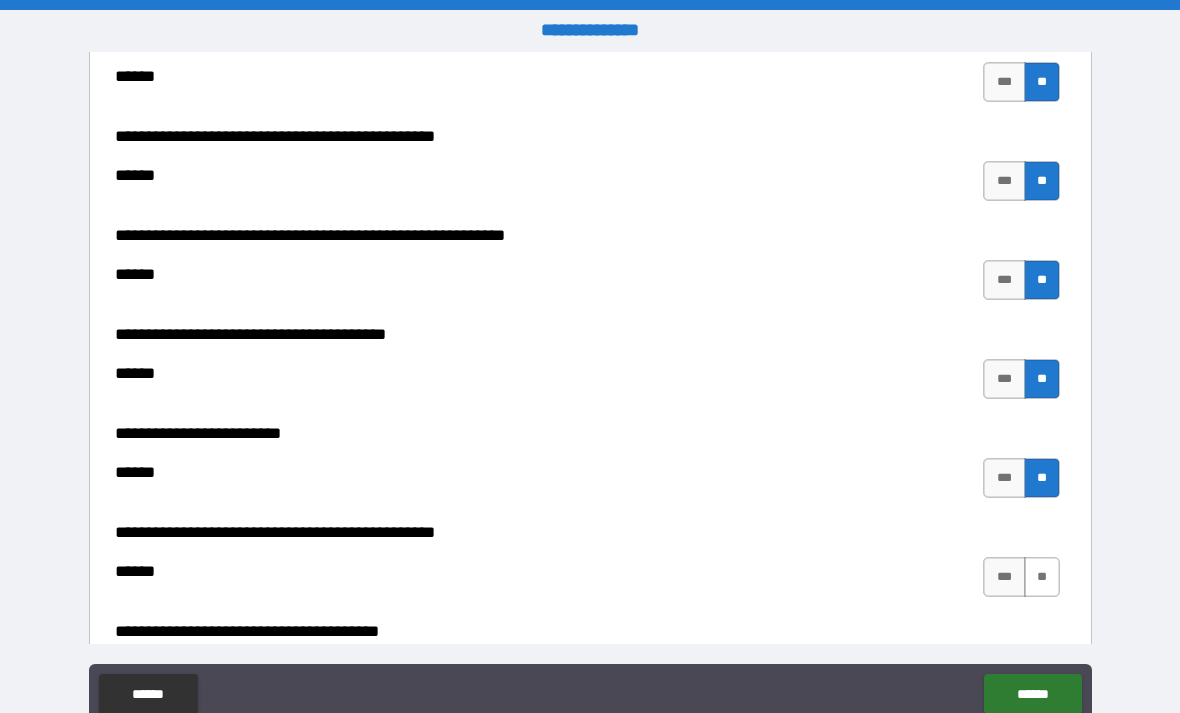 click on "**" at bounding box center (1042, 577) 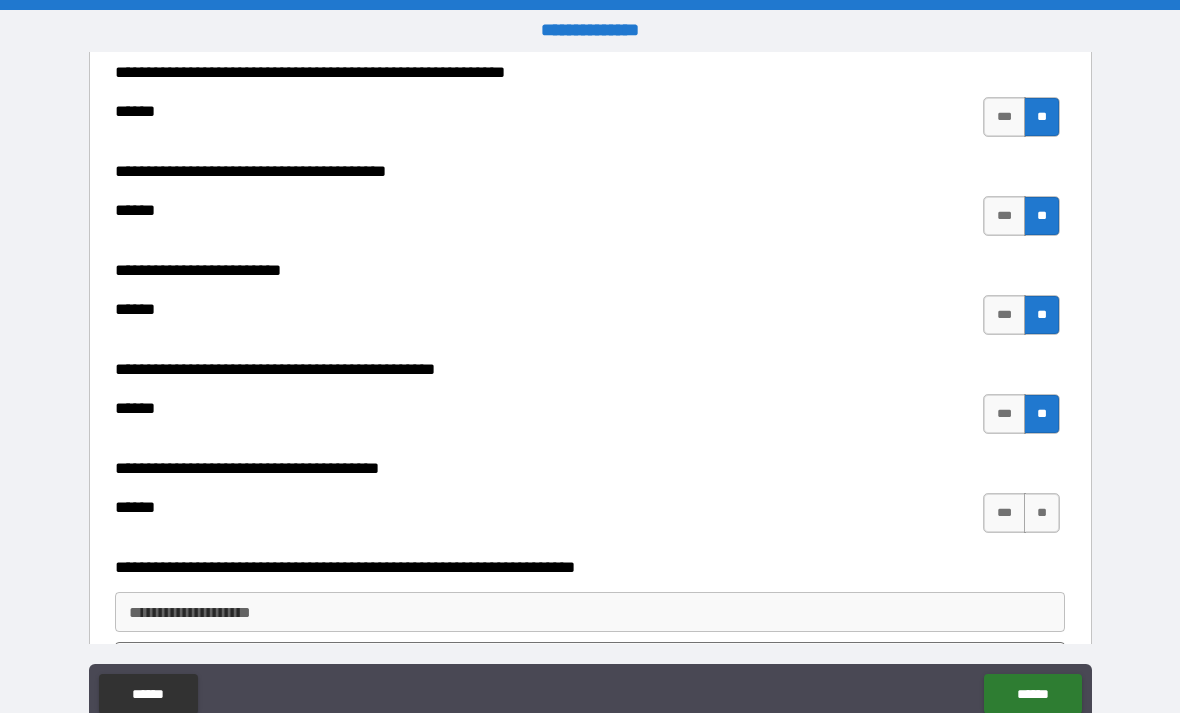 scroll, scrollTop: 1355, scrollLeft: 0, axis: vertical 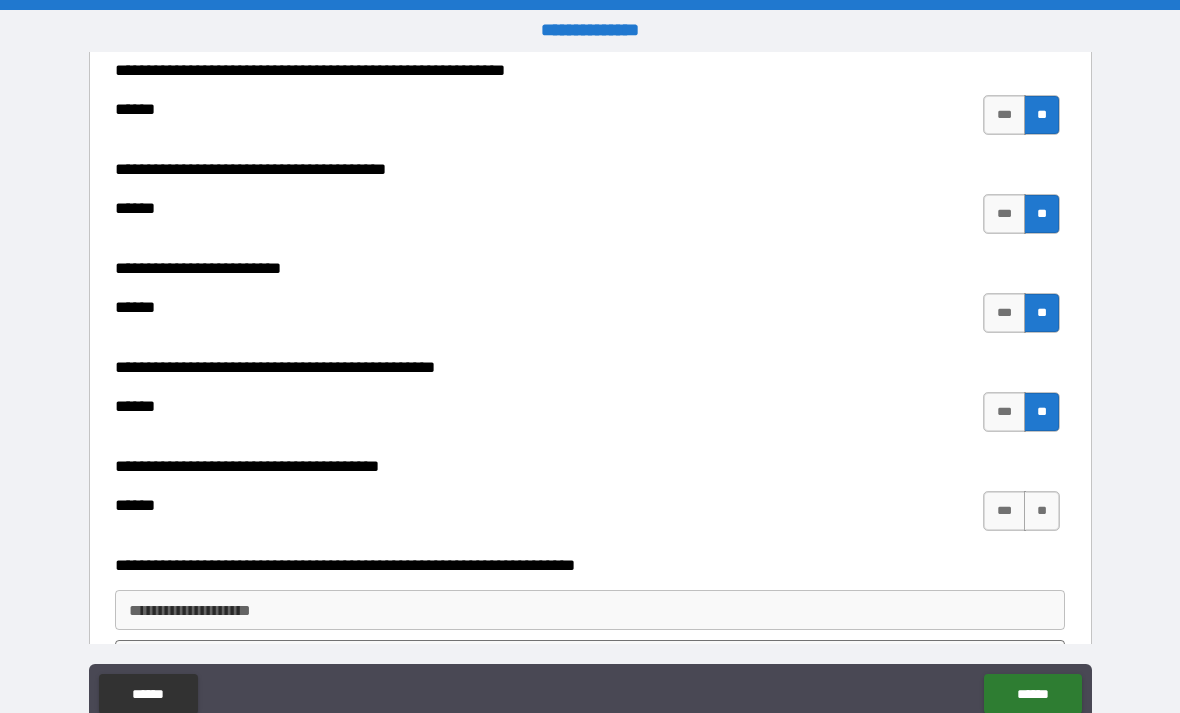 click on "***" at bounding box center (1004, 412) 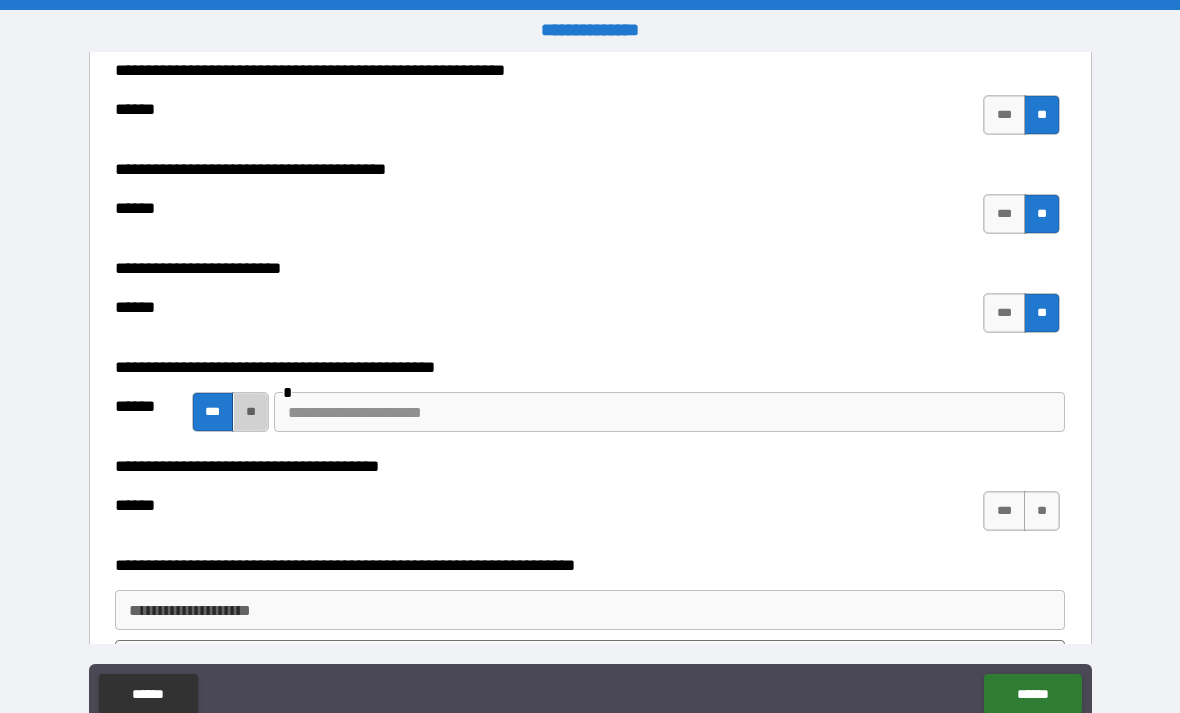 click on "**" at bounding box center (250, 412) 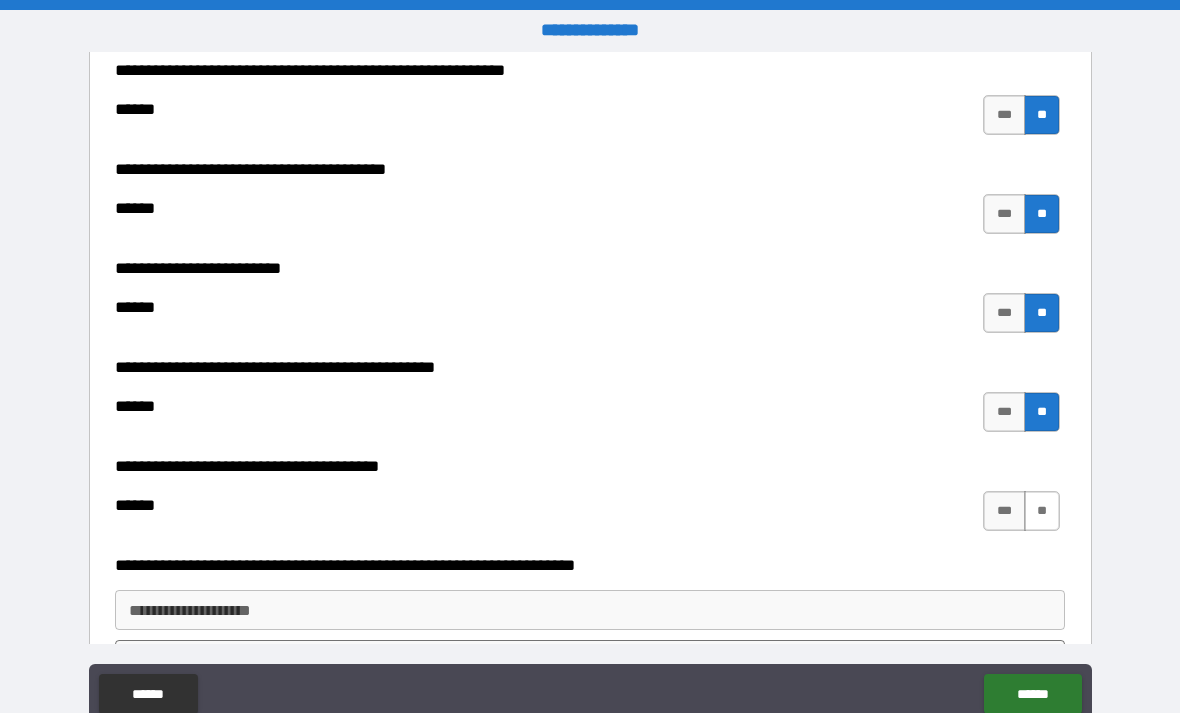 click on "**" at bounding box center (1042, 511) 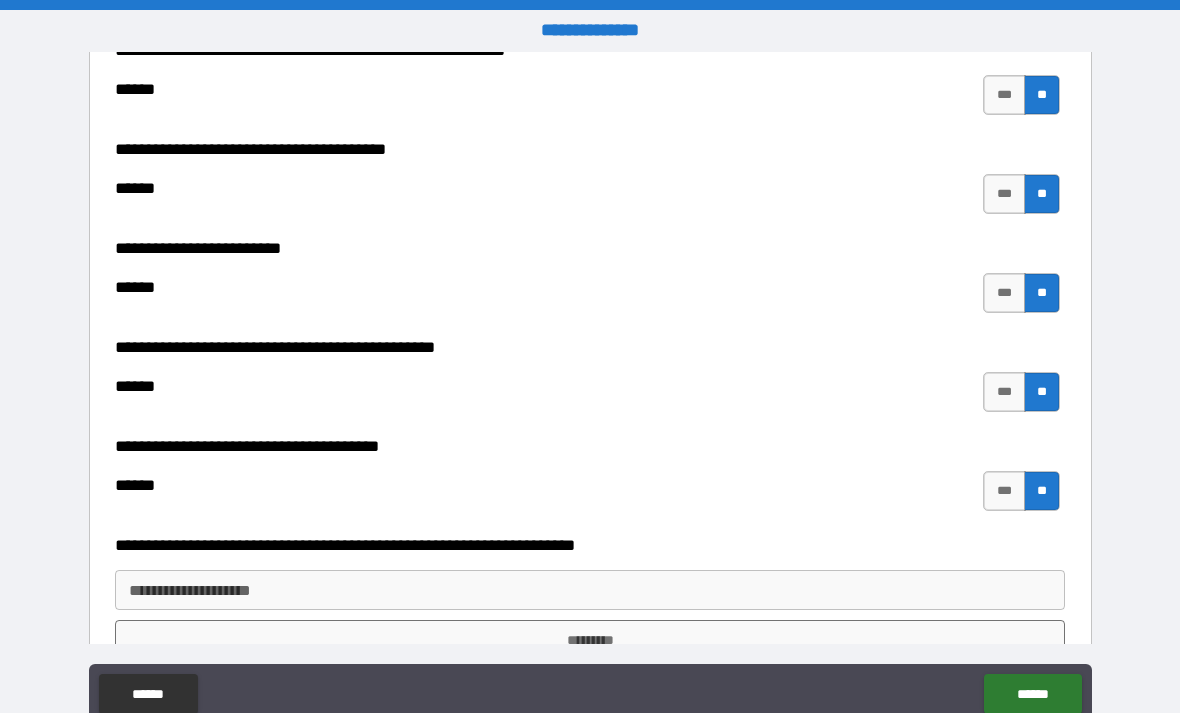 scroll, scrollTop: 1381, scrollLeft: 0, axis: vertical 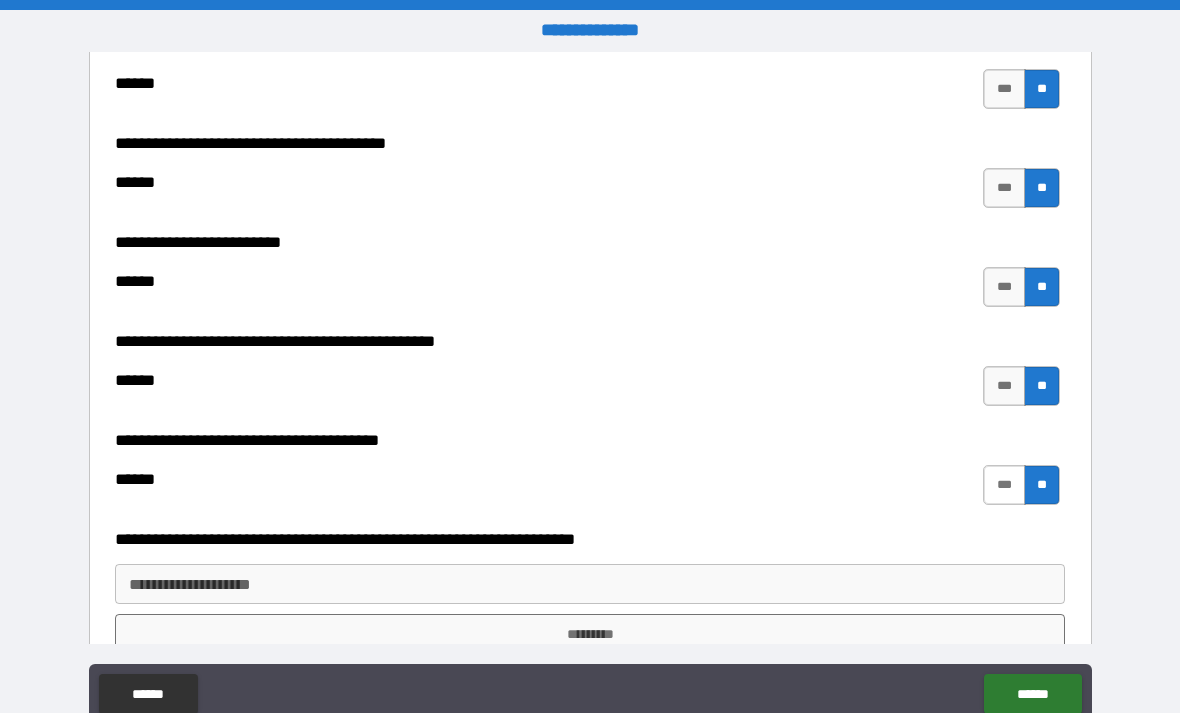 click on "***" at bounding box center [1004, 485] 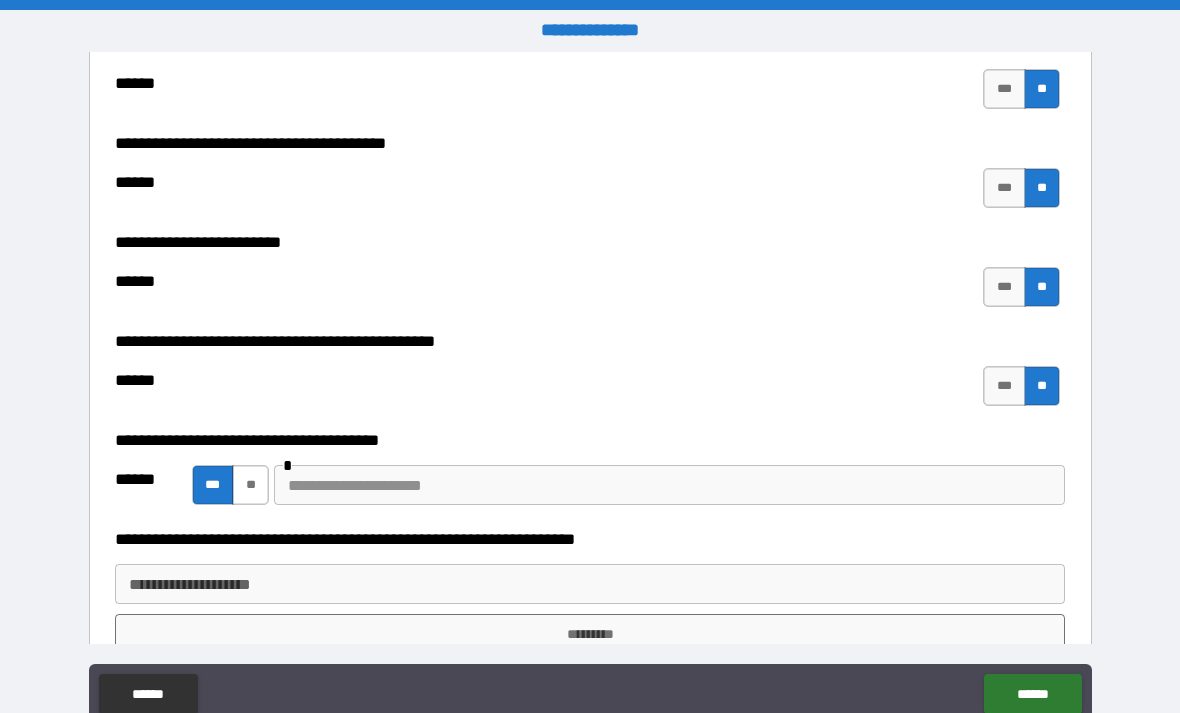 click on "**" at bounding box center (250, 485) 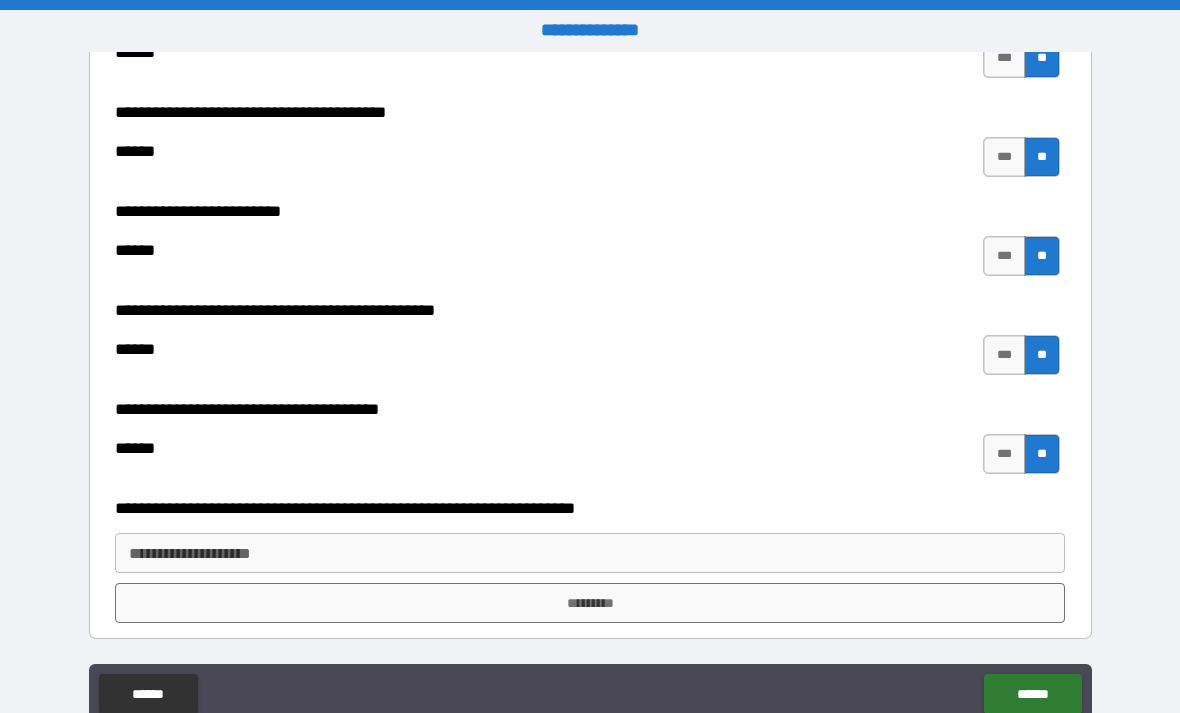 scroll, scrollTop: 1412, scrollLeft: 0, axis: vertical 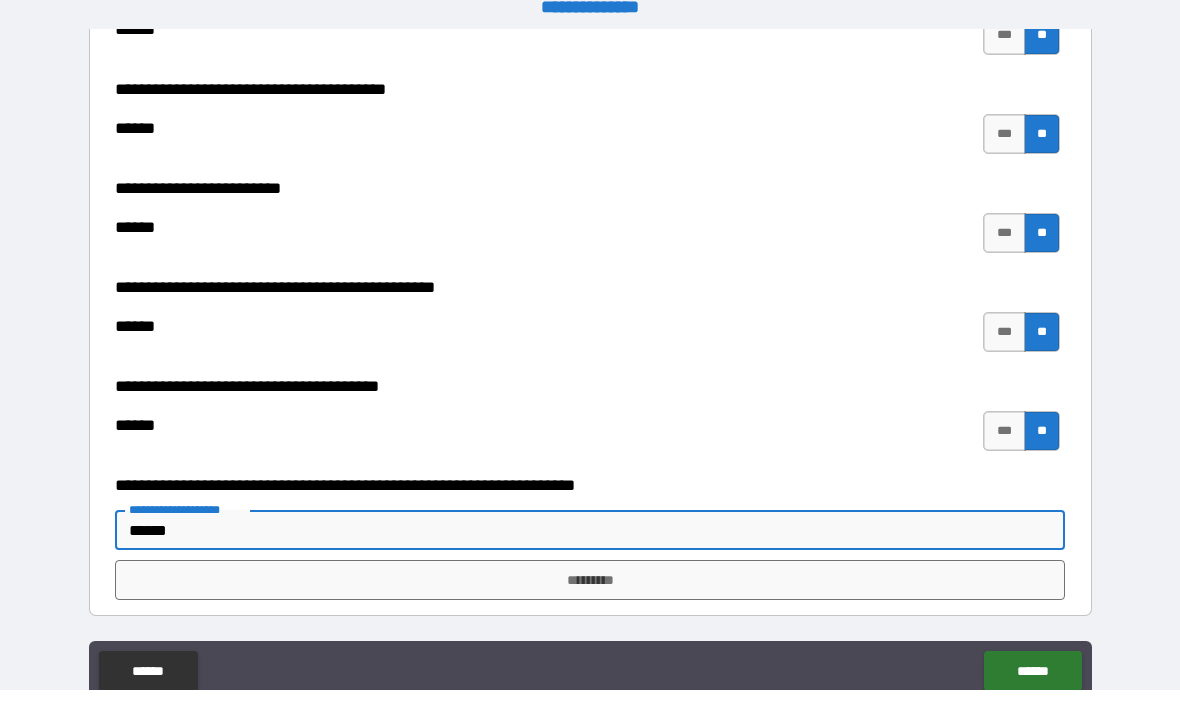 type on "*******" 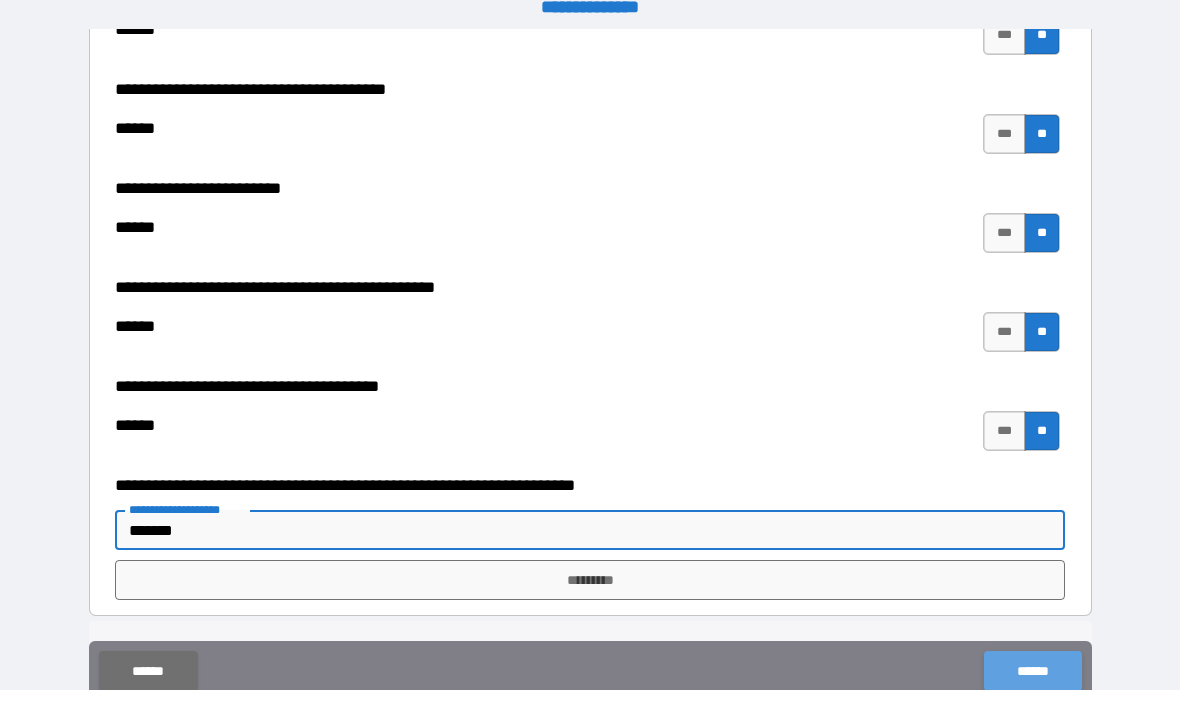 click on "******" at bounding box center (1032, 694) 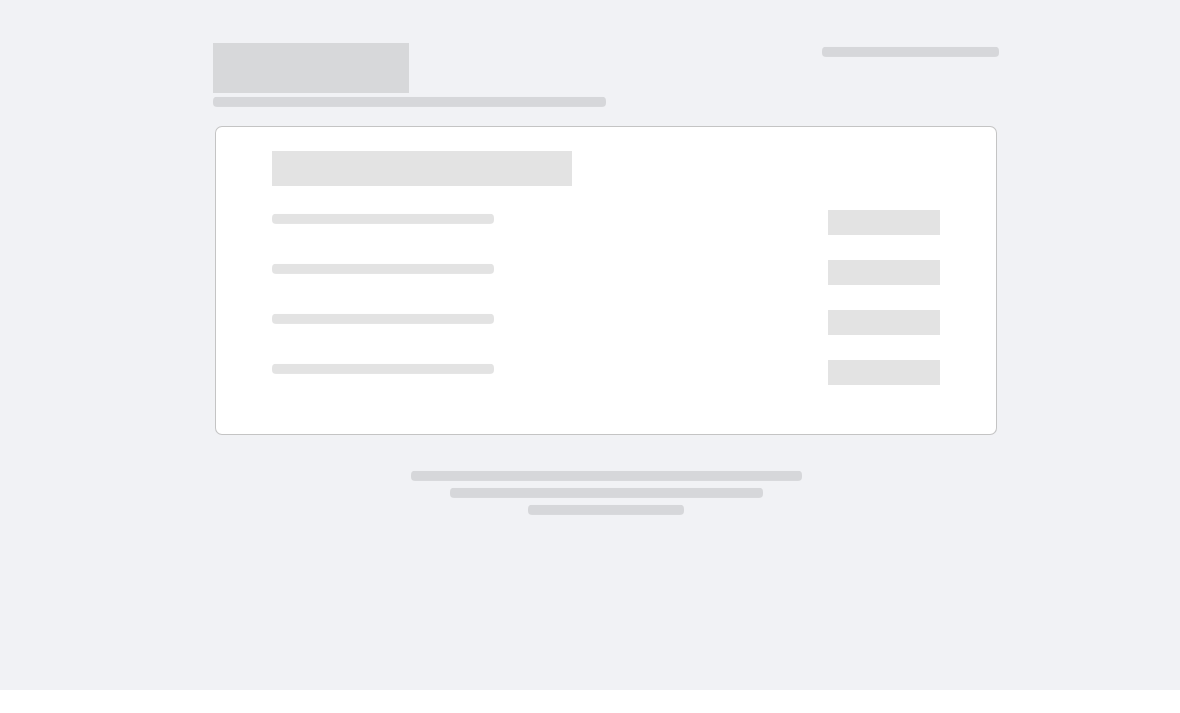 scroll, scrollTop: 23, scrollLeft: 0, axis: vertical 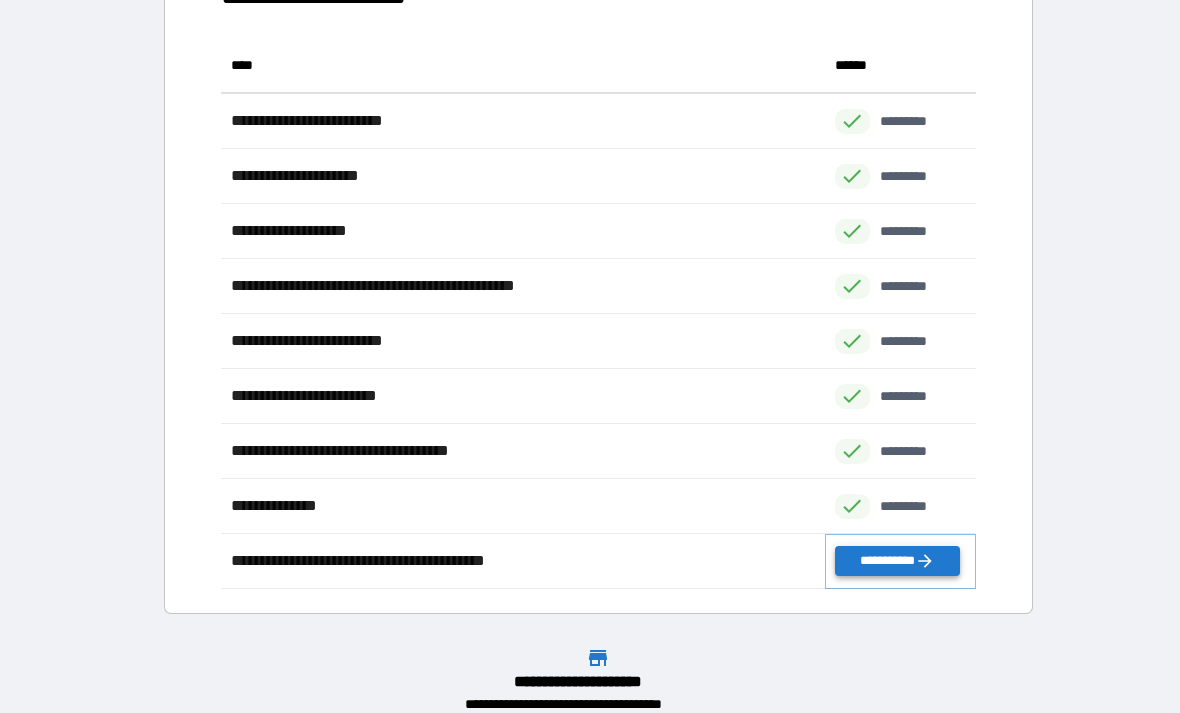 click on "**********" at bounding box center (897, 561) 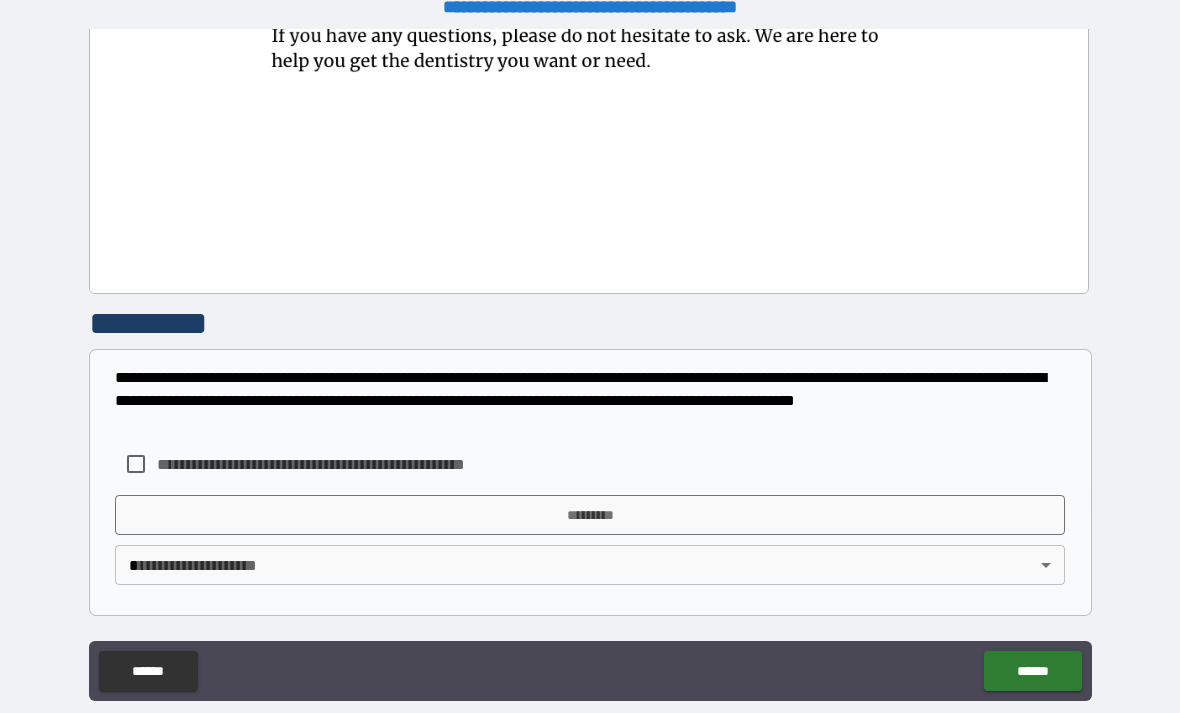 scroll, scrollTop: 1309, scrollLeft: 0, axis: vertical 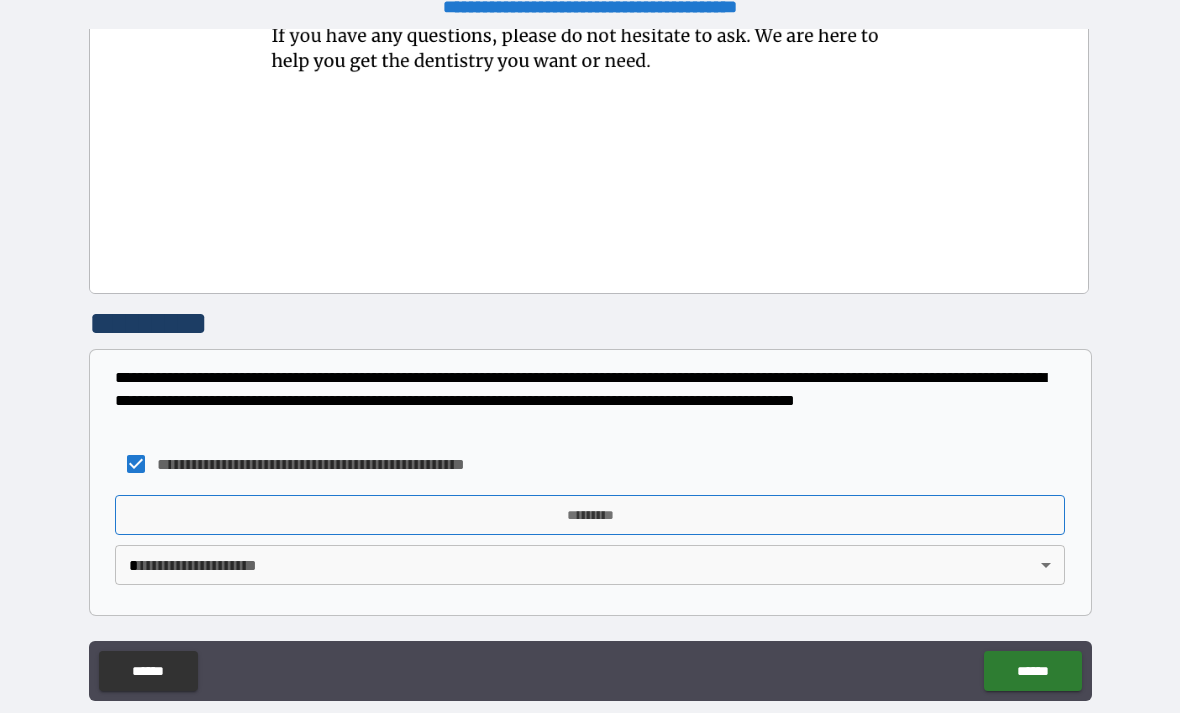 click on "*********" at bounding box center (590, 515) 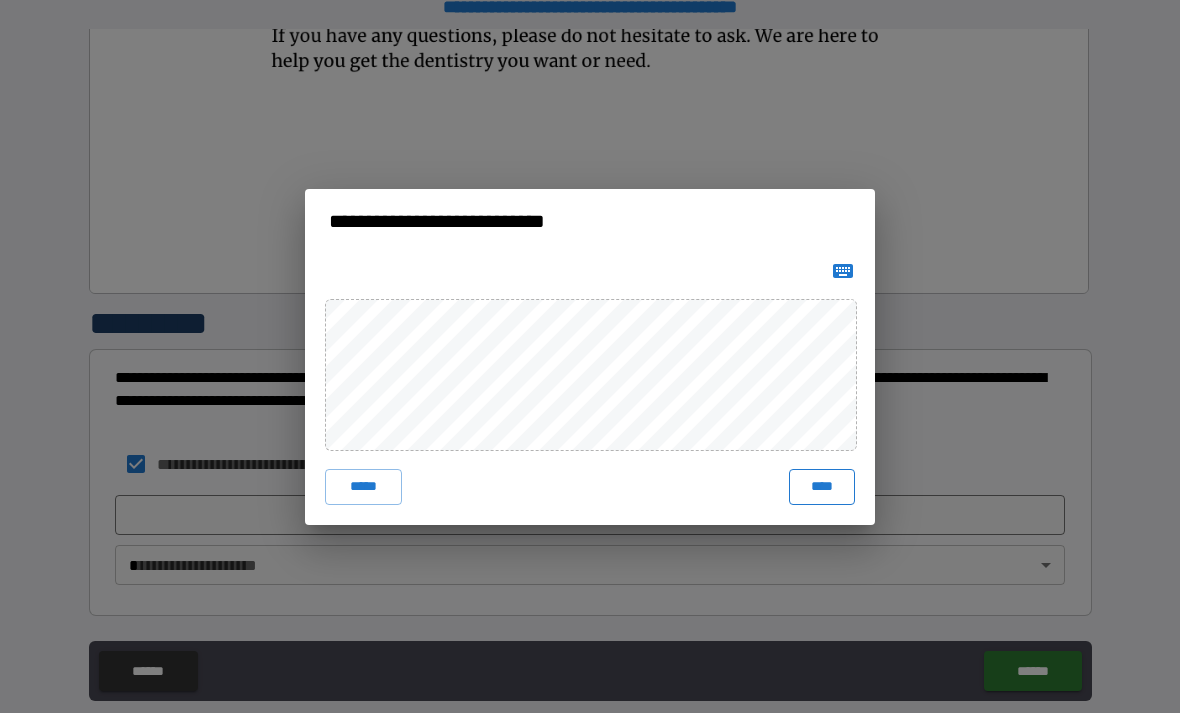 click on "****" at bounding box center (822, 487) 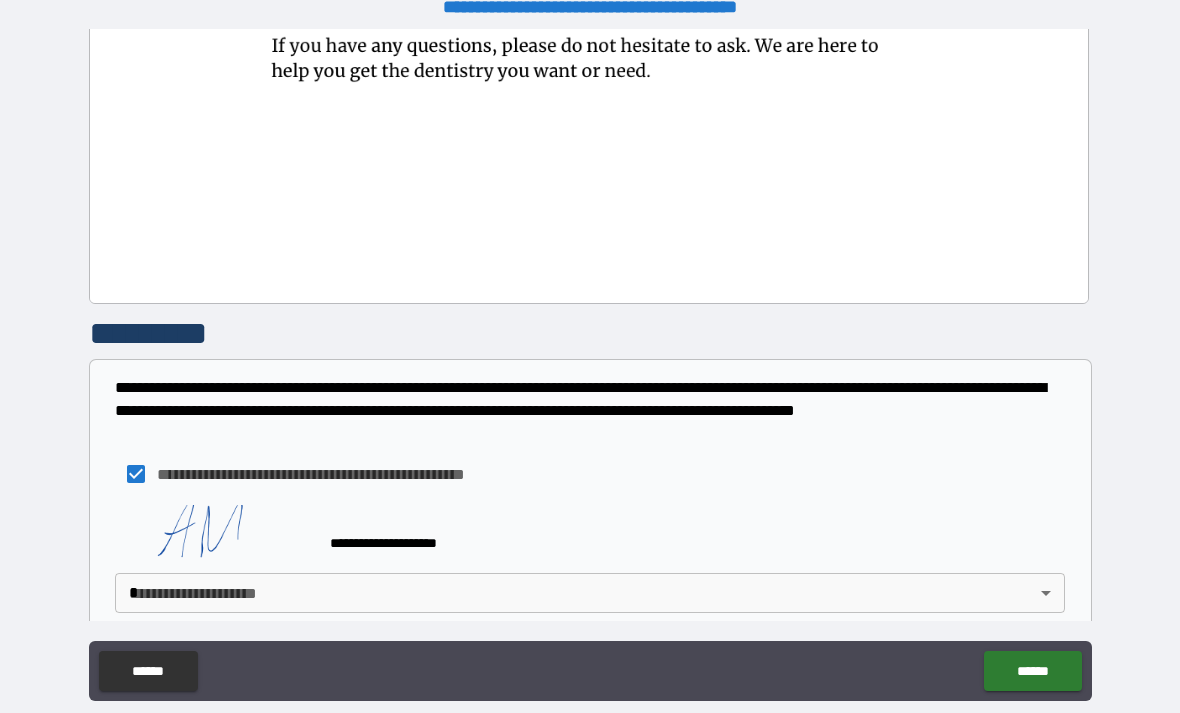 click on "**********" at bounding box center (590, 365) 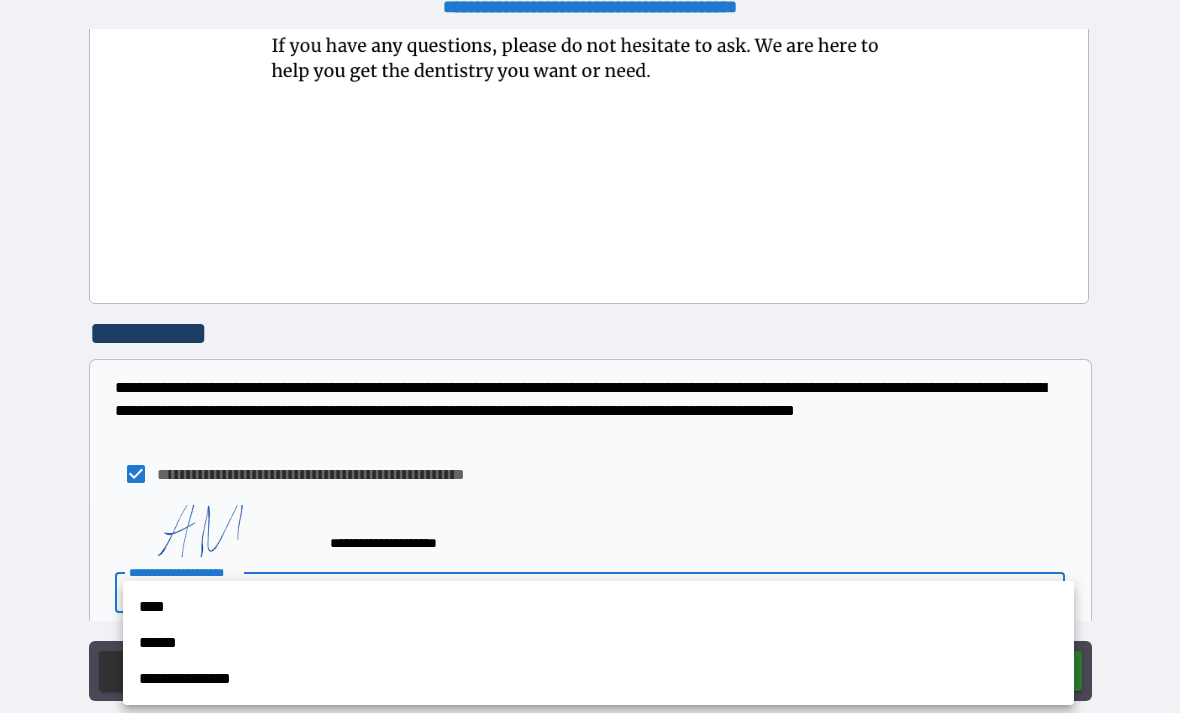 click on "****" at bounding box center (598, 607) 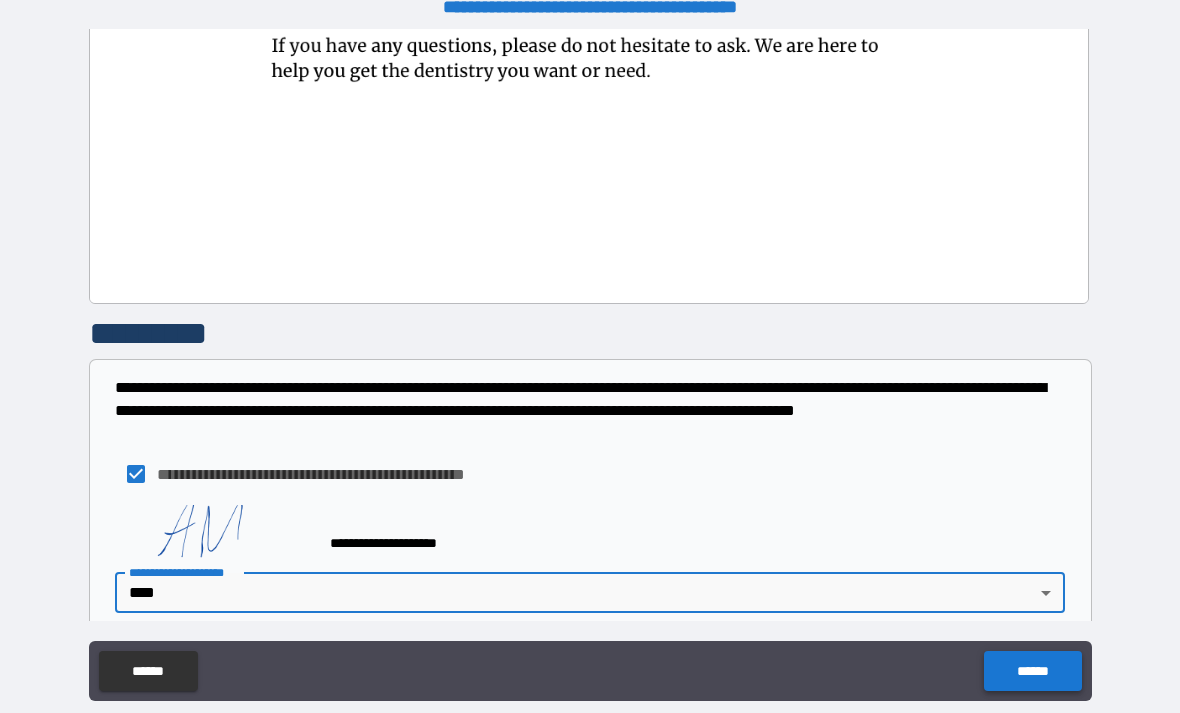 click on "******" at bounding box center [1032, 671] 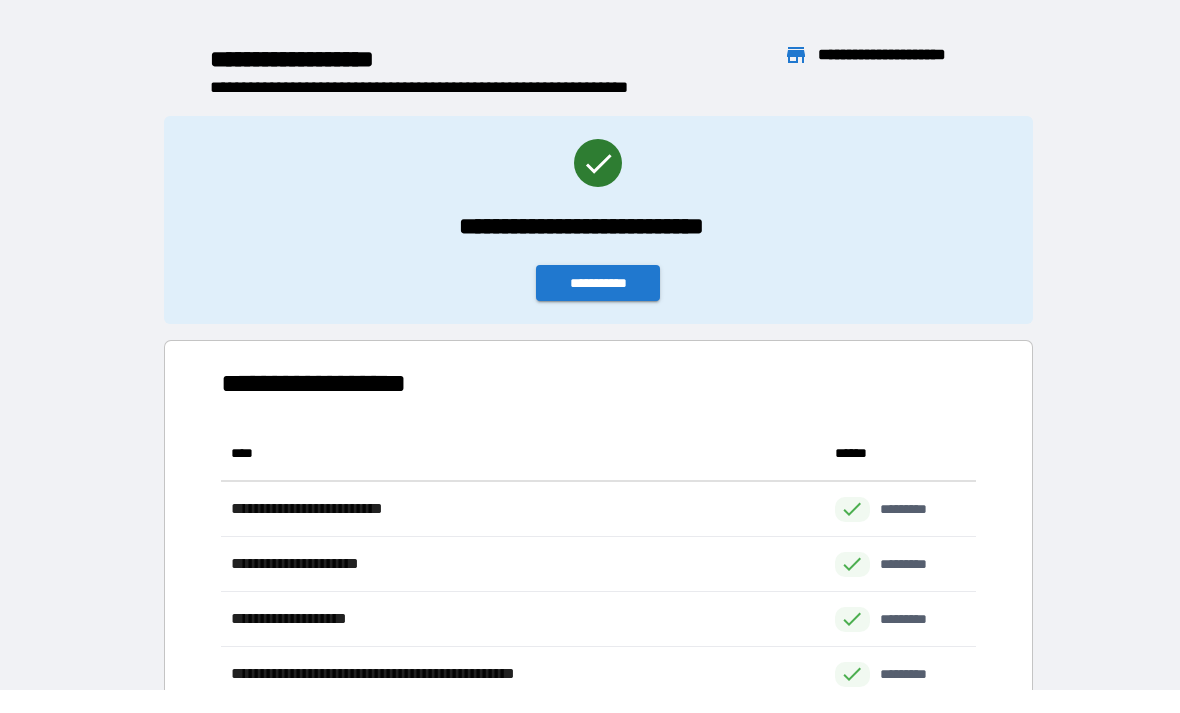 scroll, scrollTop: 1, scrollLeft: 1, axis: both 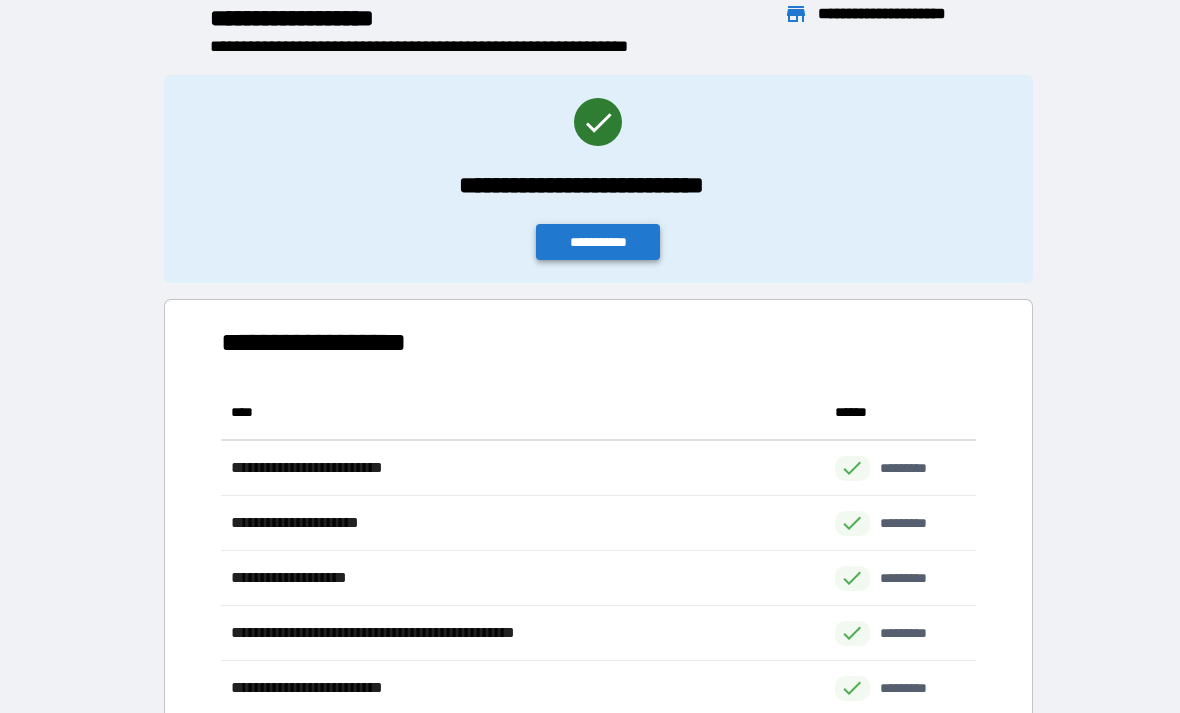 click on "**********" at bounding box center (598, 242) 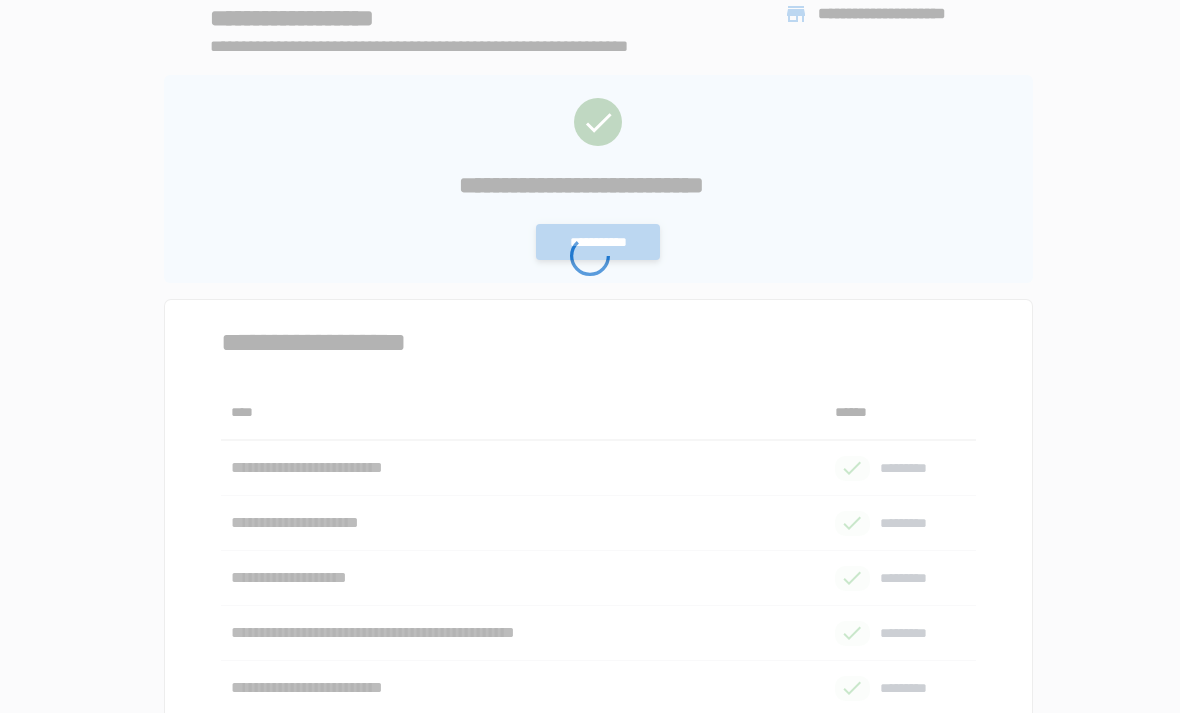 scroll, scrollTop: 0, scrollLeft: 0, axis: both 